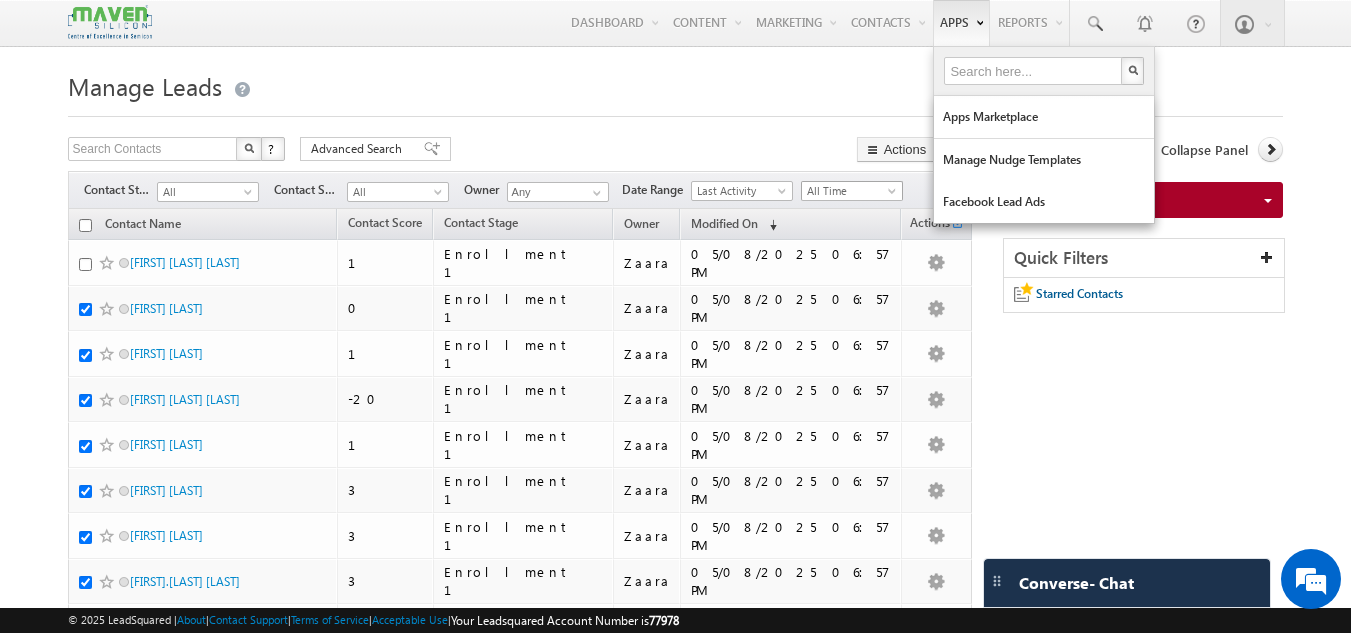 scroll, scrollTop: 0, scrollLeft: 0, axis: both 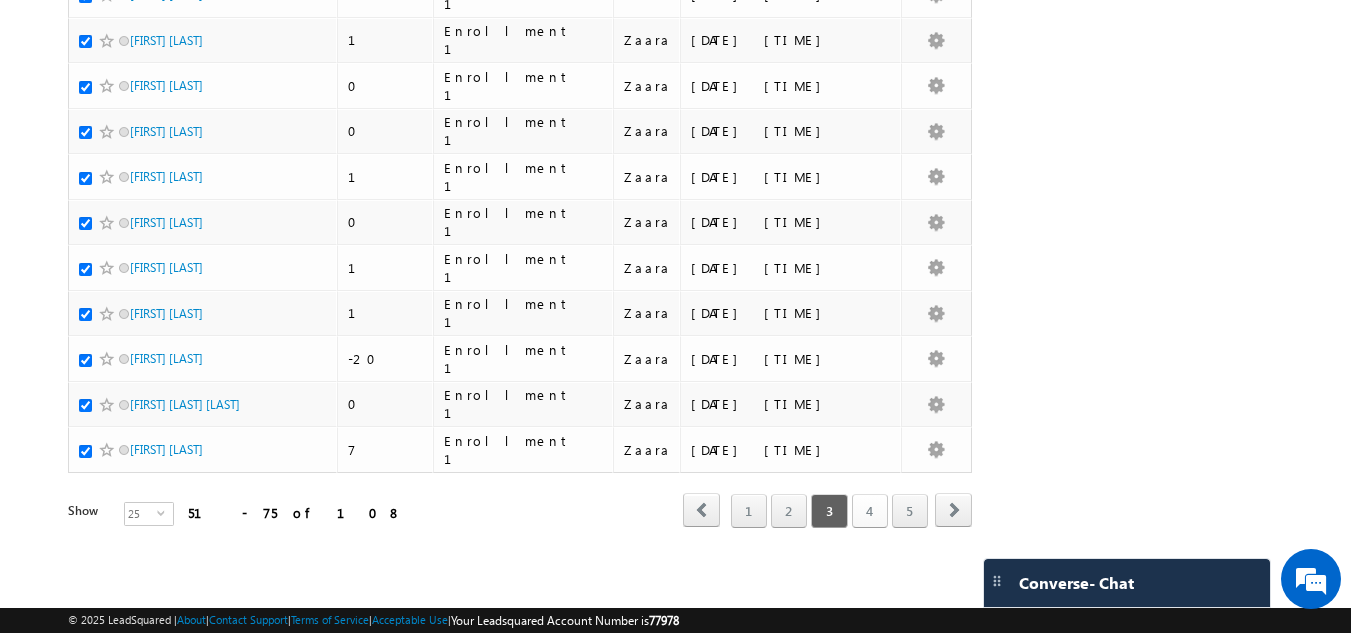 click on "4" at bounding box center (870, 511) 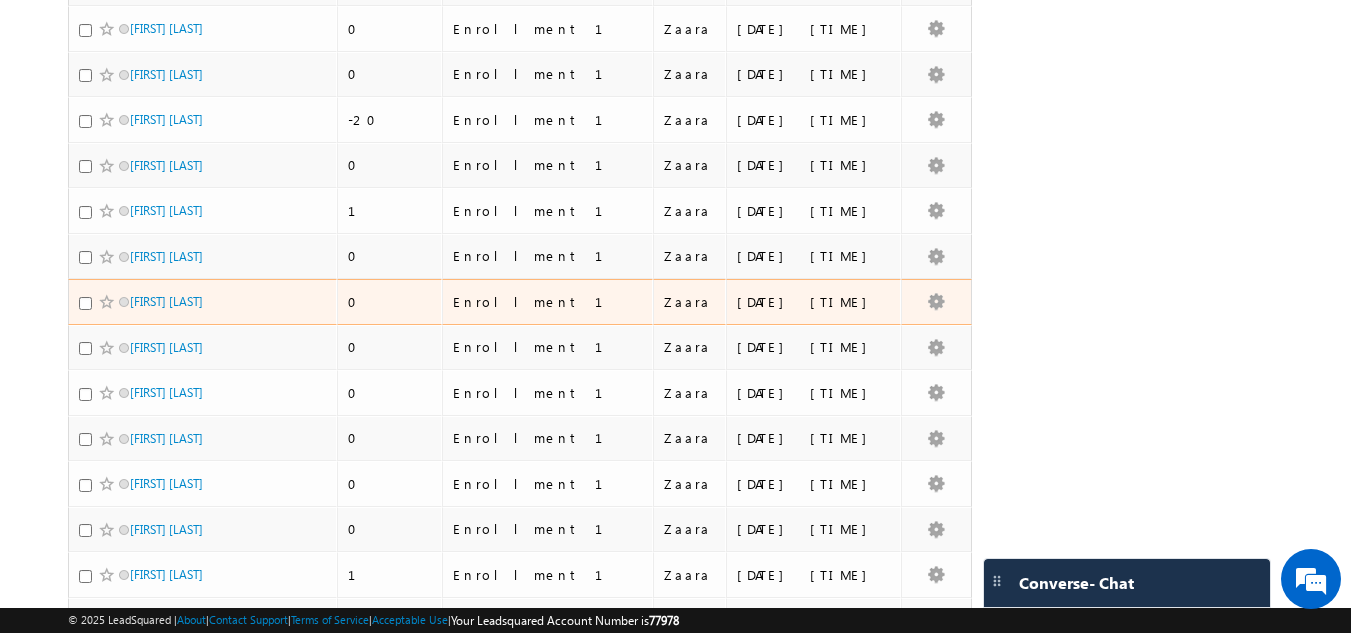 scroll, scrollTop: 0, scrollLeft: 0, axis: both 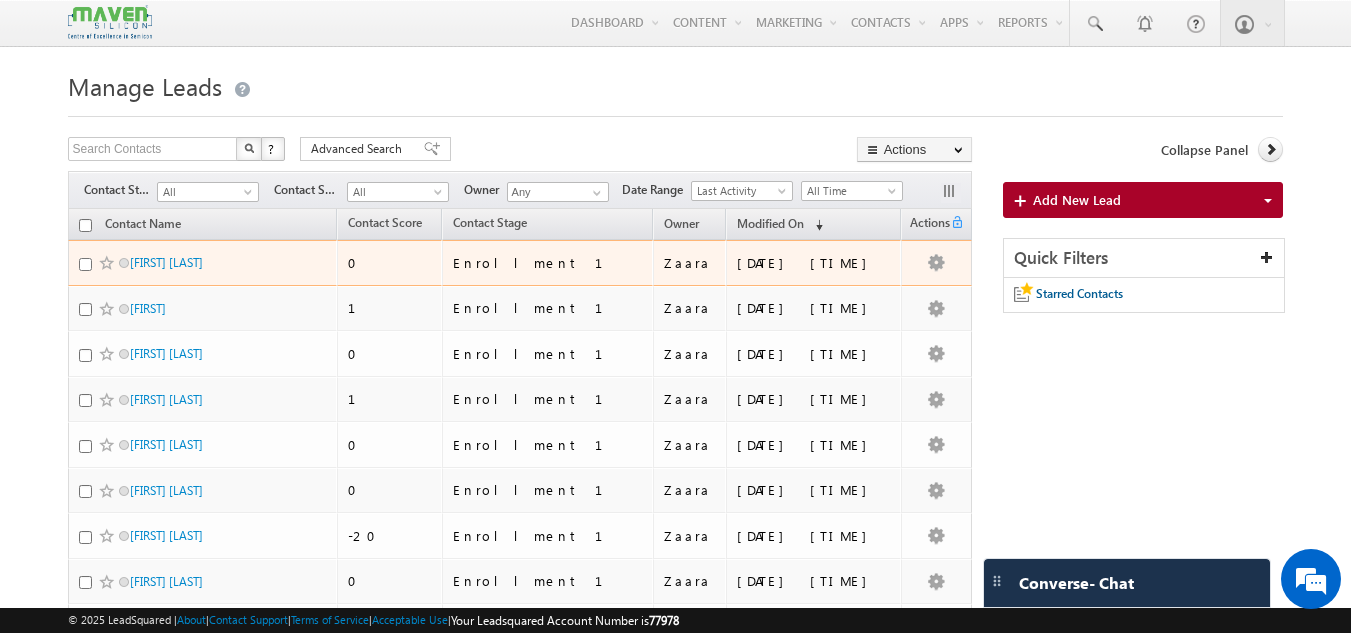 click at bounding box center [85, 264] 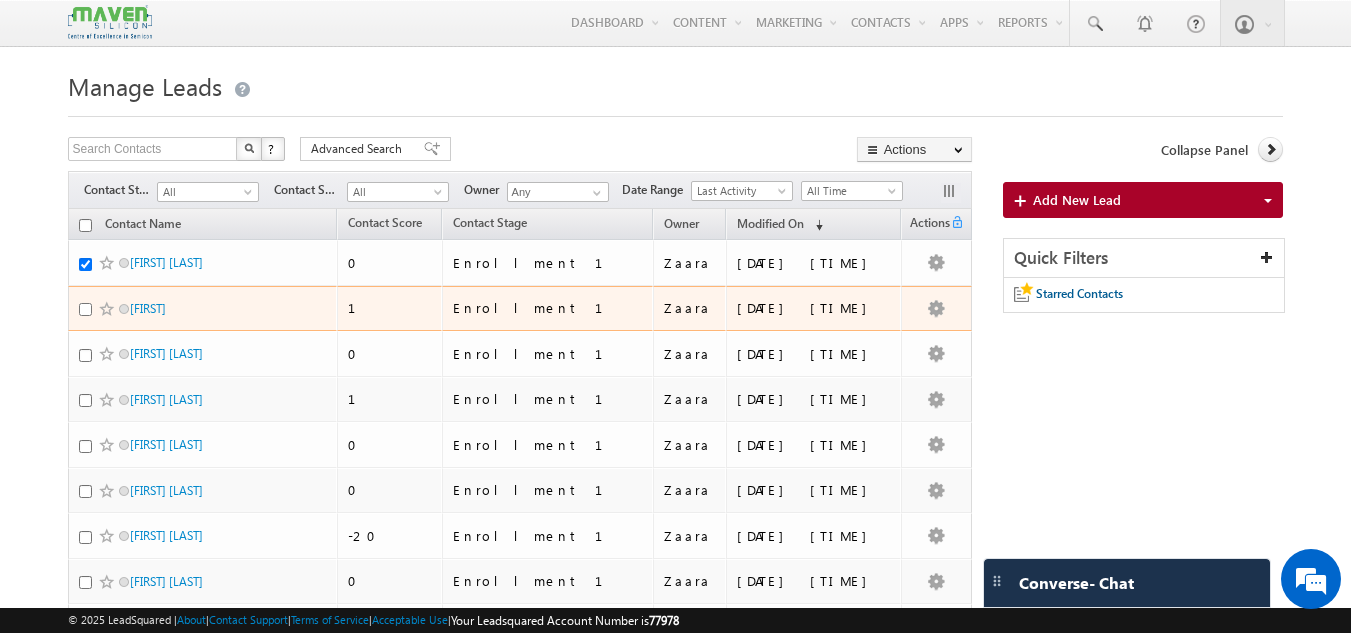 click at bounding box center (85, 309) 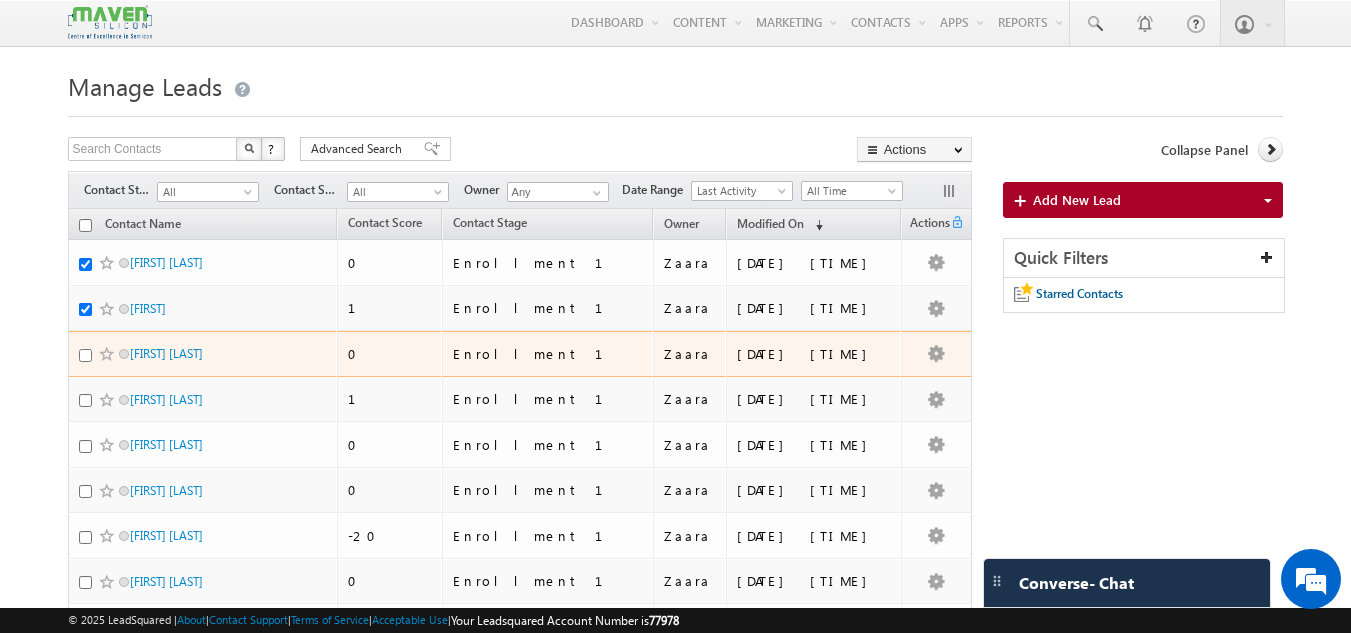 click at bounding box center [85, 355] 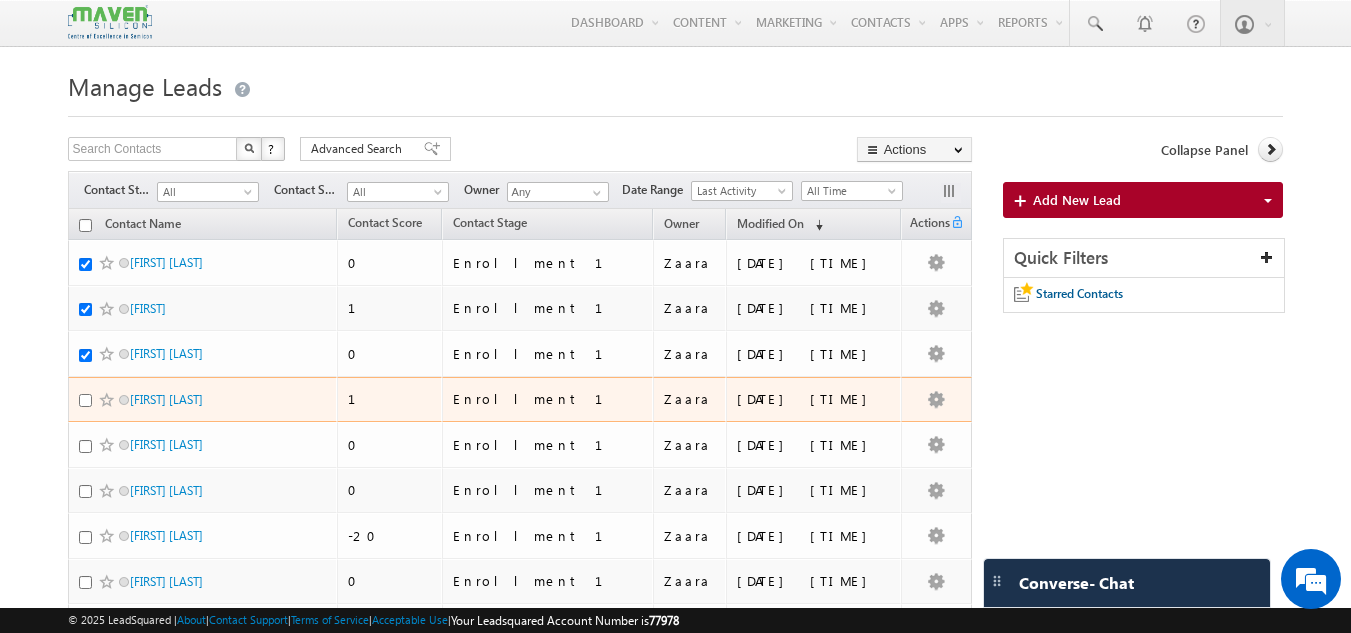 click at bounding box center (85, 400) 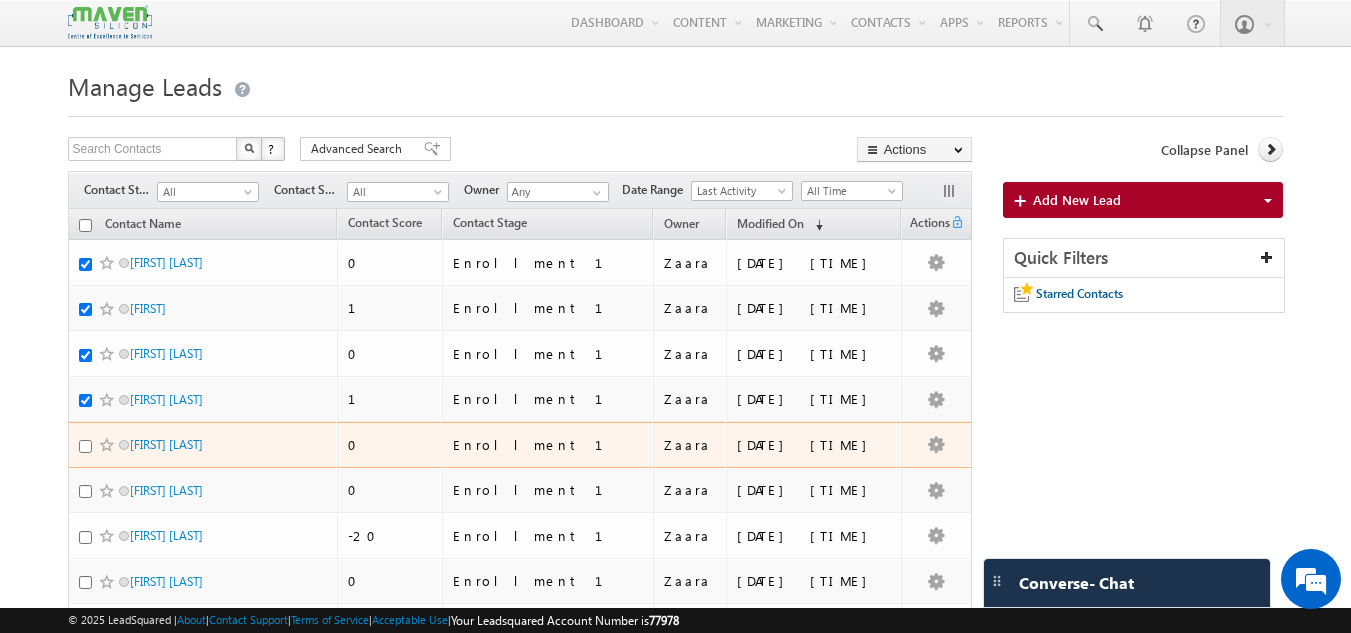 click at bounding box center [85, 446] 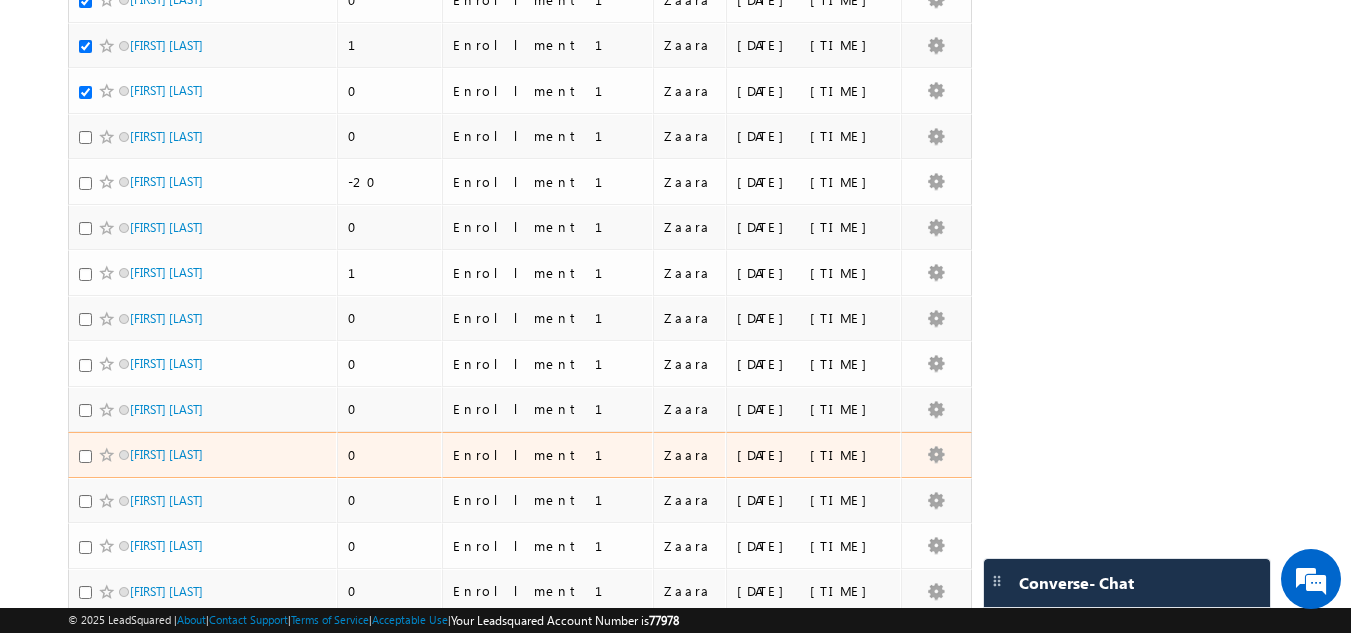 scroll, scrollTop: 322, scrollLeft: 0, axis: vertical 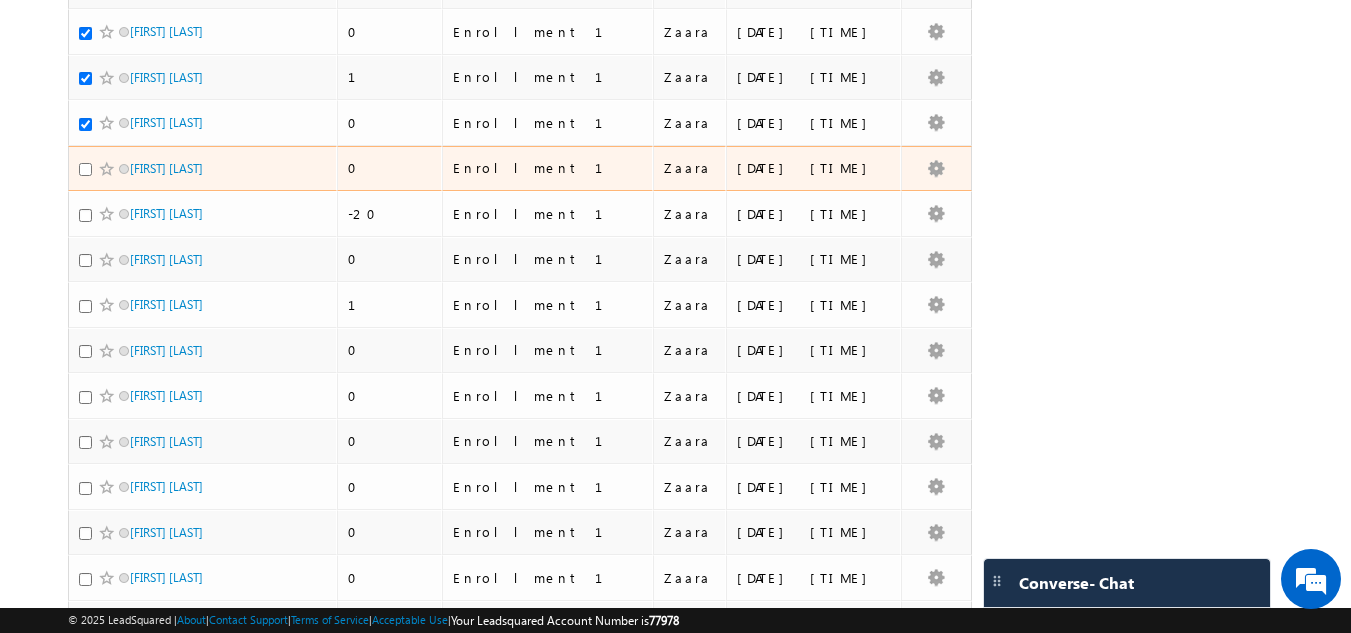 click at bounding box center (85, 169) 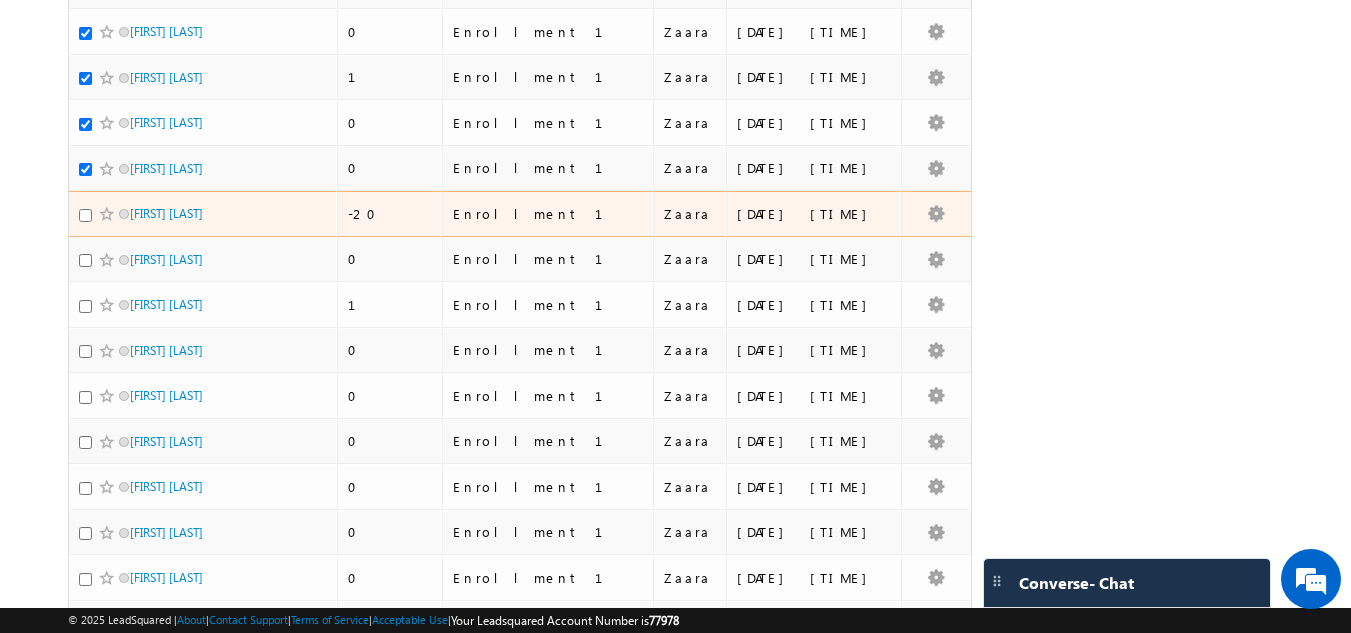 click at bounding box center [85, 215] 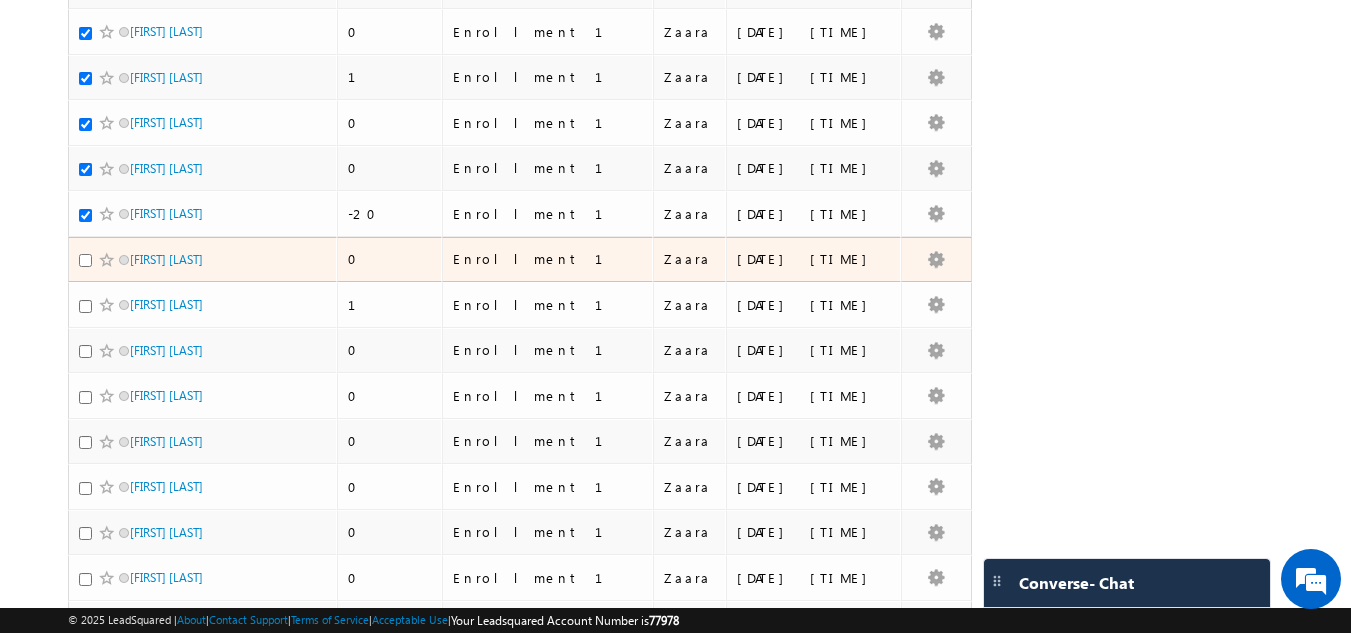 click at bounding box center (85, 260) 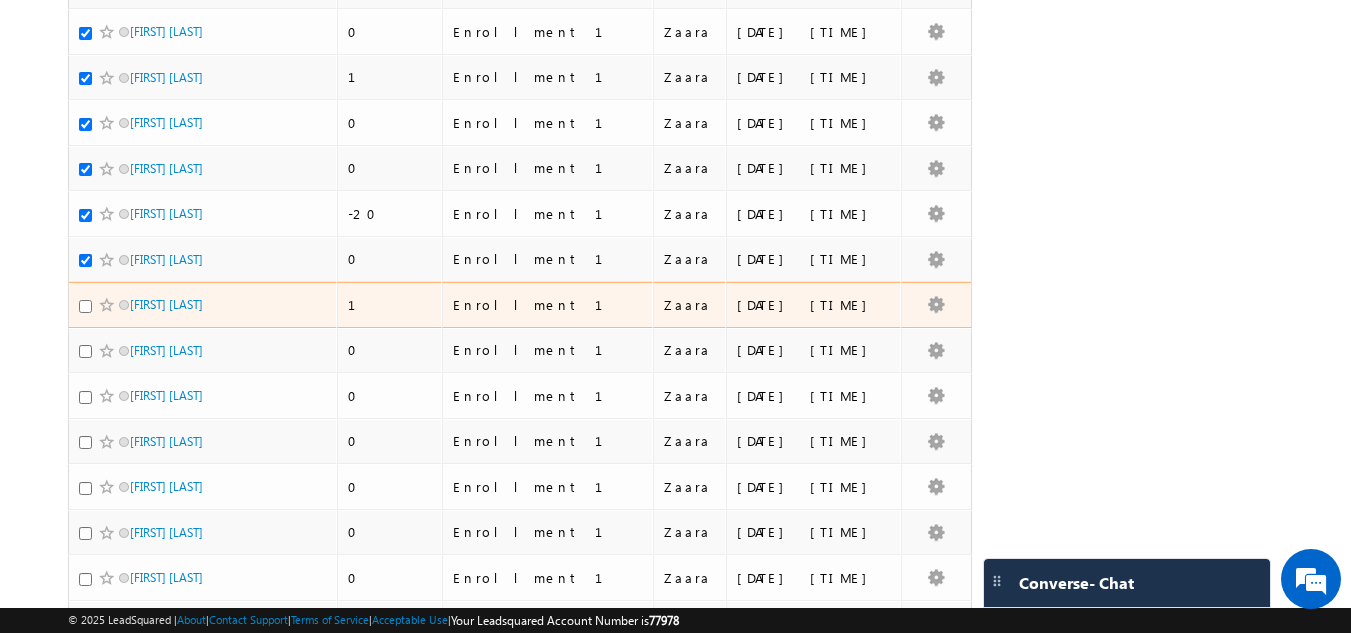 click at bounding box center [85, 306] 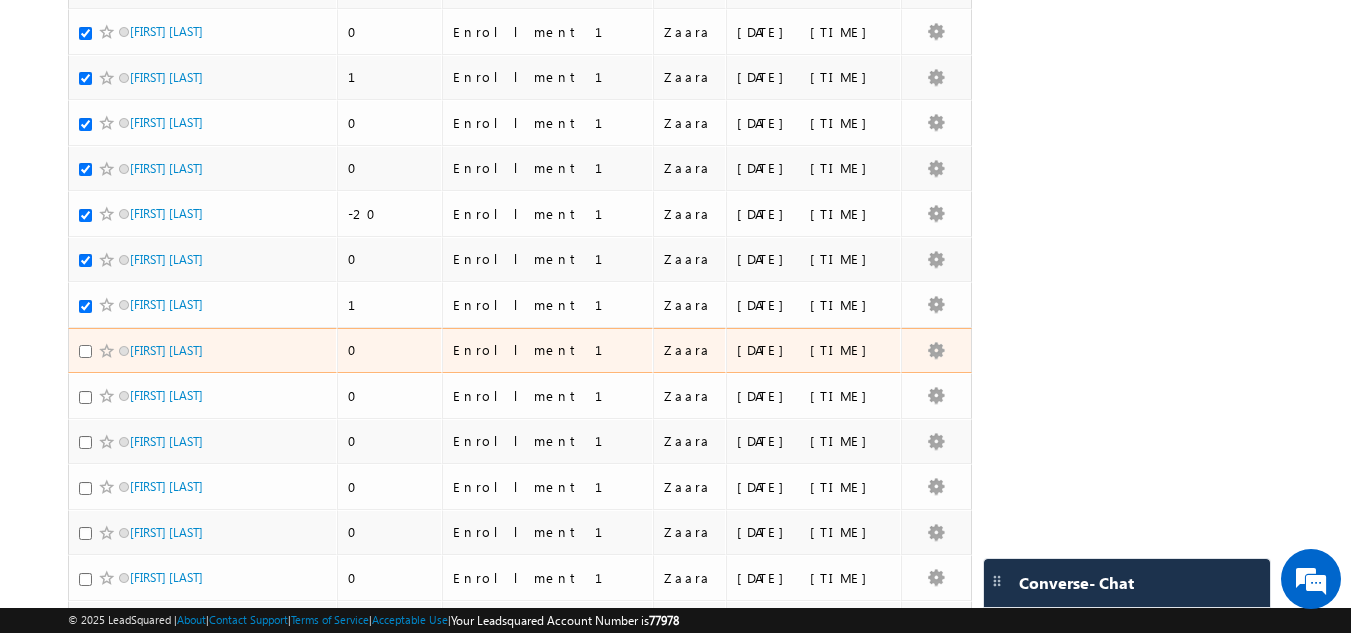 click at bounding box center [85, 351] 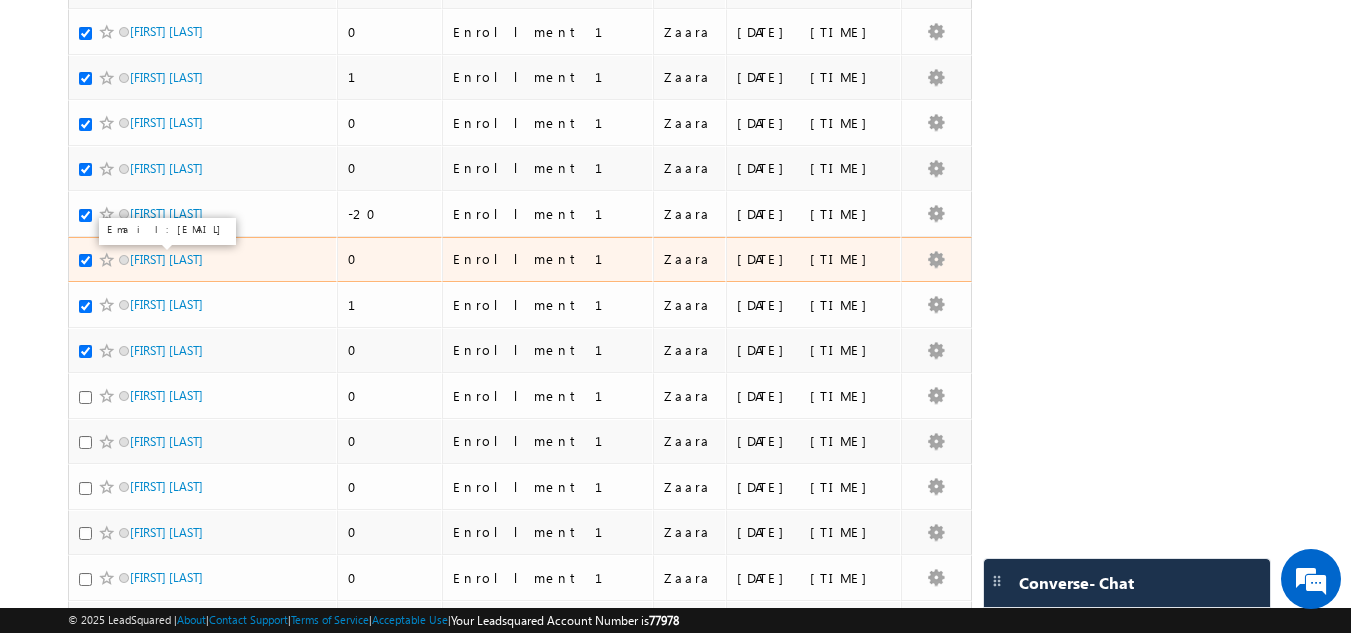 drag, startPoint x: 148, startPoint y: 265, endPoint x: 34, endPoint y: 286, distance: 115.918076 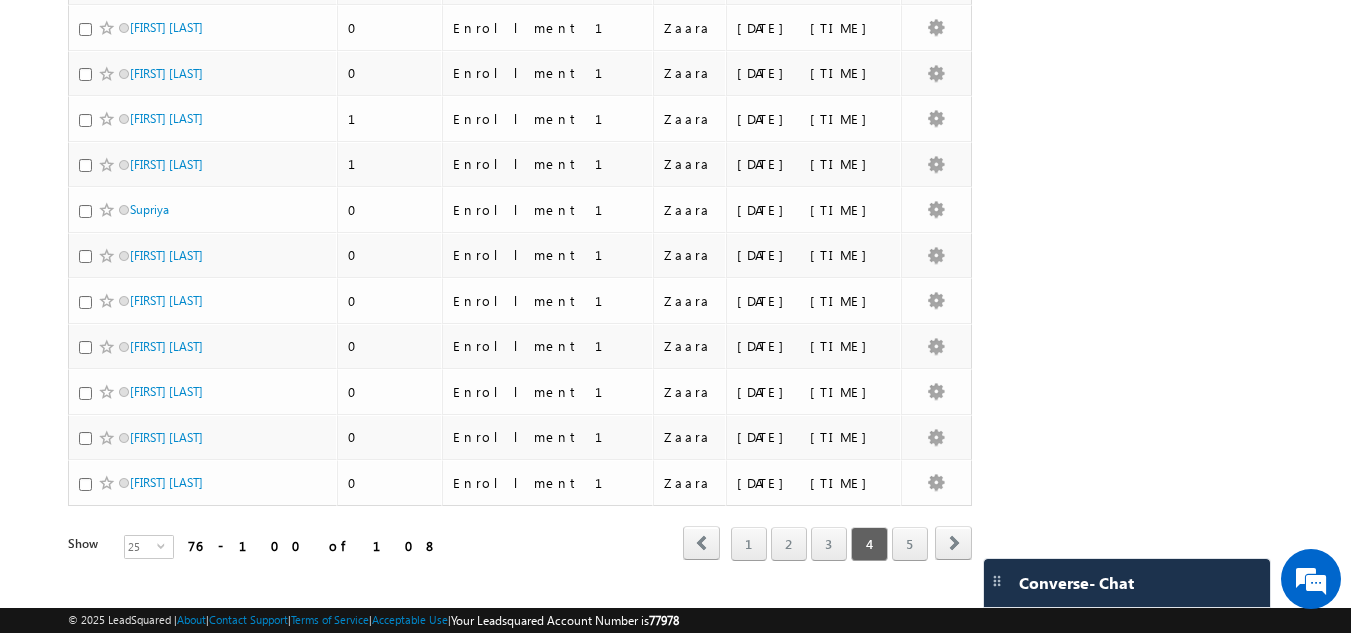 scroll, scrollTop: 822, scrollLeft: 0, axis: vertical 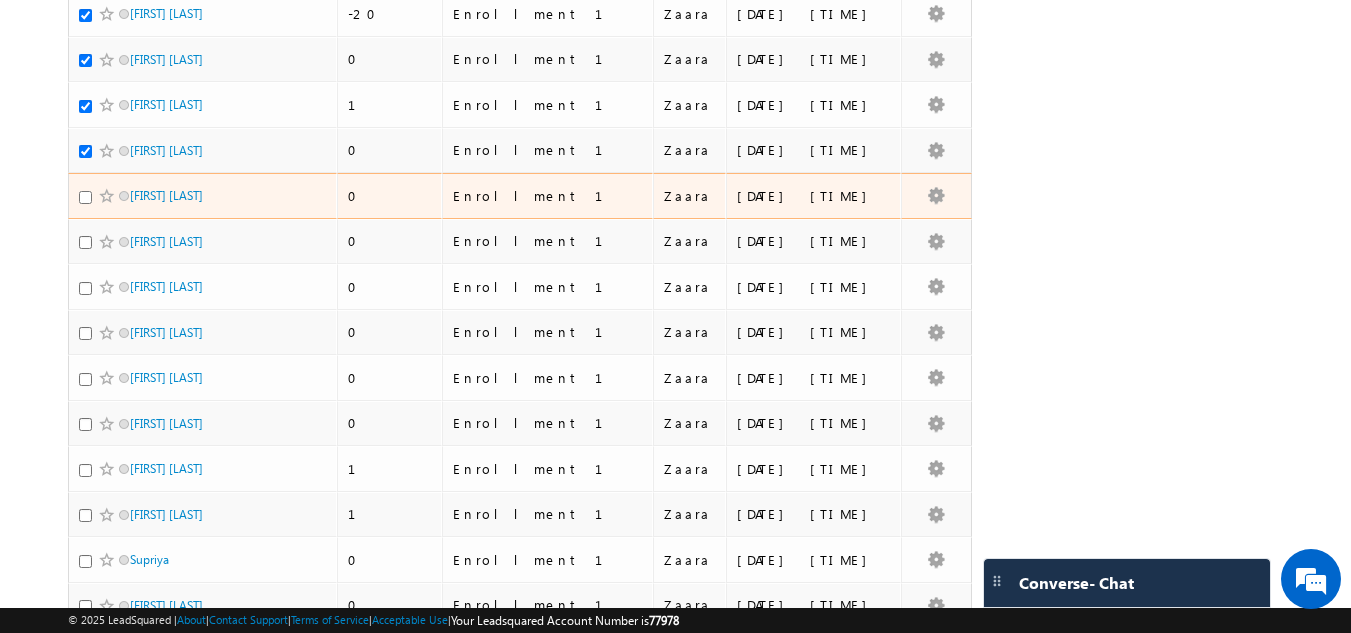 click at bounding box center (85, 197) 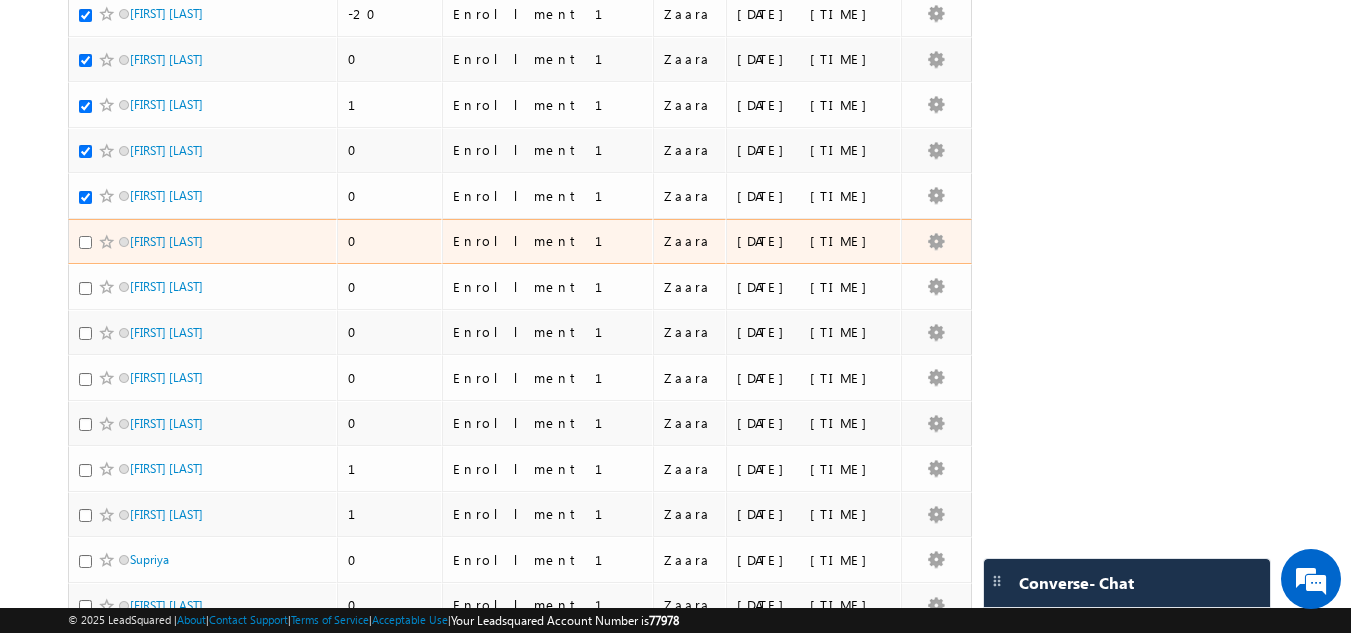 click at bounding box center (85, 242) 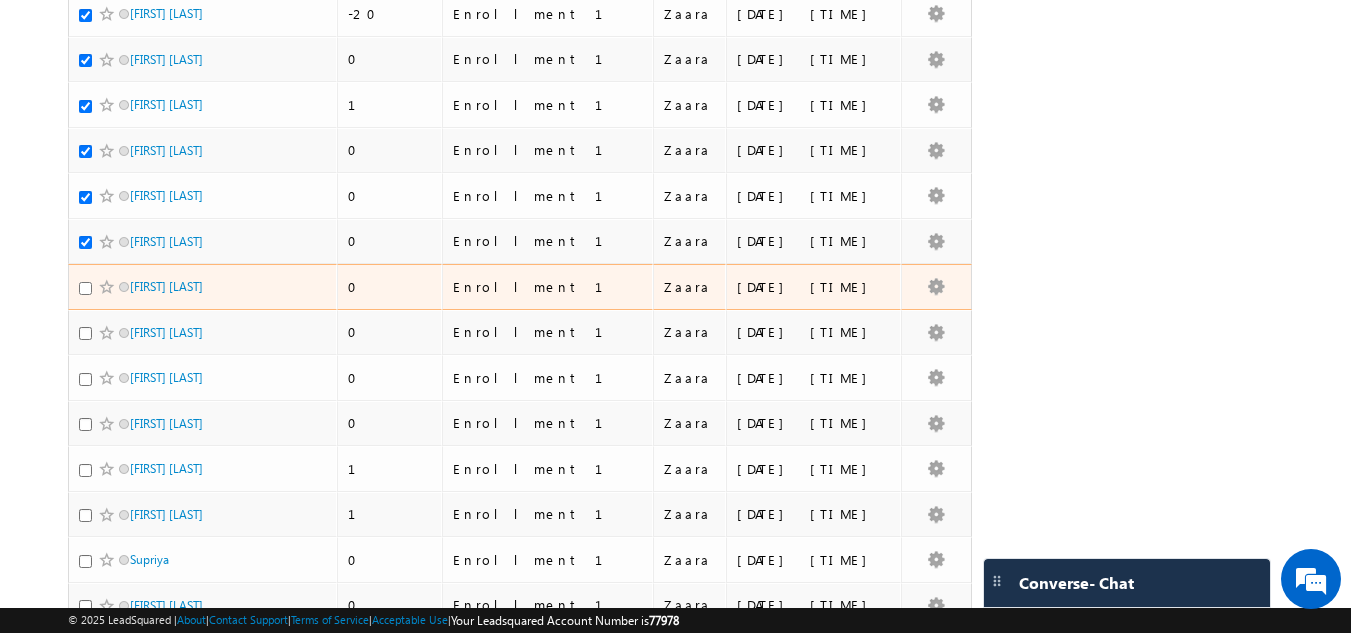 click at bounding box center [85, 288] 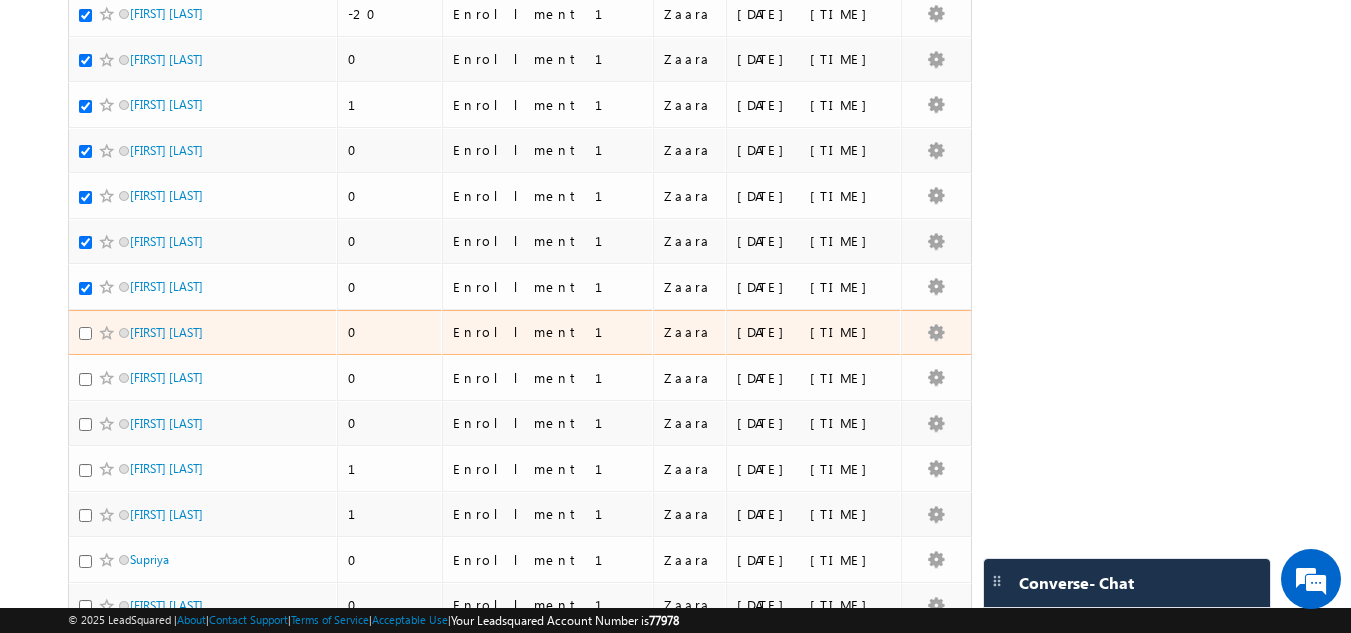 click at bounding box center [85, 333] 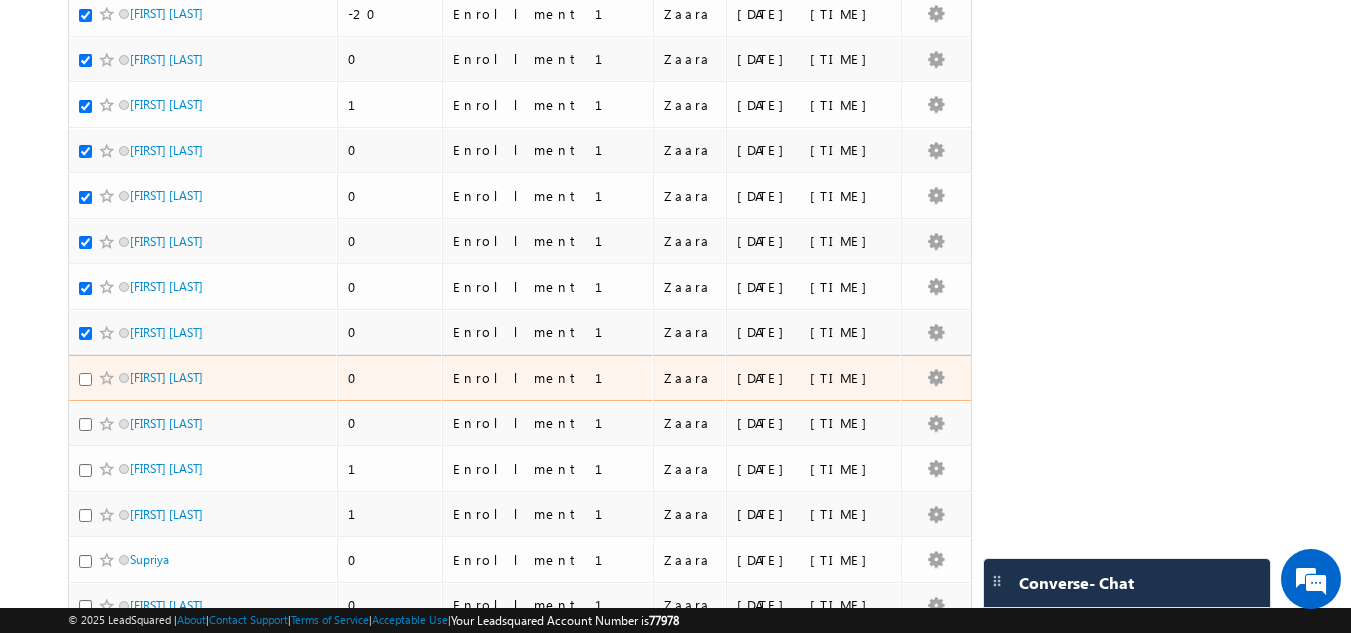 click at bounding box center [85, 379] 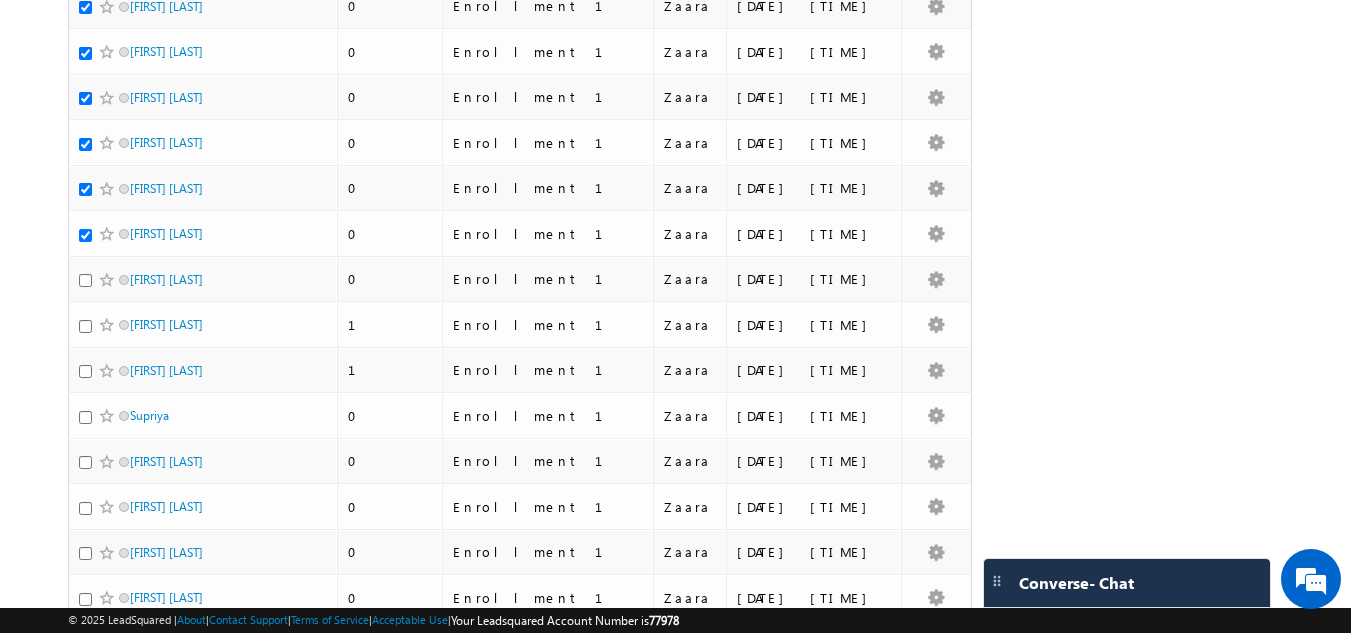 scroll, scrollTop: 622, scrollLeft: 0, axis: vertical 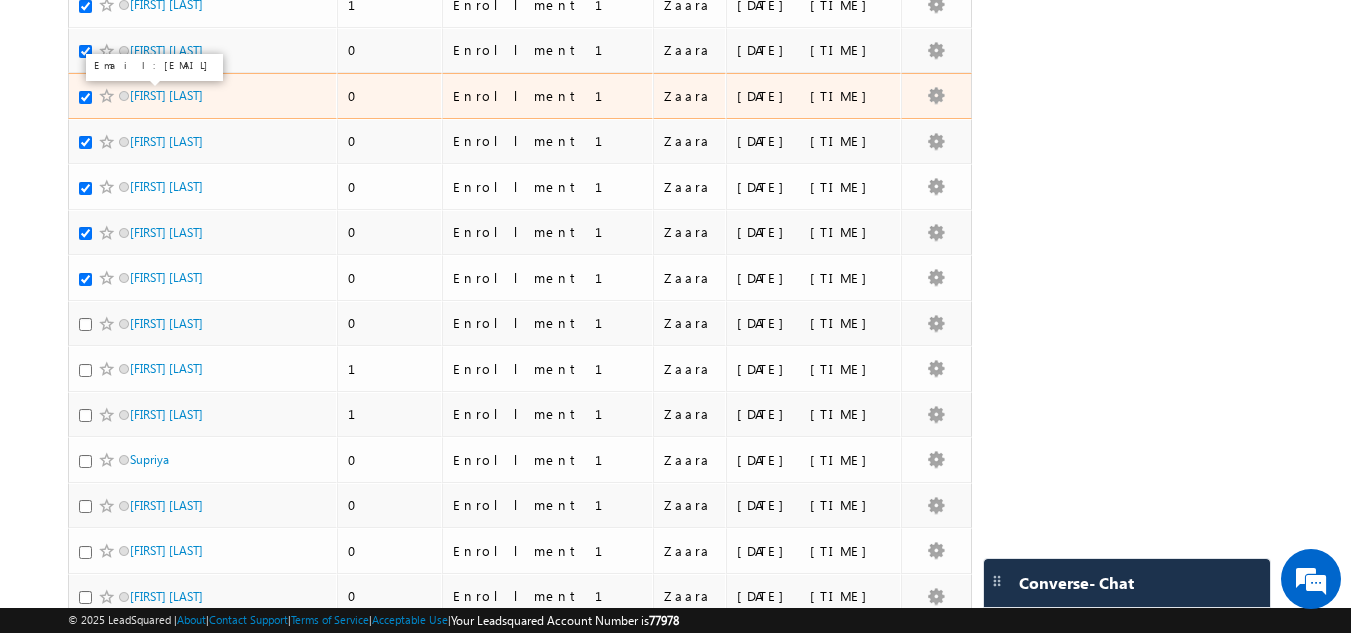 drag, startPoint x: 148, startPoint y: 99, endPoint x: 56, endPoint y: 117, distance: 93.74433 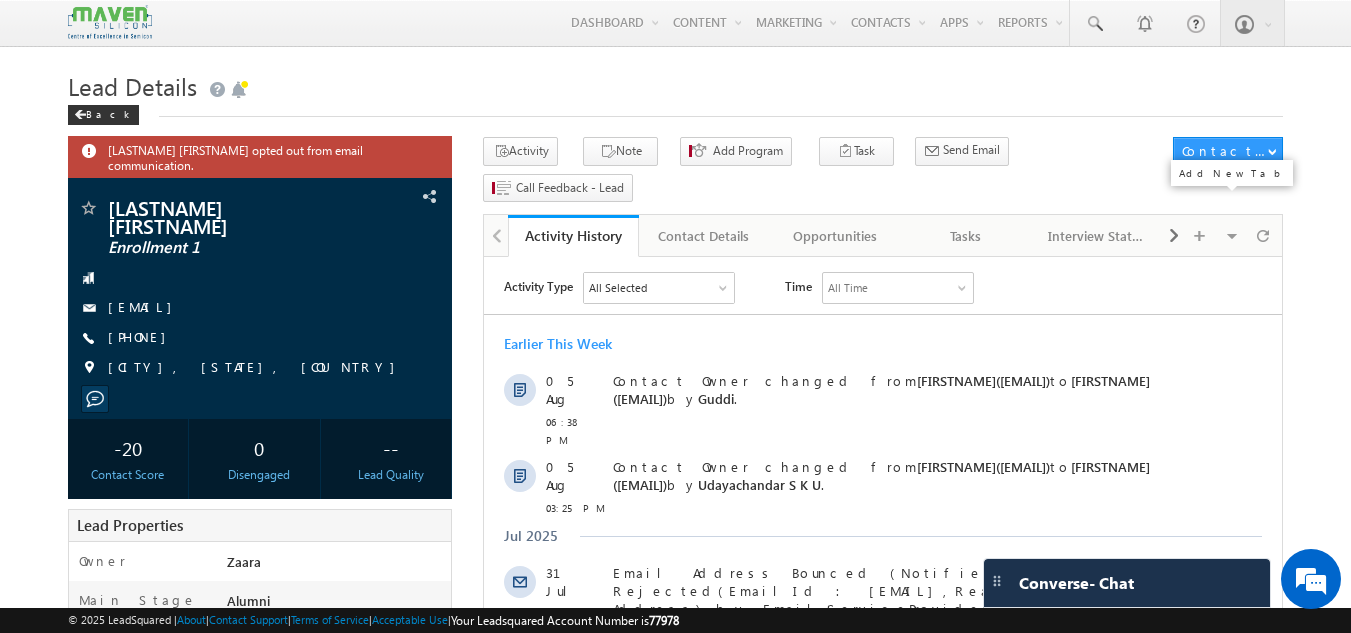 scroll, scrollTop: 0, scrollLeft: 0, axis: both 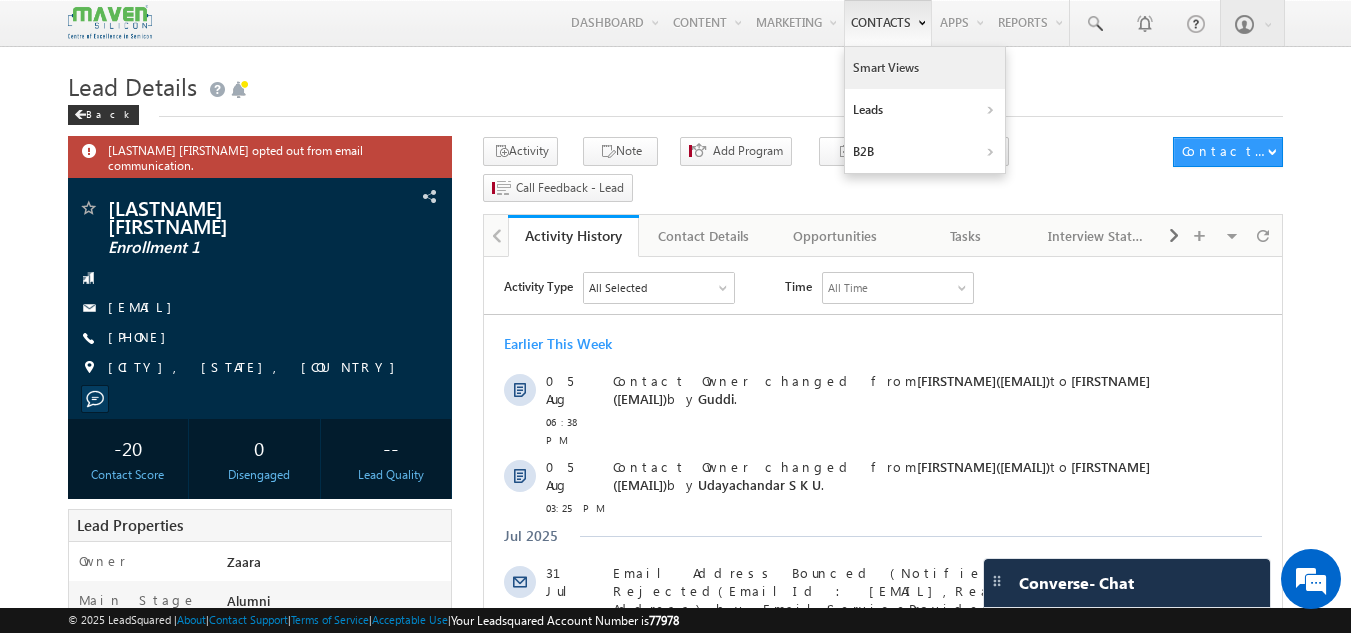 click on "Smart Views" at bounding box center (925, 68) 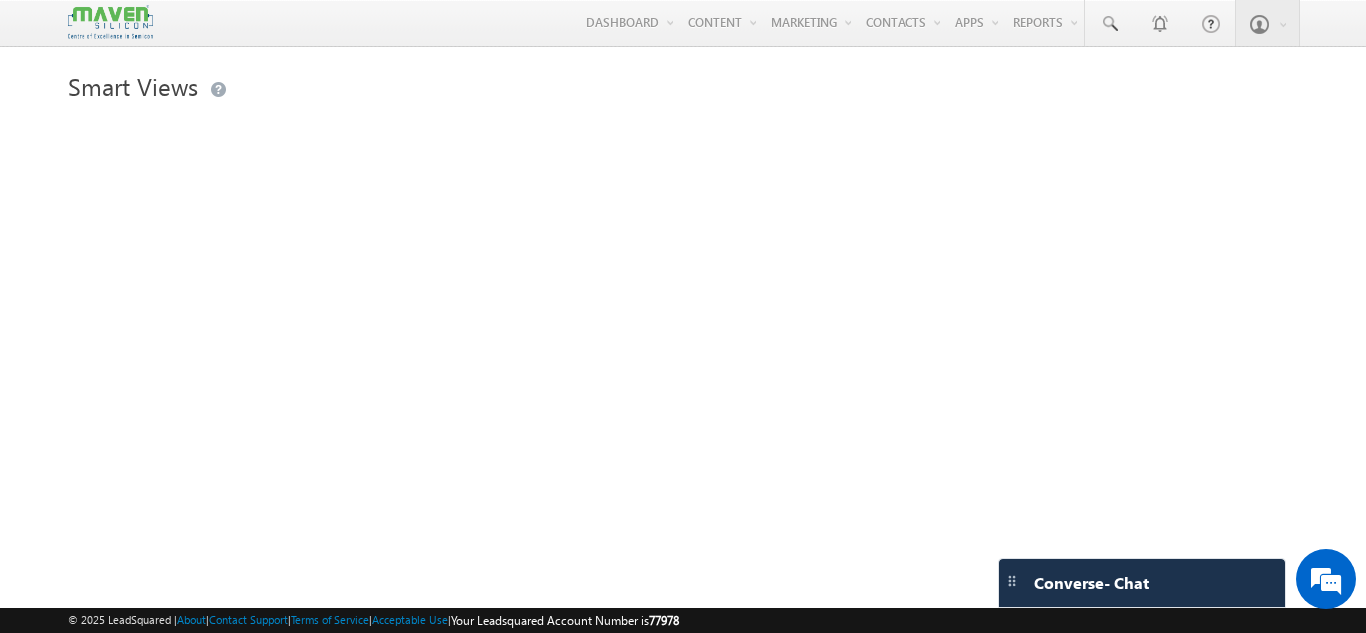 scroll, scrollTop: 0, scrollLeft: 0, axis: both 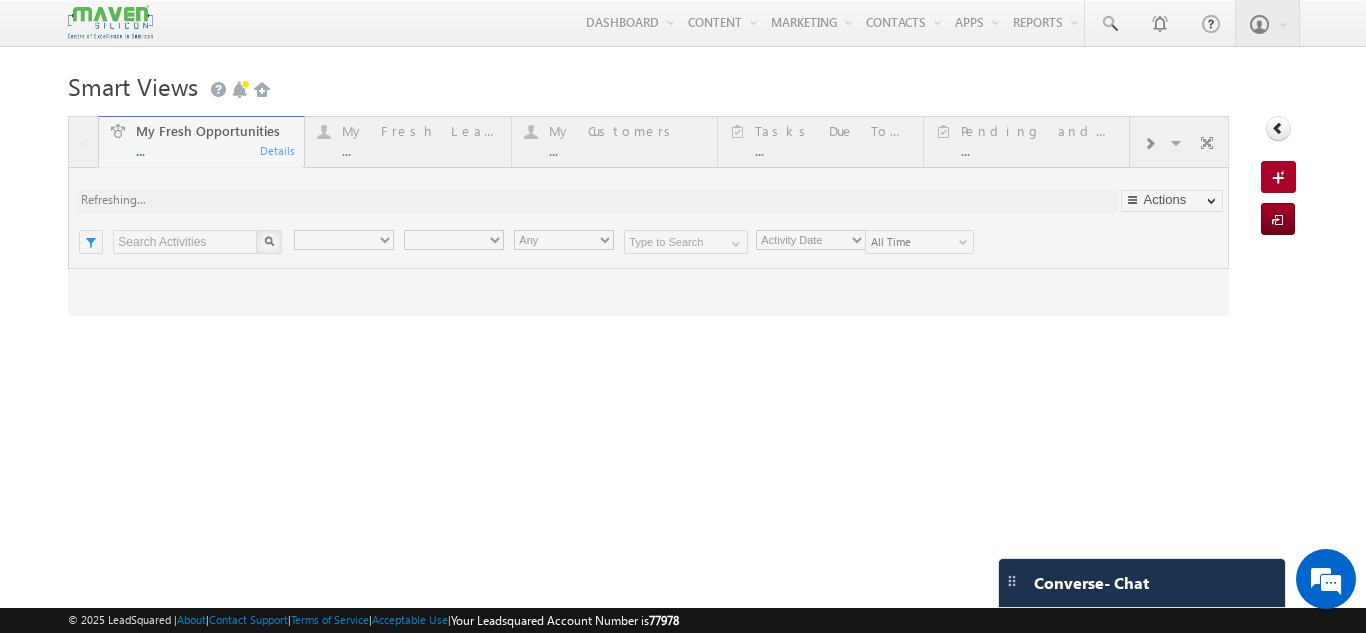 type on "Current User" 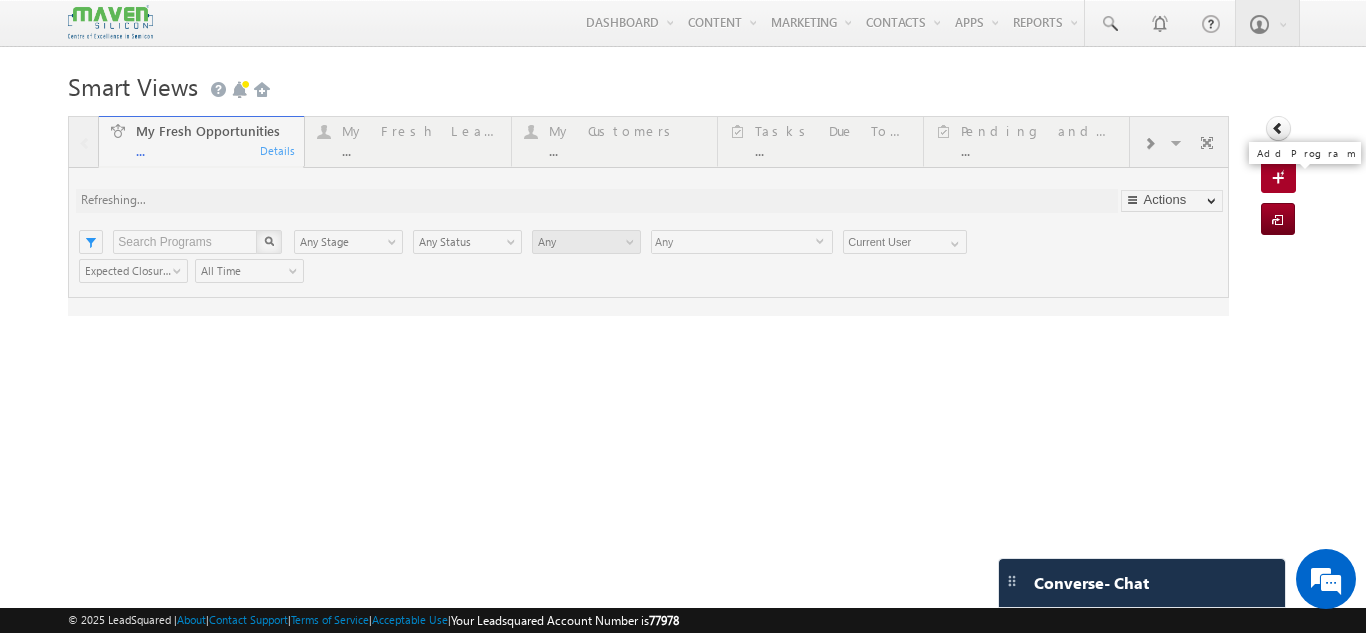 click at bounding box center (1281, 179) 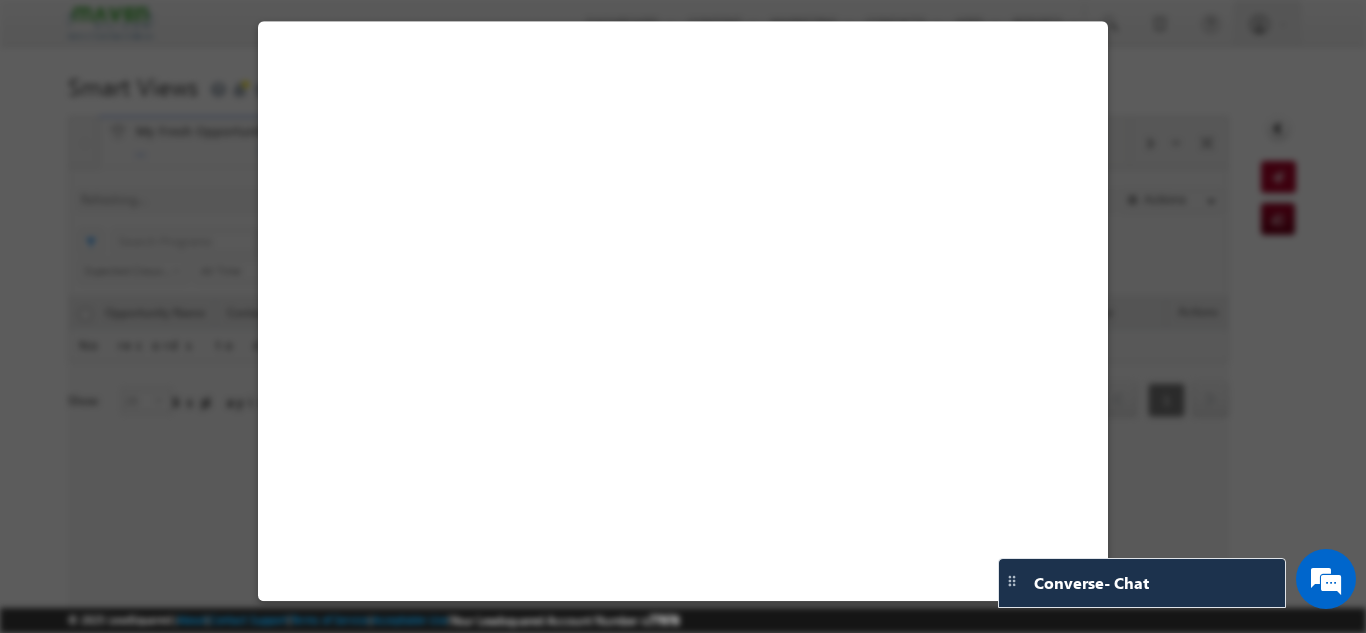 select on "Prospecting" 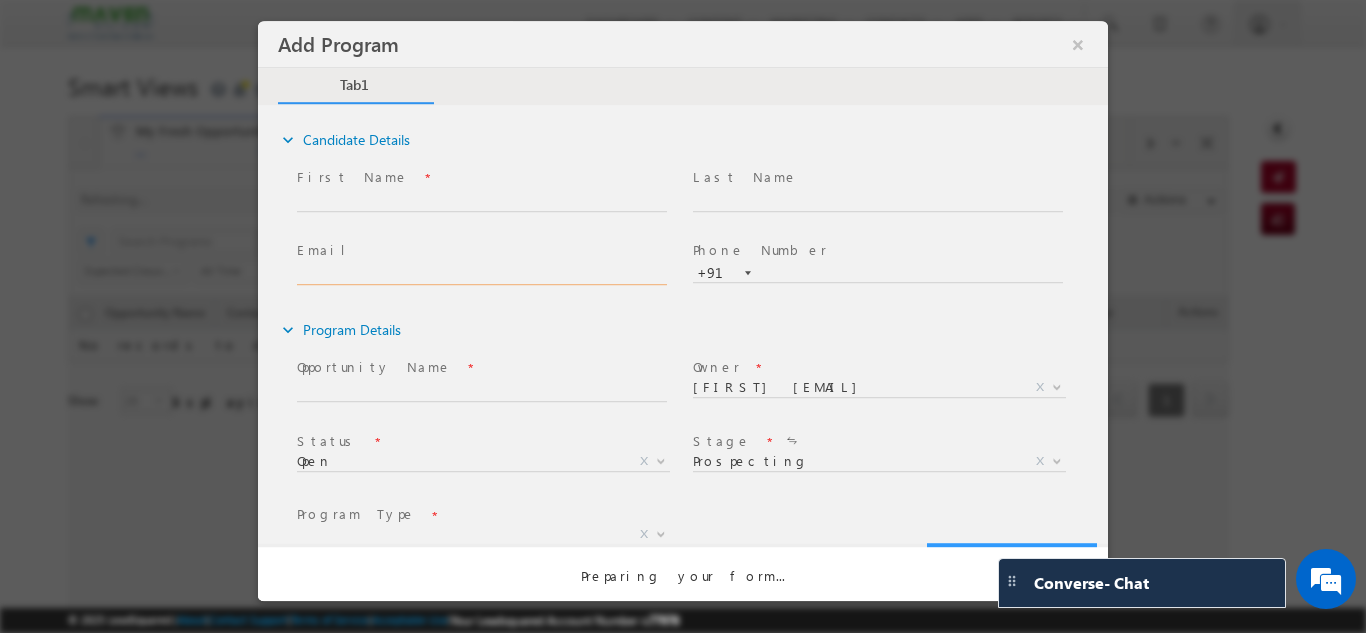 click 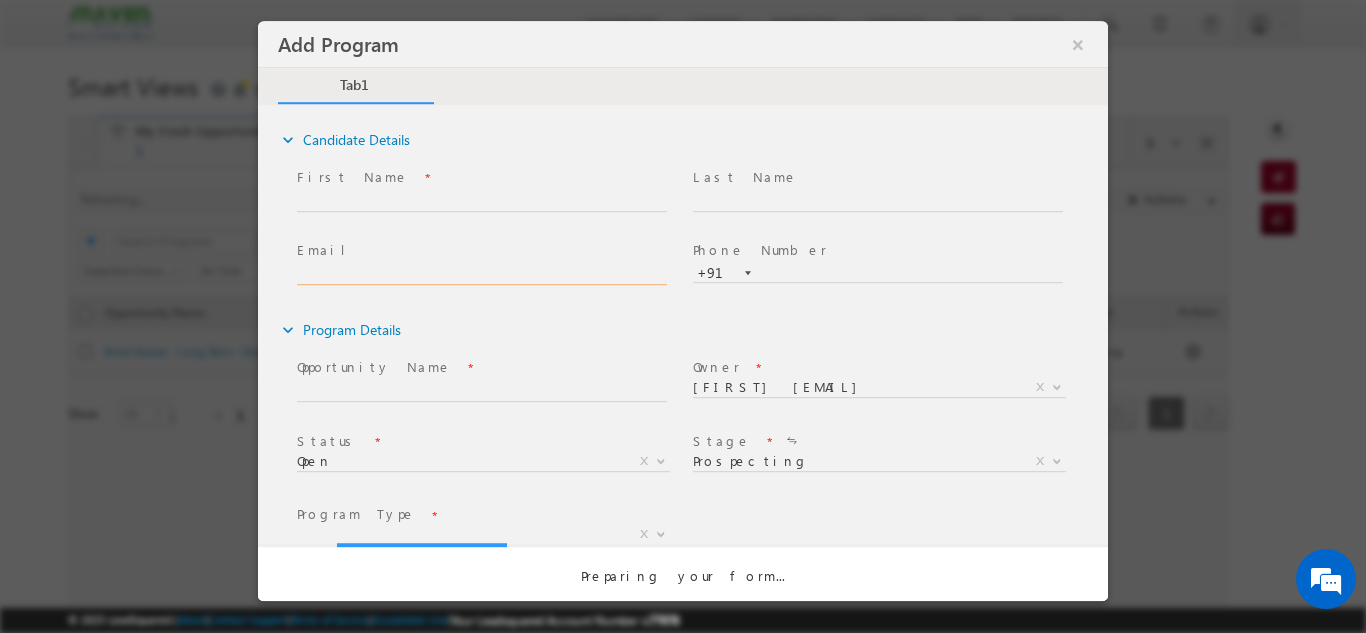 scroll, scrollTop: 0, scrollLeft: 0, axis: both 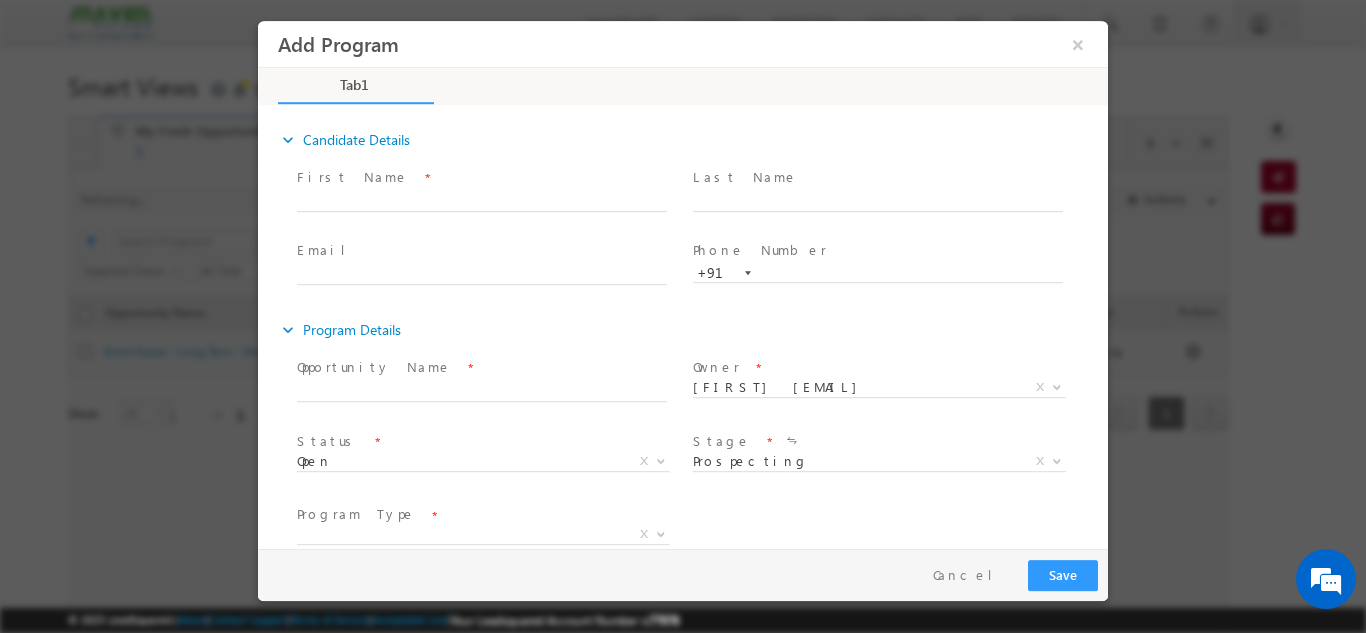 click at bounding box center (484, 283) 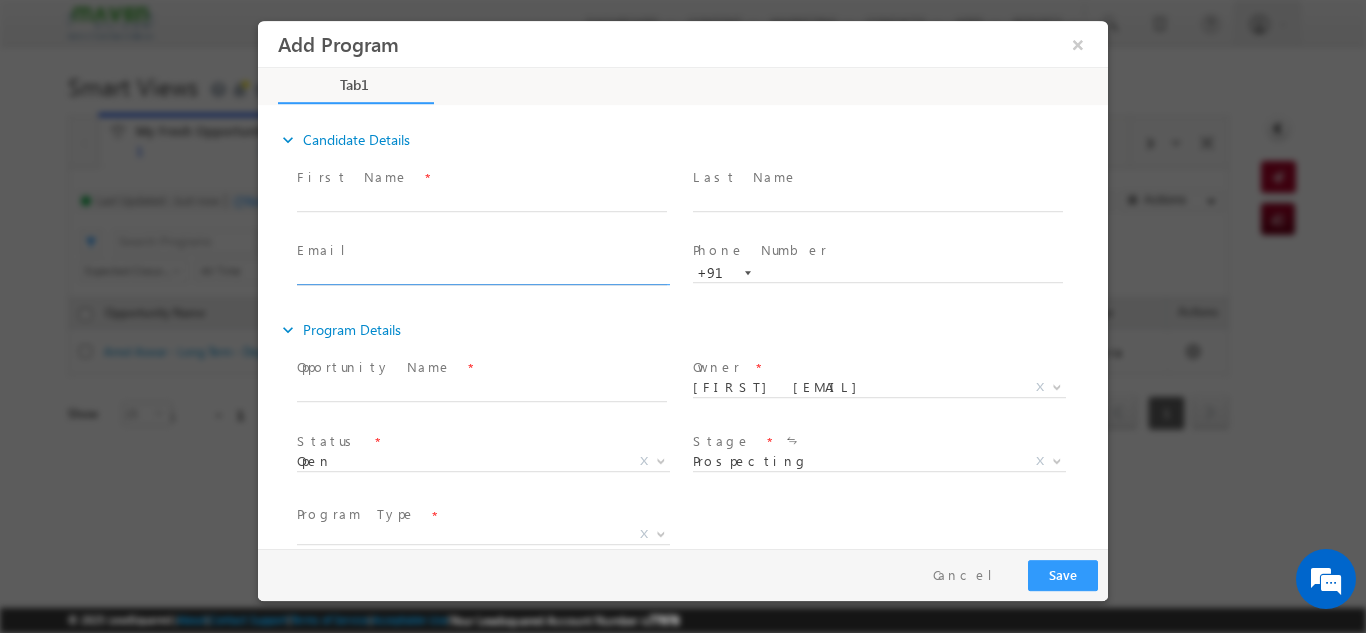 click 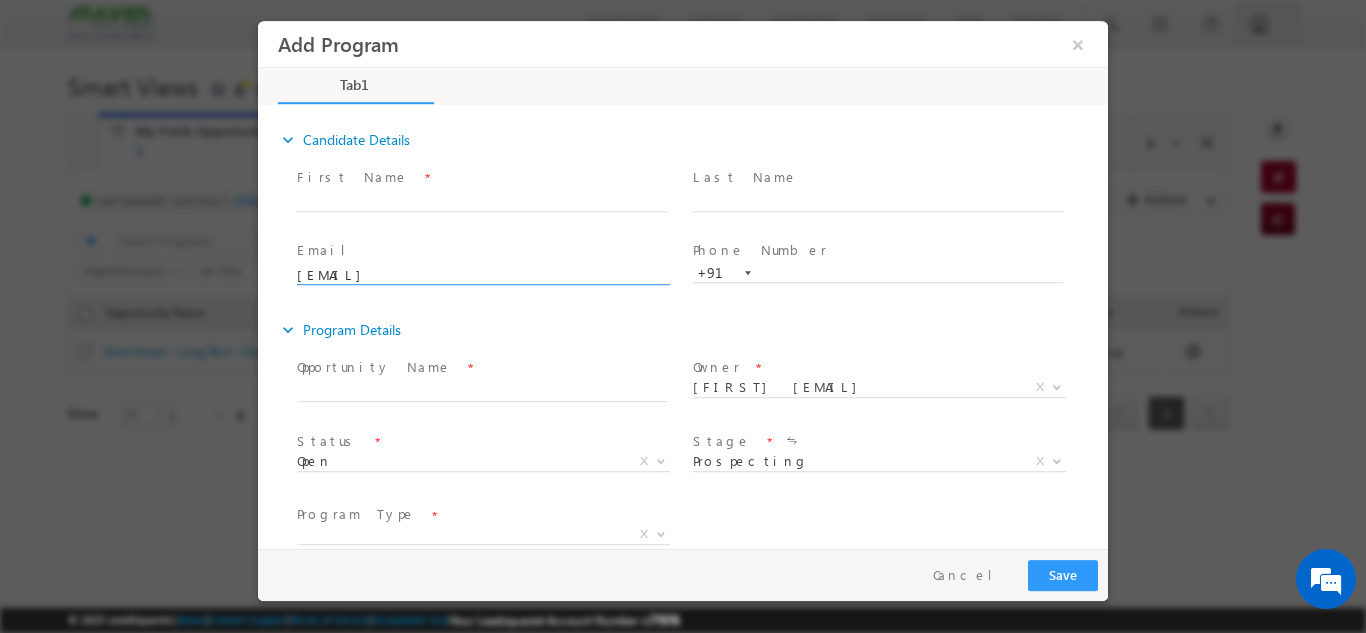 type on "bathinivenkat701@gmail.com" 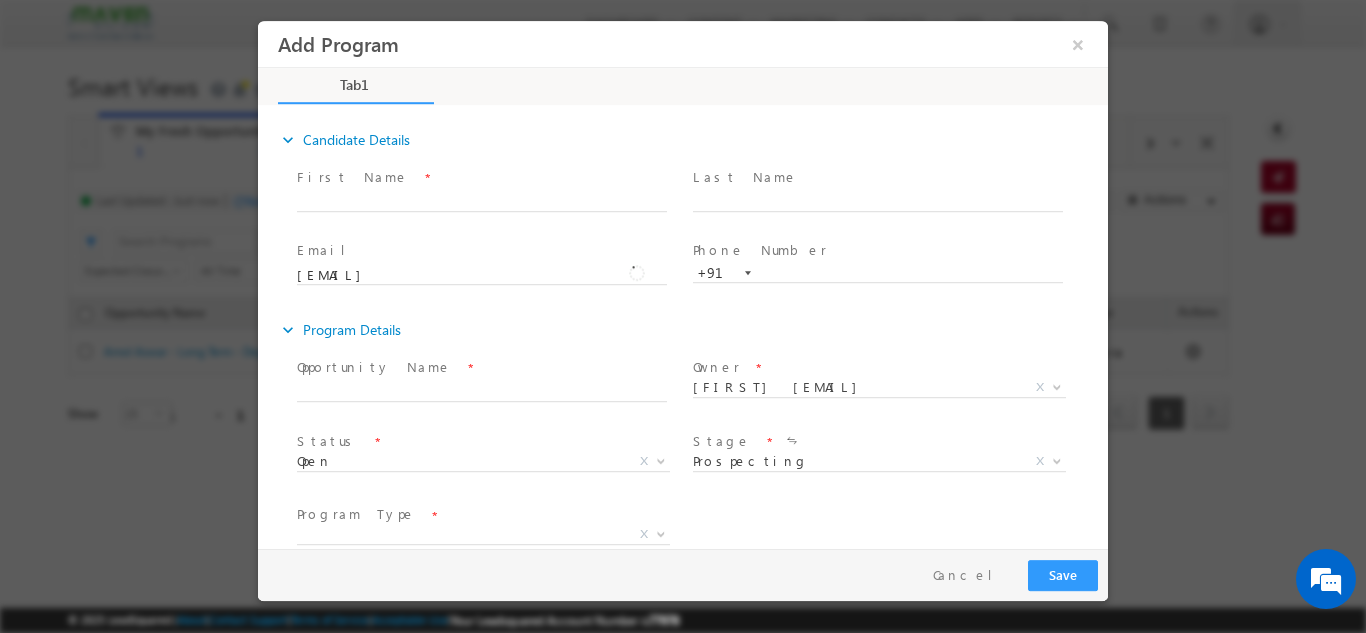 click on "Email
*
bathinivenkat701@gmail.com" at bounding box center [491, 273] 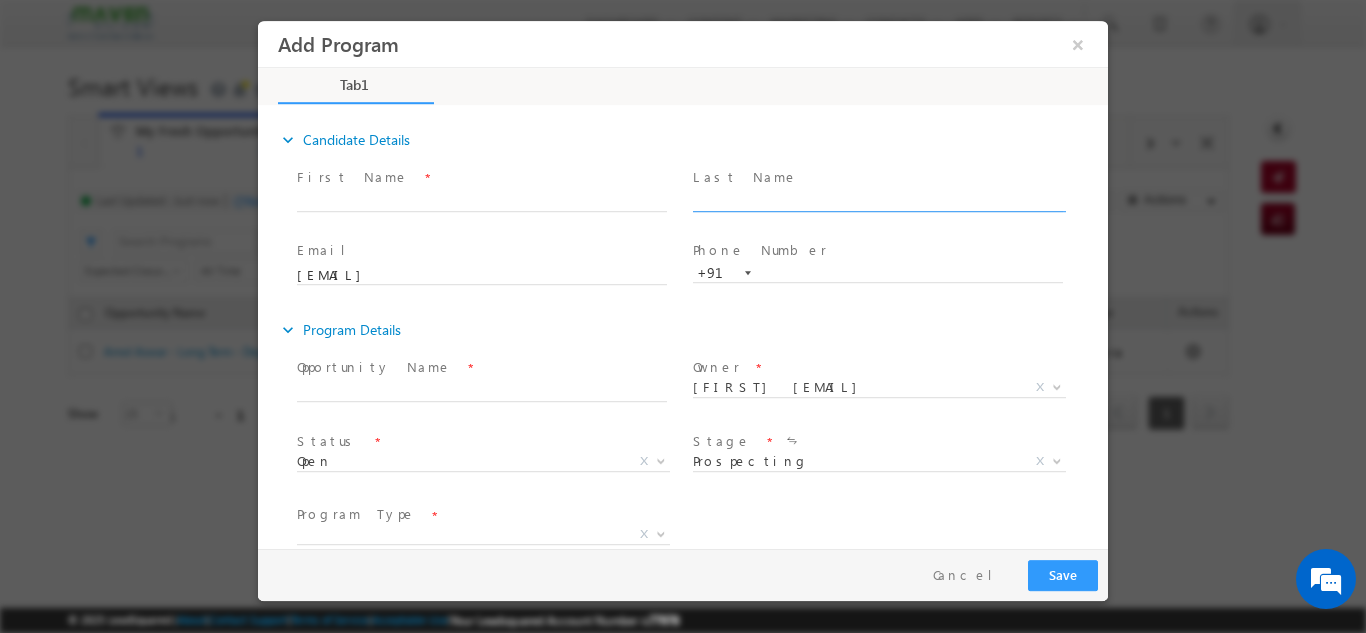 scroll, scrollTop: 0, scrollLeft: 0, axis: both 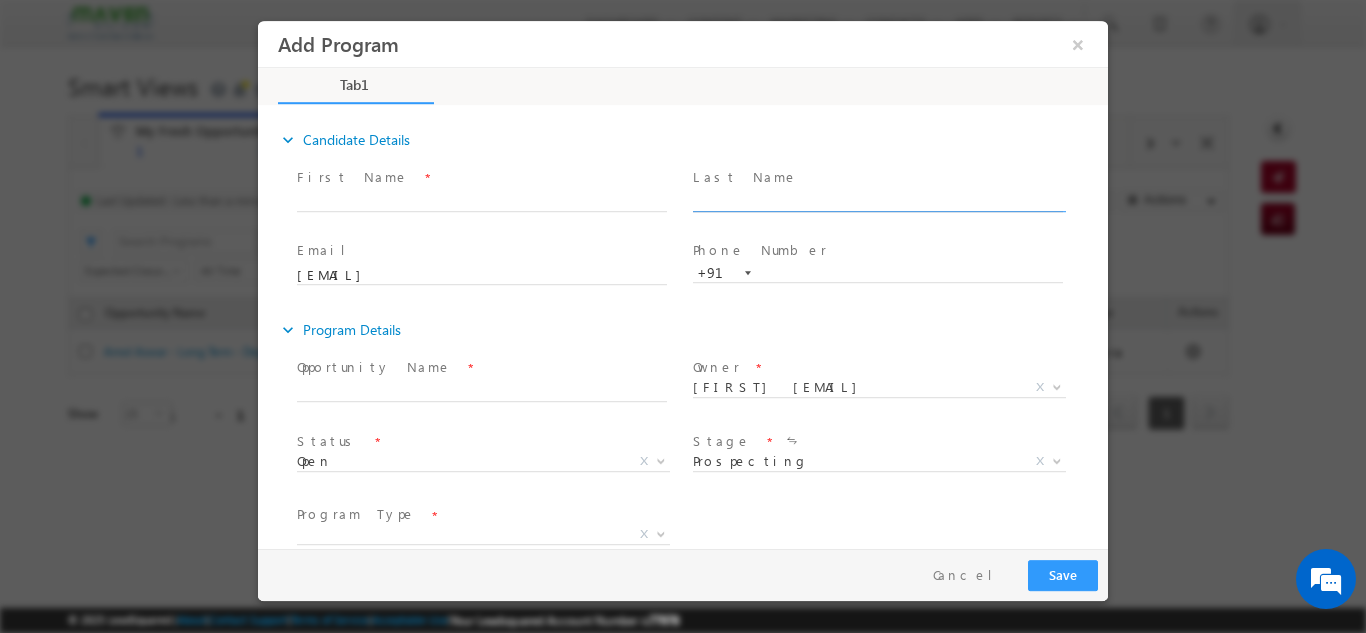 click at bounding box center (878, 201) 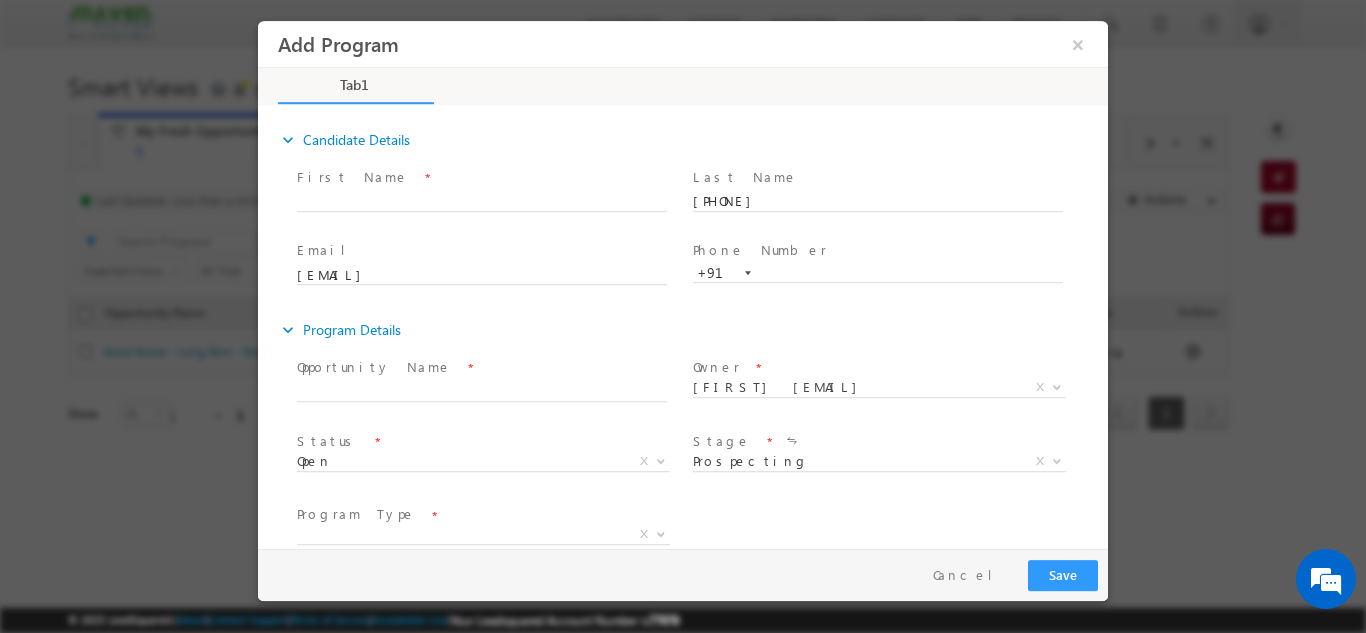 click on "Last Name
*" at bounding box center (877, 177) 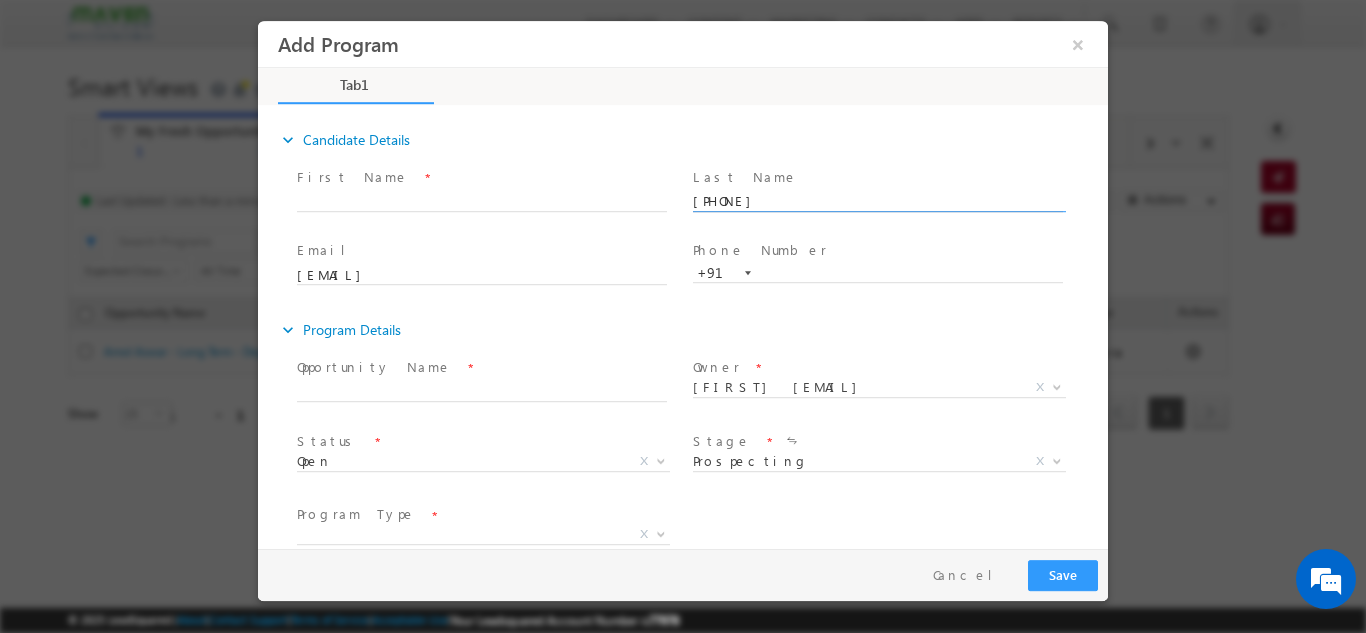 click on "83417 16701" at bounding box center [878, 201] 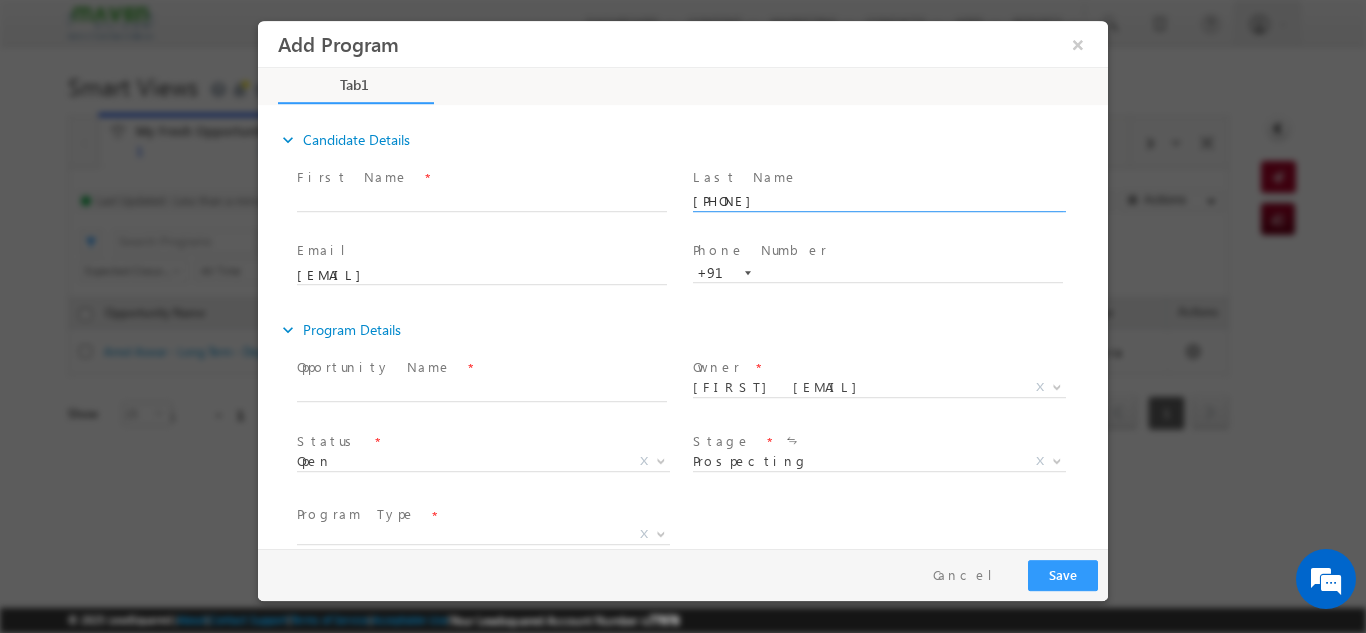 type on "8341716701" 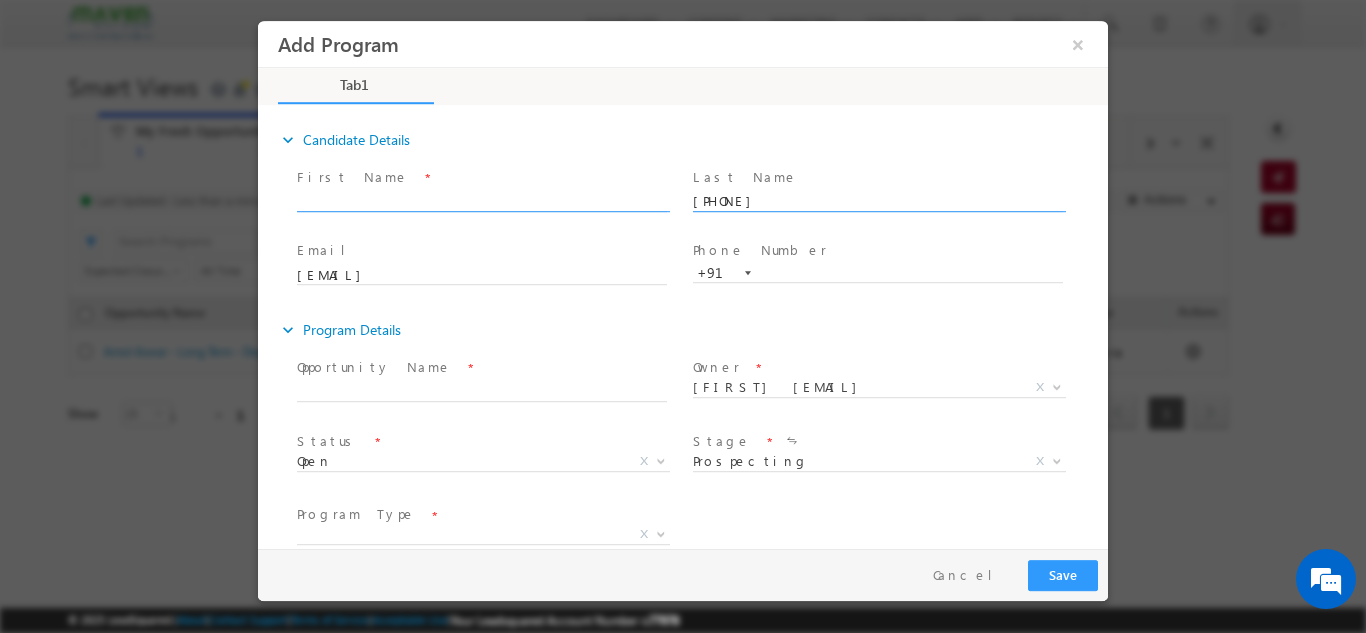 drag, startPoint x: 766, startPoint y: 202, endPoint x: 641, endPoint y: 201, distance: 125.004 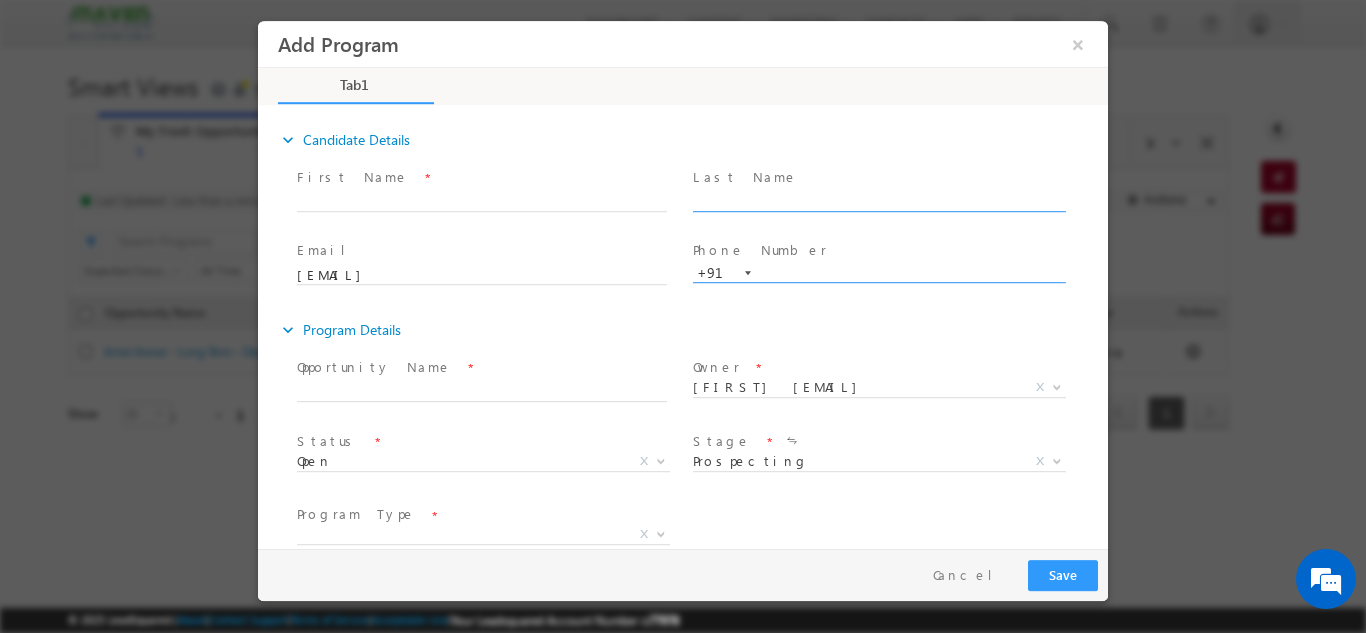 type 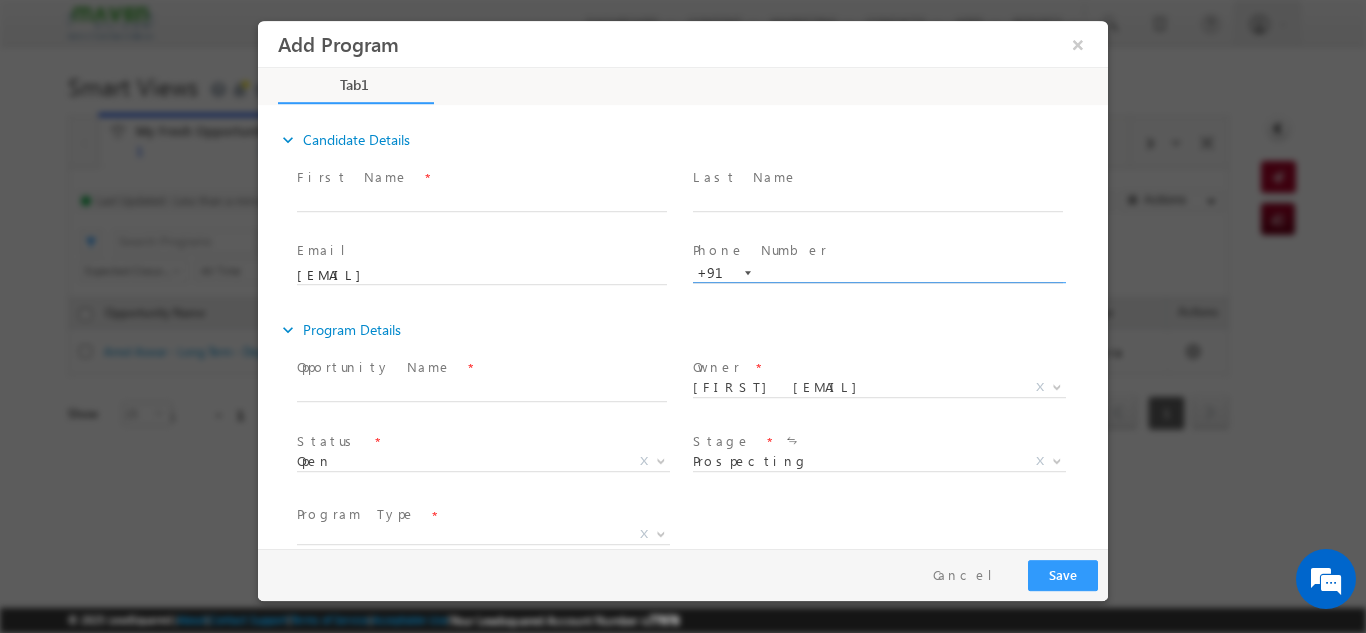 click at bounding box center (878, 273) 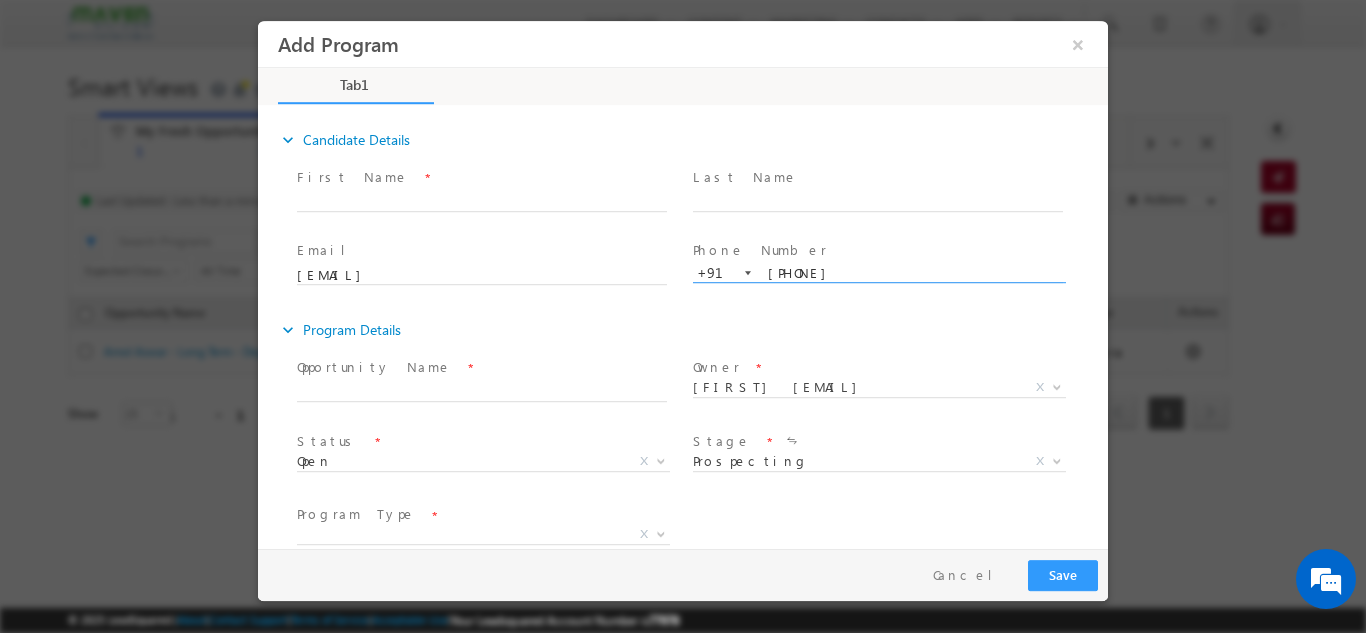 type on "8341716701" 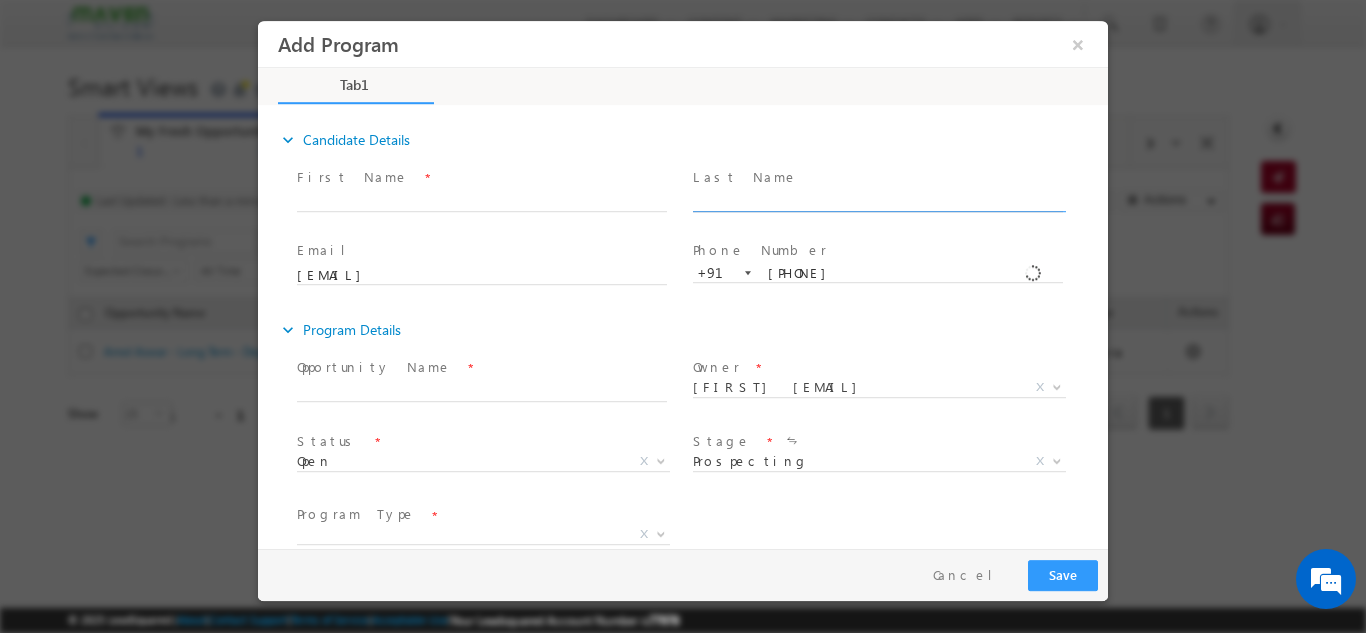 click at bounding box center [878, 201] 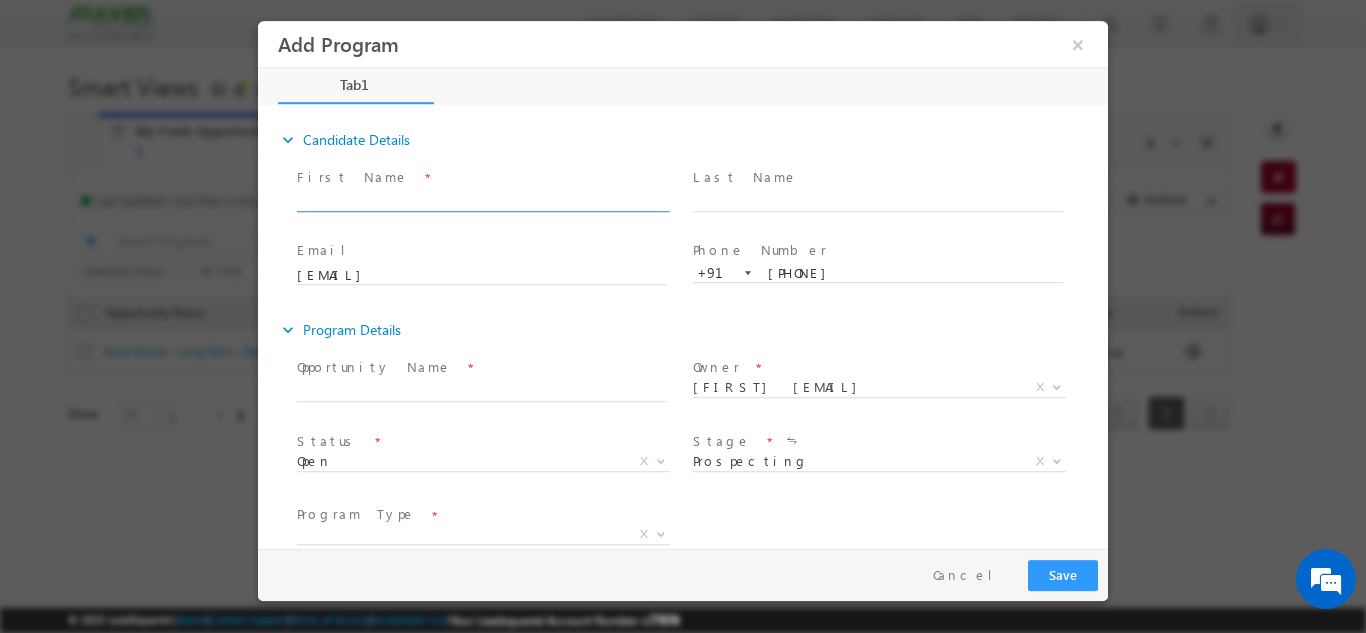 click at bounding box center [482, 201] 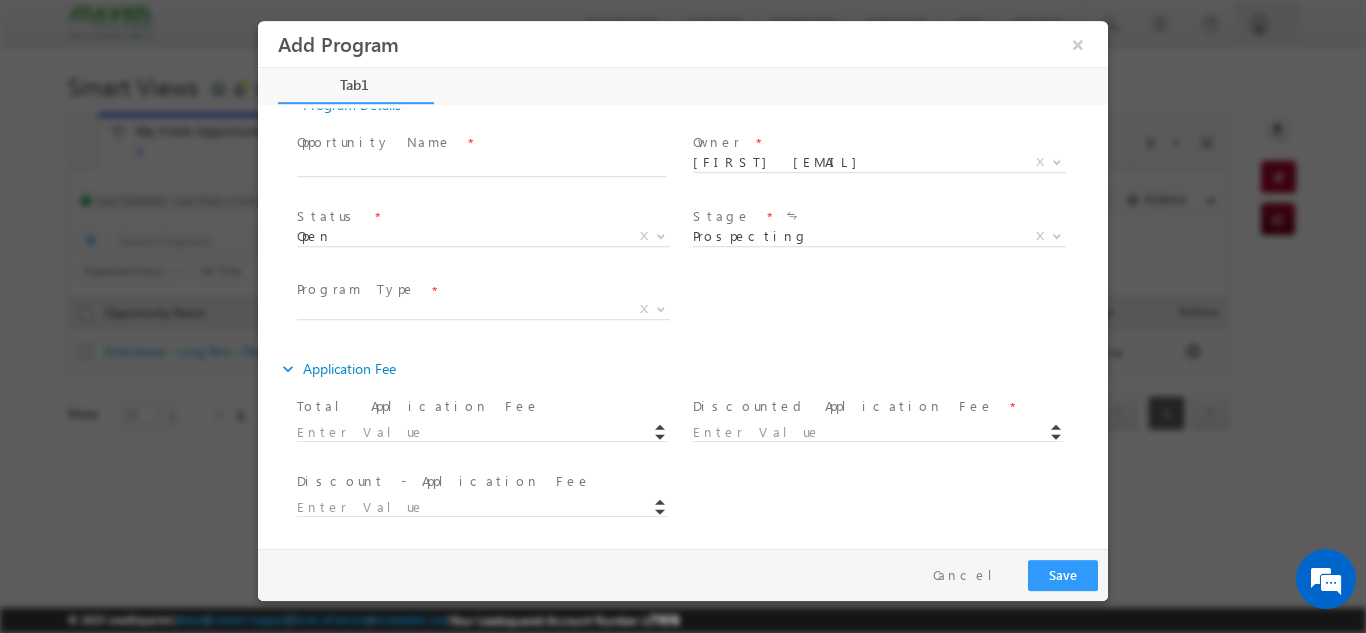 scroll, scrollTop: 25, scrollLeft: 0, axis: vertical 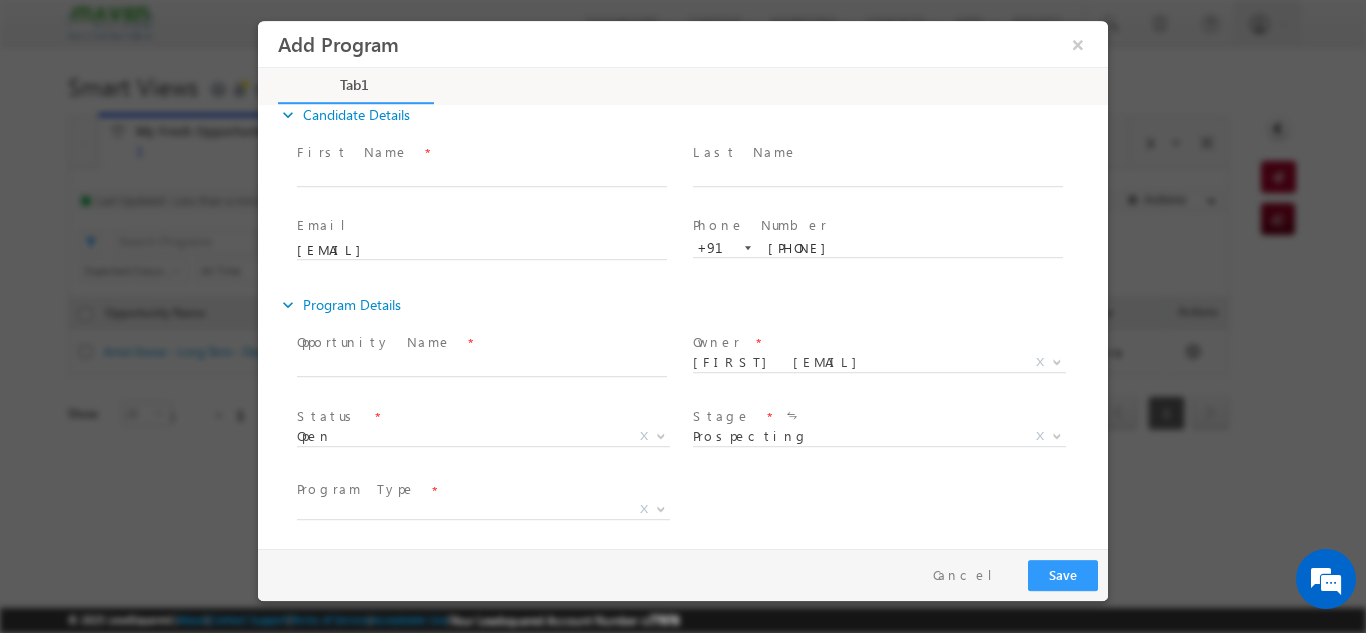 click at bounding box center [481, 196] 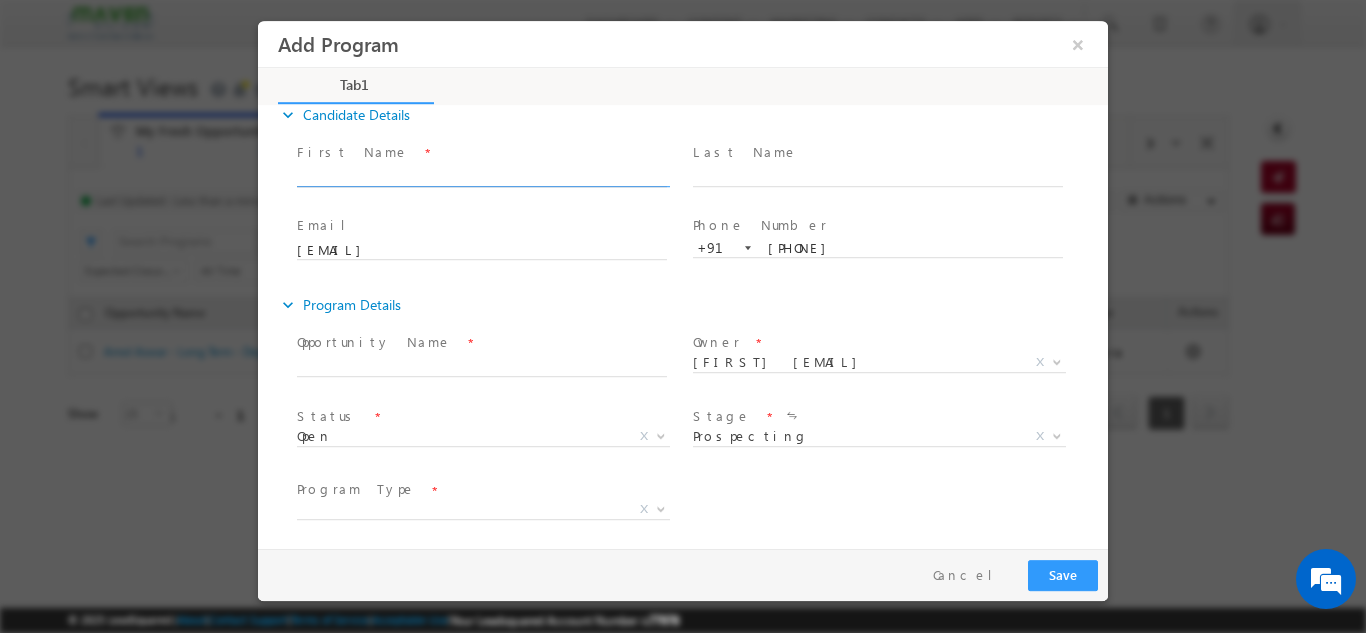 click at bounding box center [482, 176] 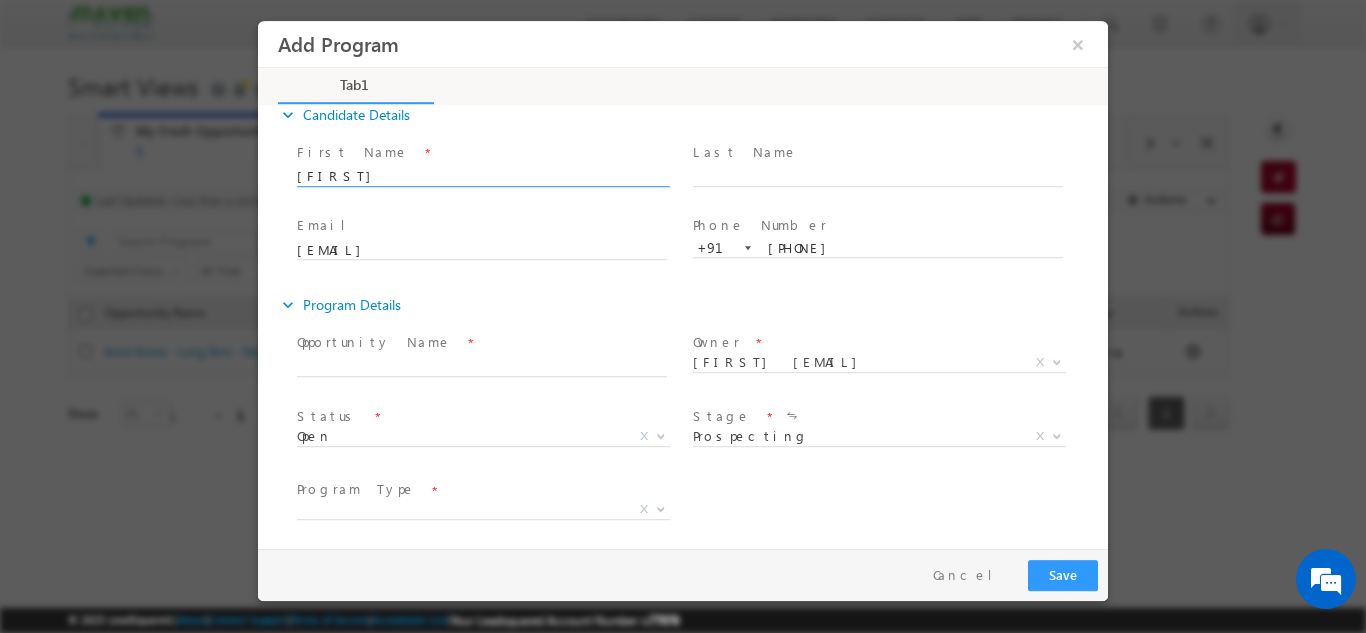 type on "[FIRST]" 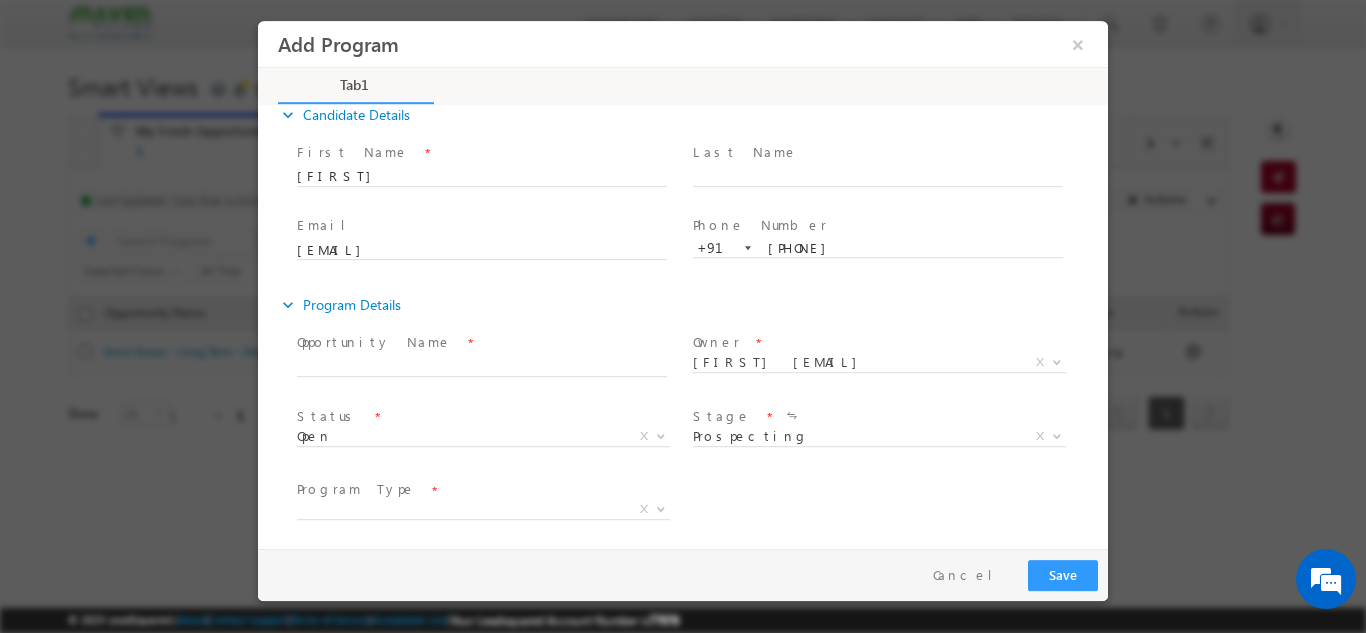 click on "First Name
*" at bounding box center (481, 152) 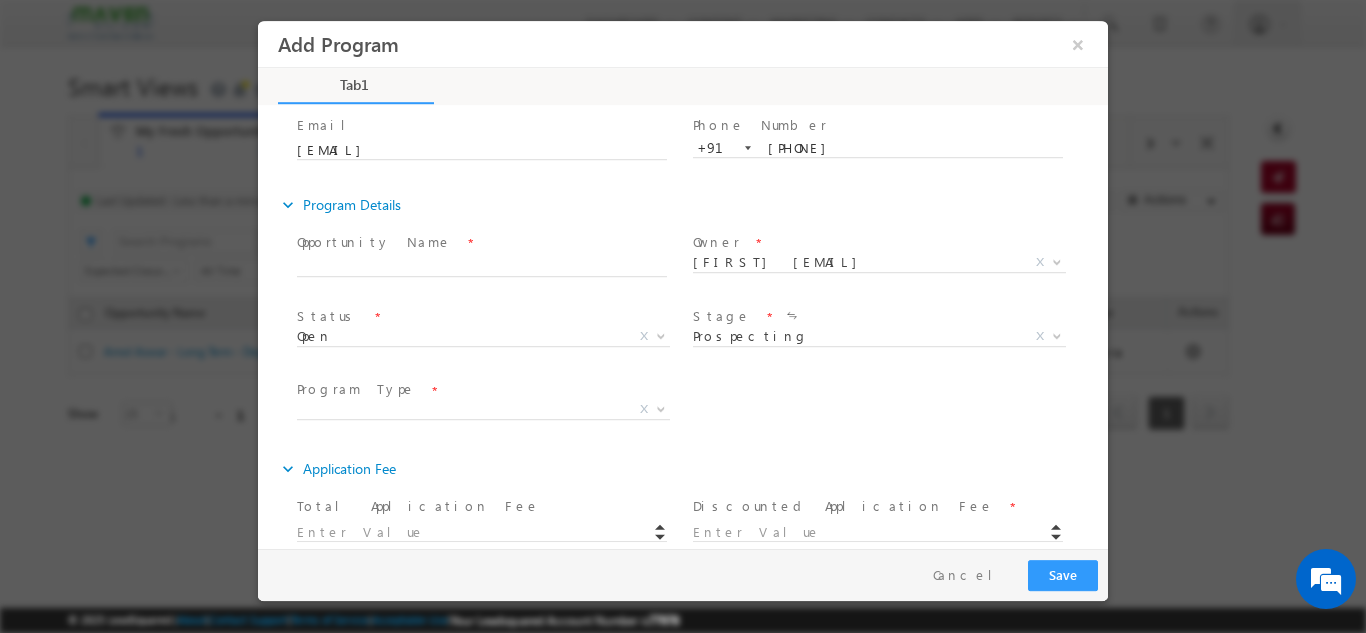 click on "*" at bounding box center (470, 242) 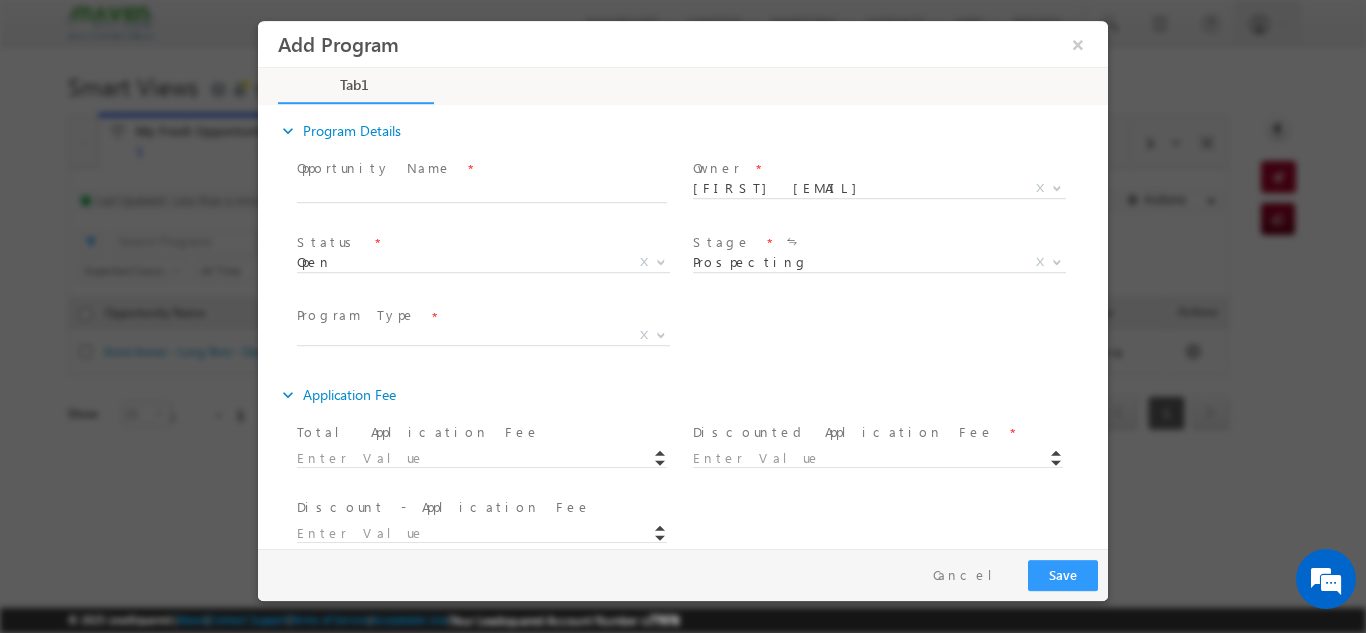 scroll, scrollTop: 225, scrollLeft: 0, axis: vertical 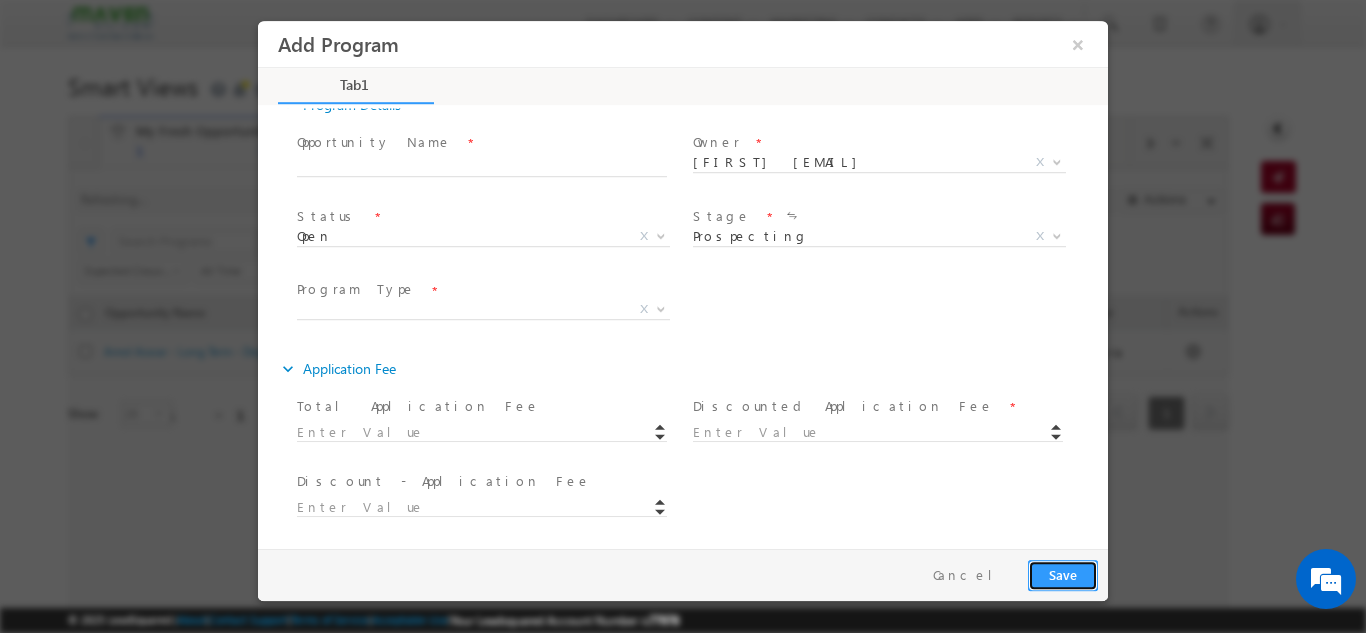 click on "Save" at bounding box center [1063, 574] 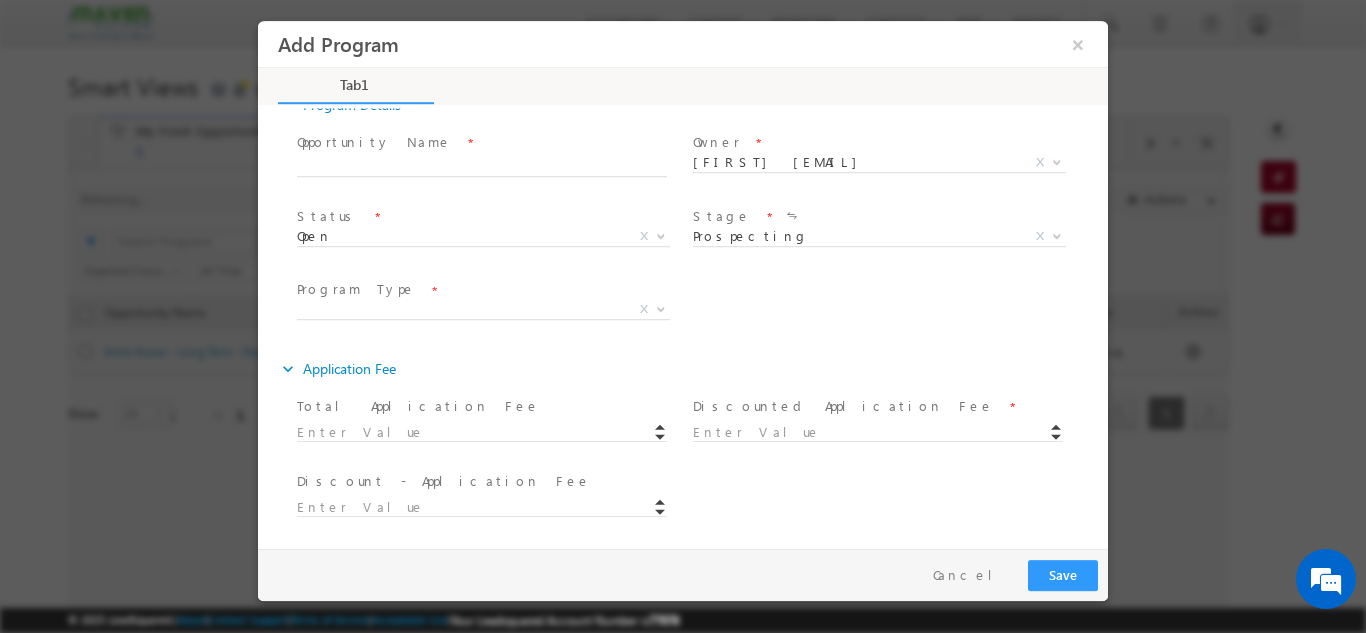 scroll, scrollTop: 220, scrollLeft: 0, axis: vertical 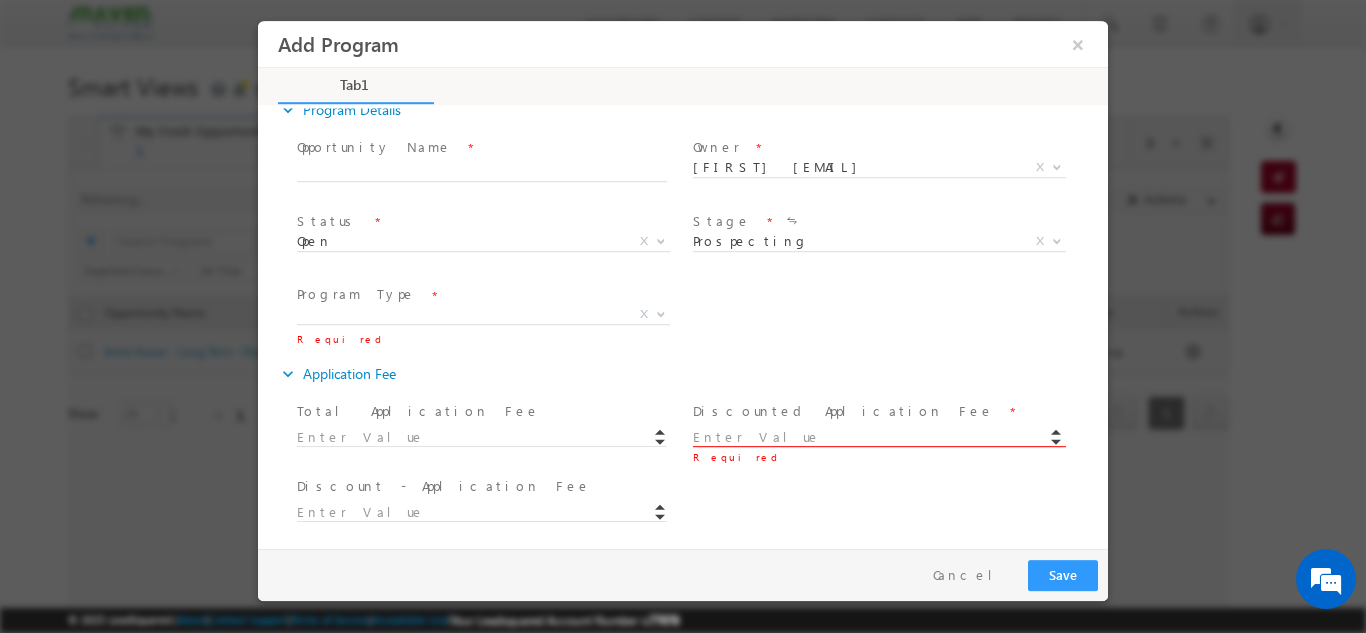 click at bounding box center [879, 445] 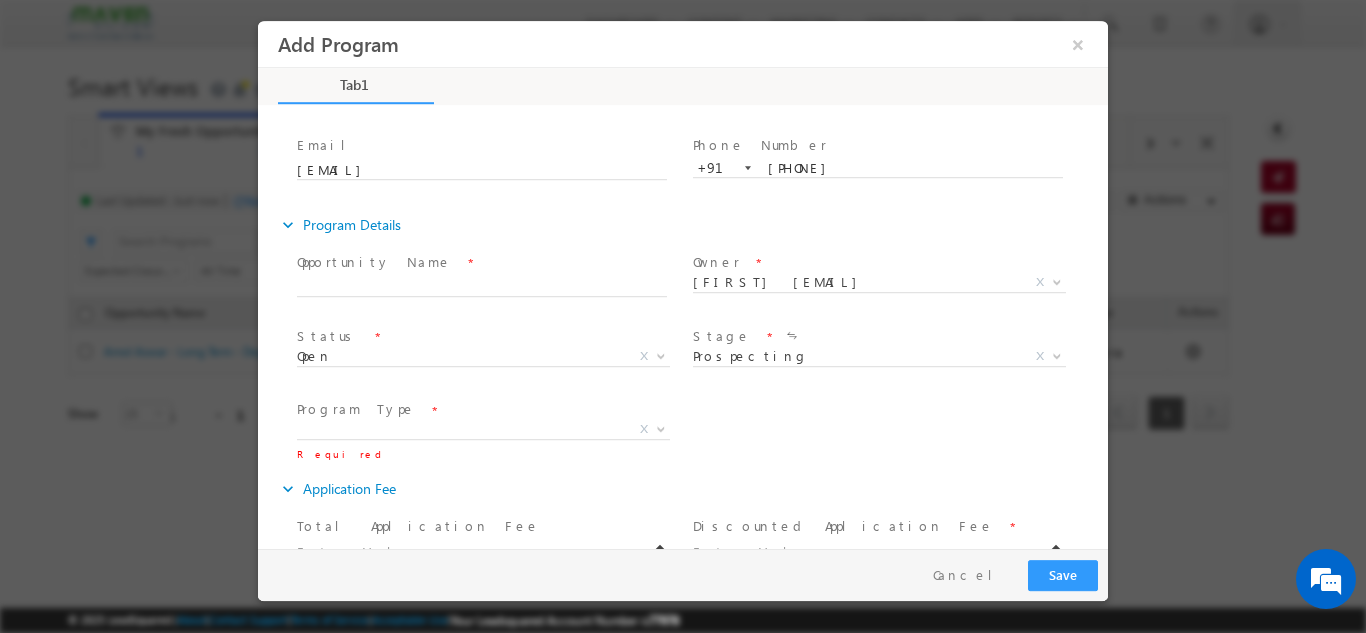 scroll, scrollTop: 0, scrollLeft: 0, axis: both 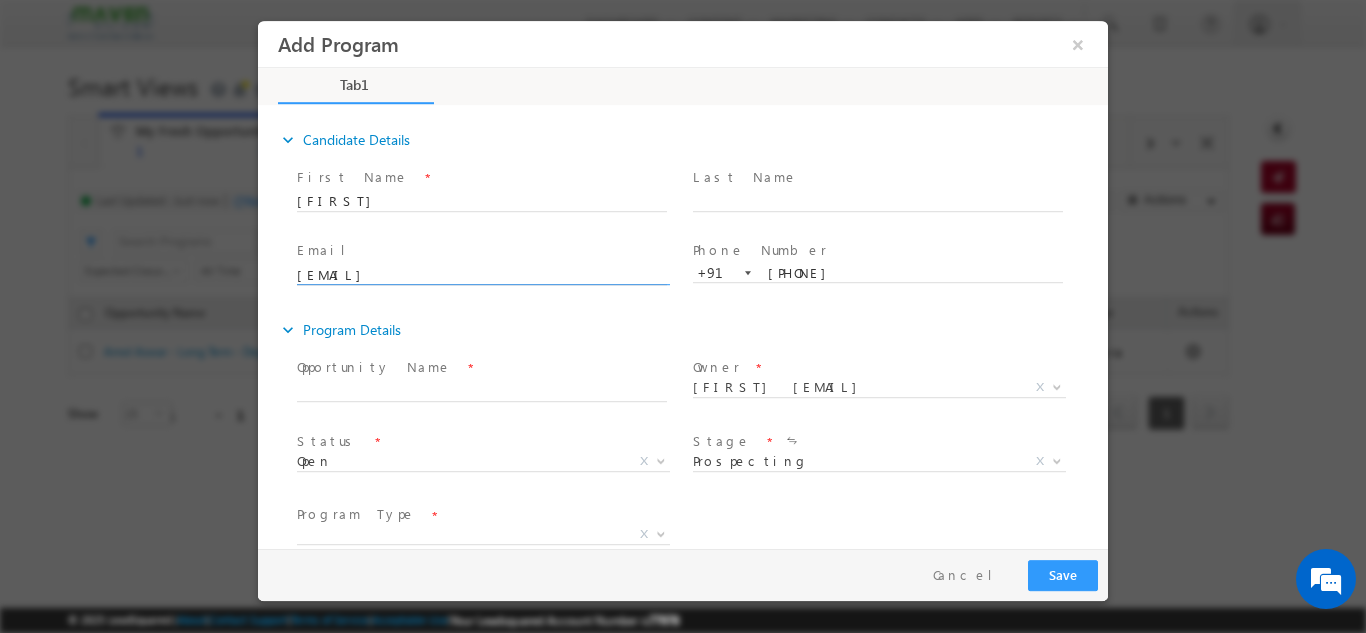 click on "bathinivenkat701@gmail.com" 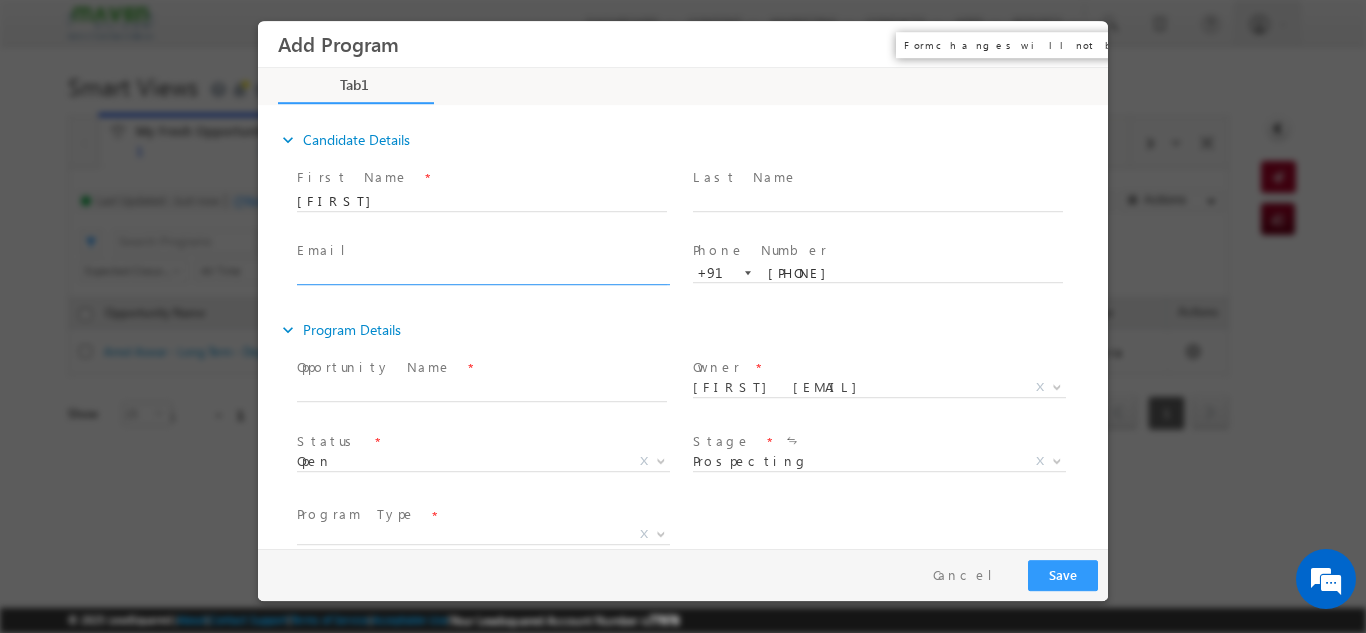 type 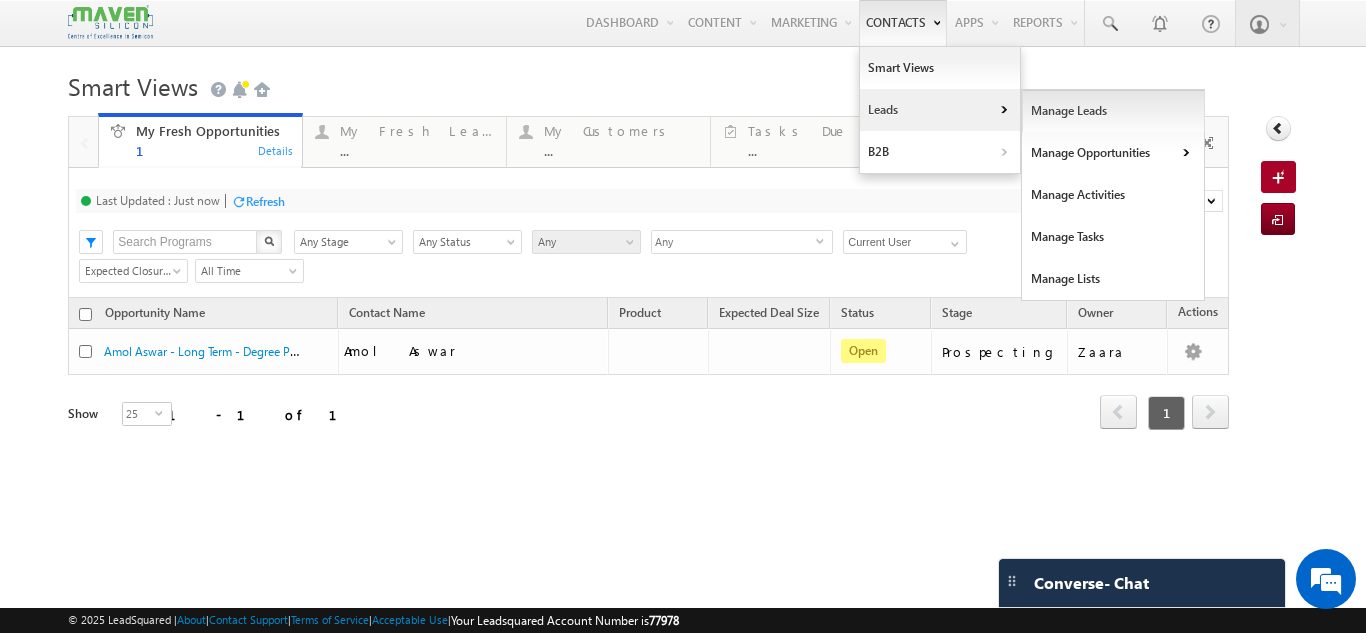 click on "Manage Leads" at bounding box center (1113, 111) 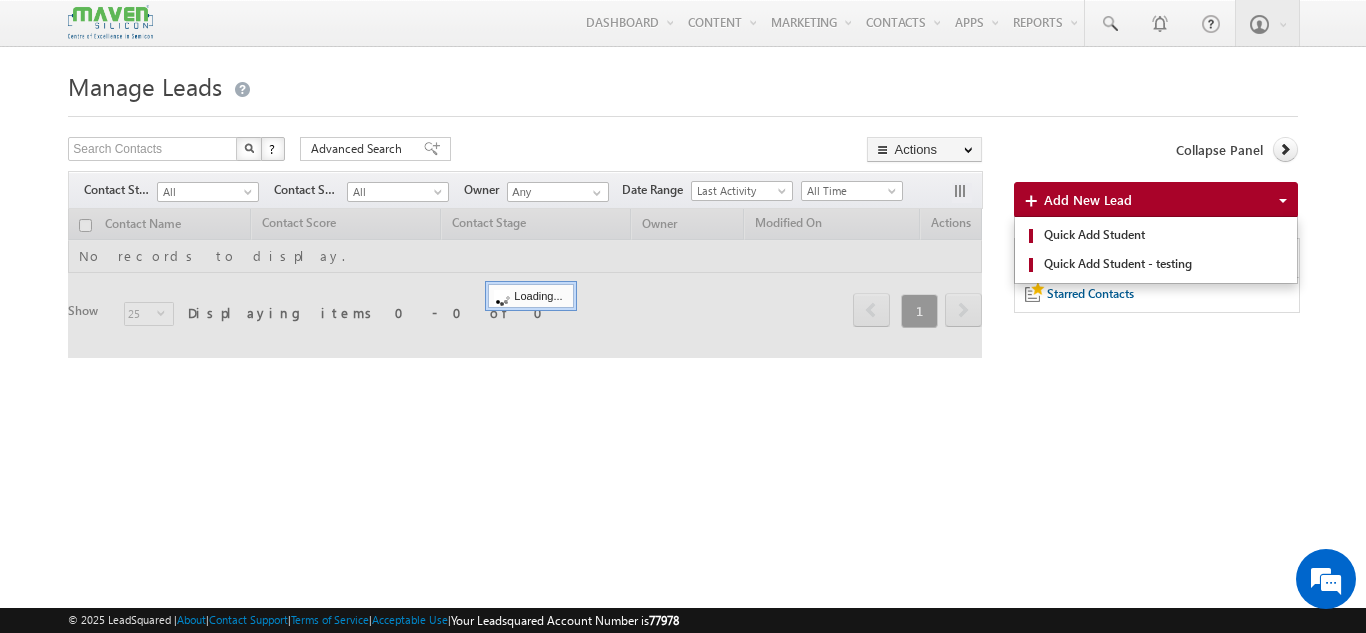 scroll, scrollTop: 0, scrollLeft: 0, axis: both 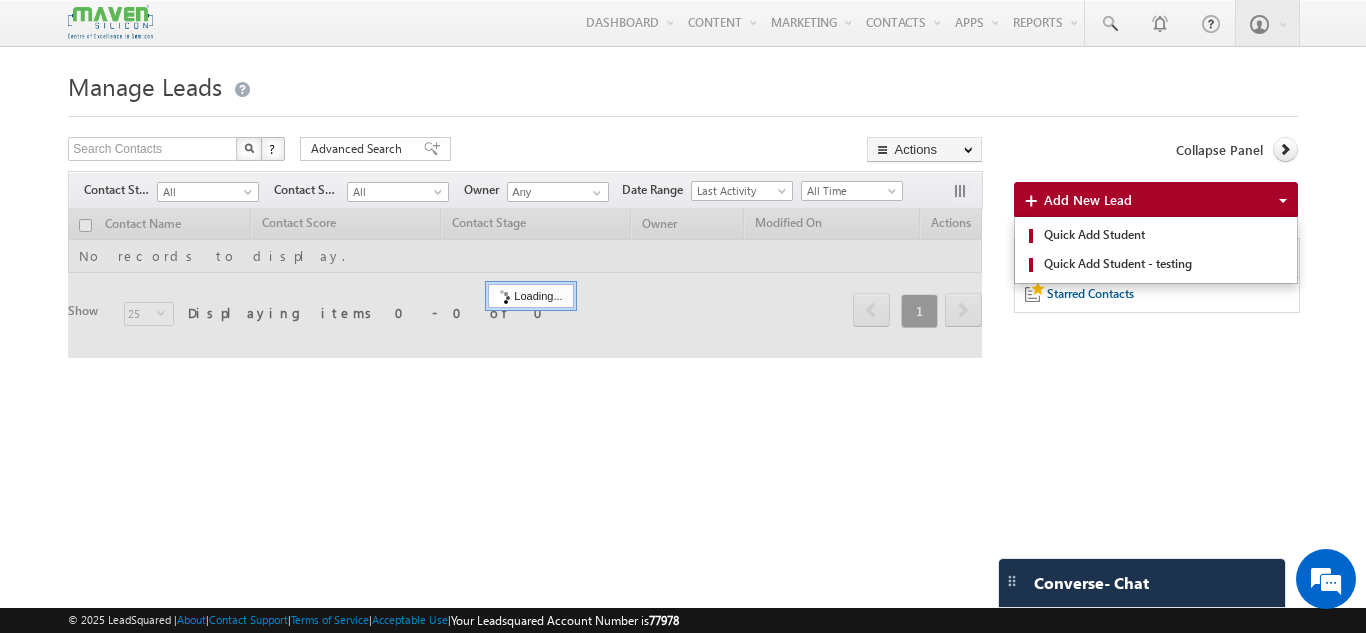 click on "Add New Lead" at bounding box center [1088, 199] 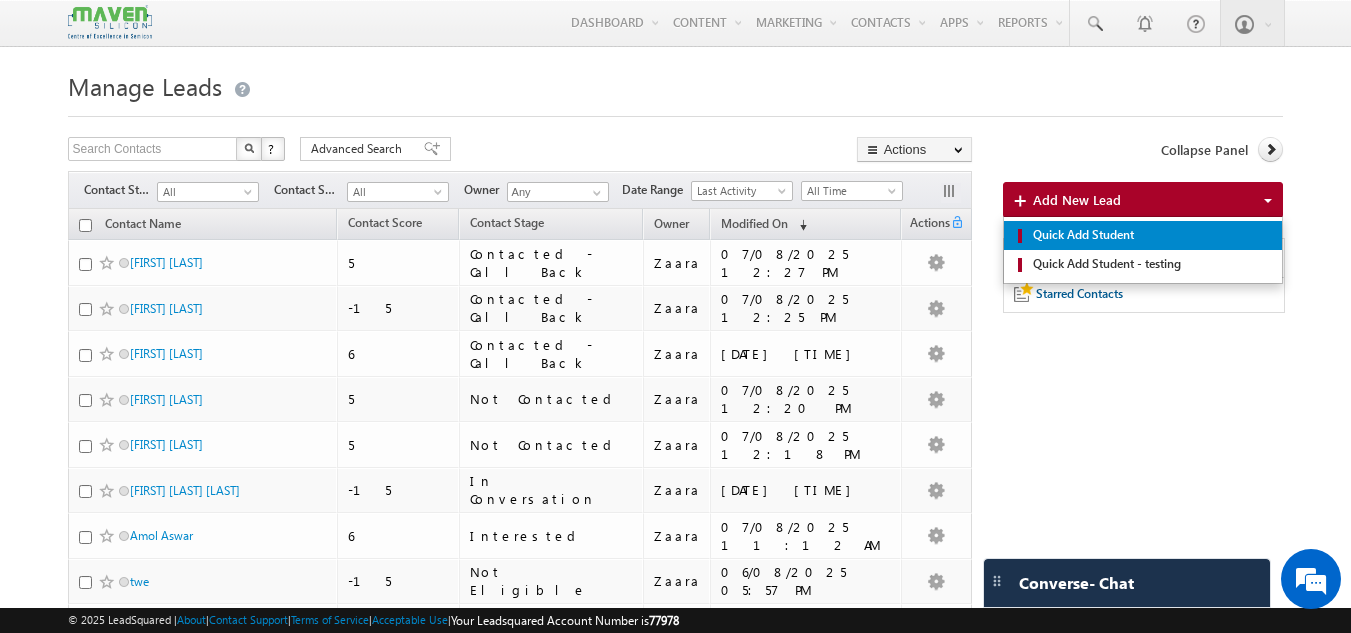 click on "Quick Add Student" at bounding box center (1151, 235) 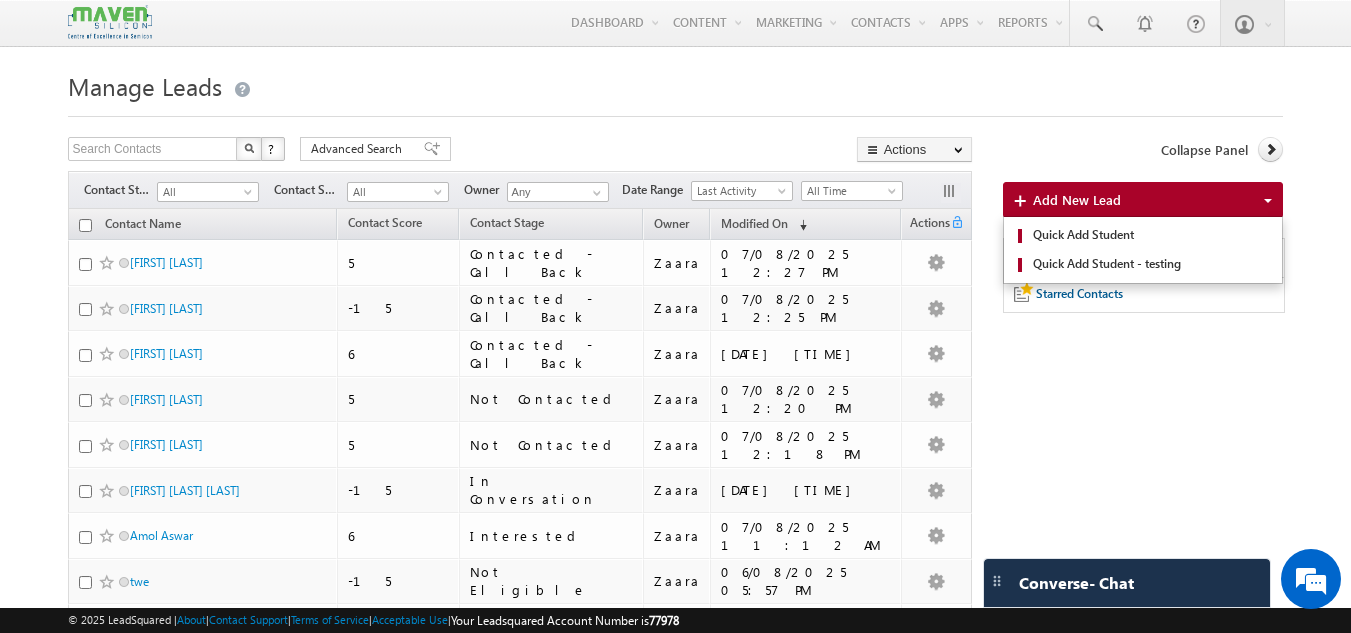 click on "Add New Lead" at bounding box center [1077, 199] 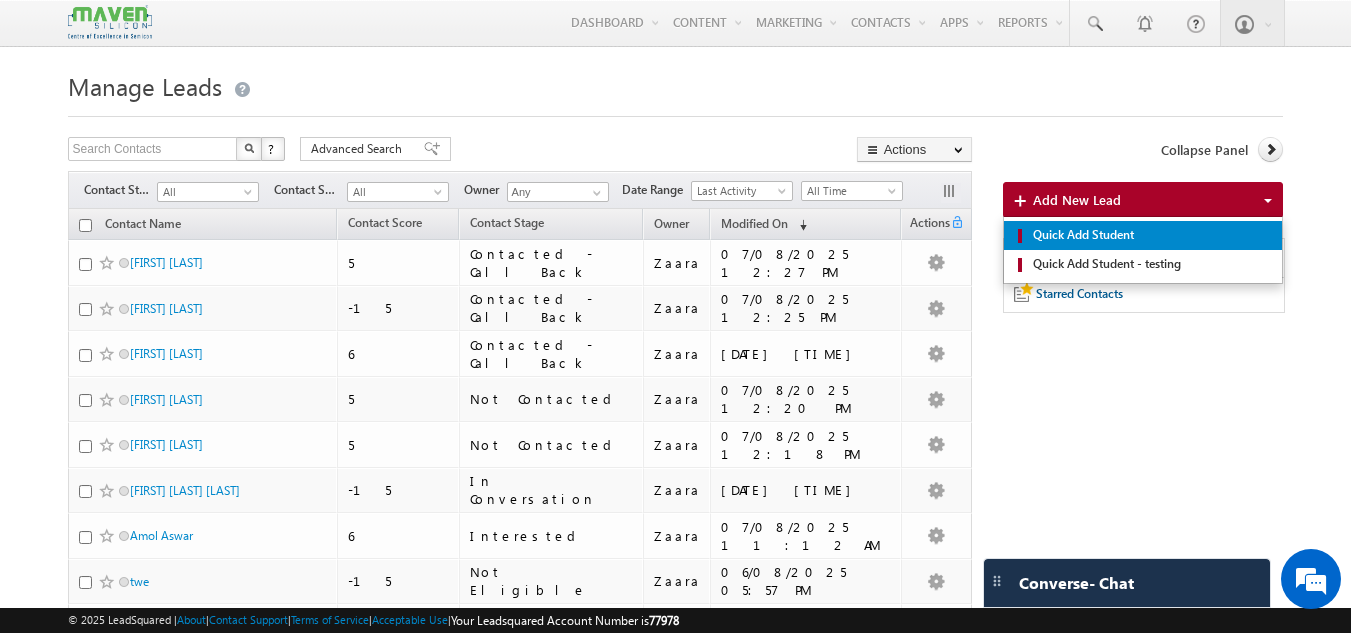 click on "Quick Add Student" at bounding box center (1151, 235) 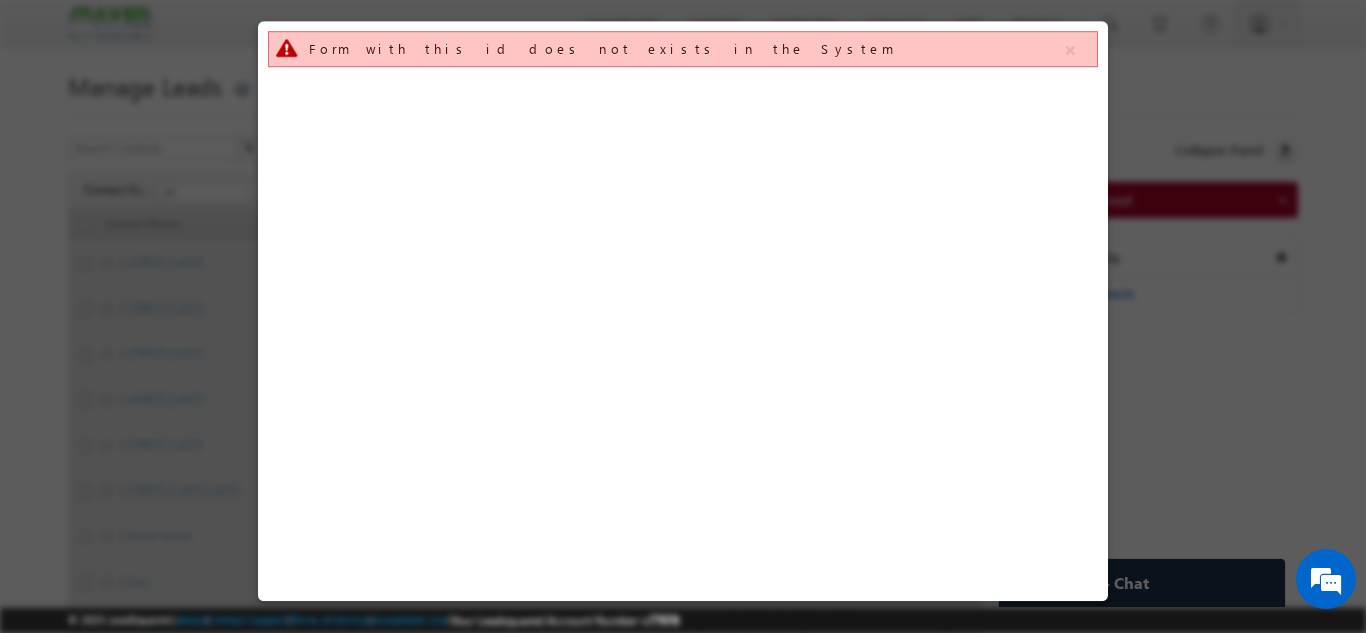 scroll, scrollTop: 0, scrollLeft: 0, axis: both 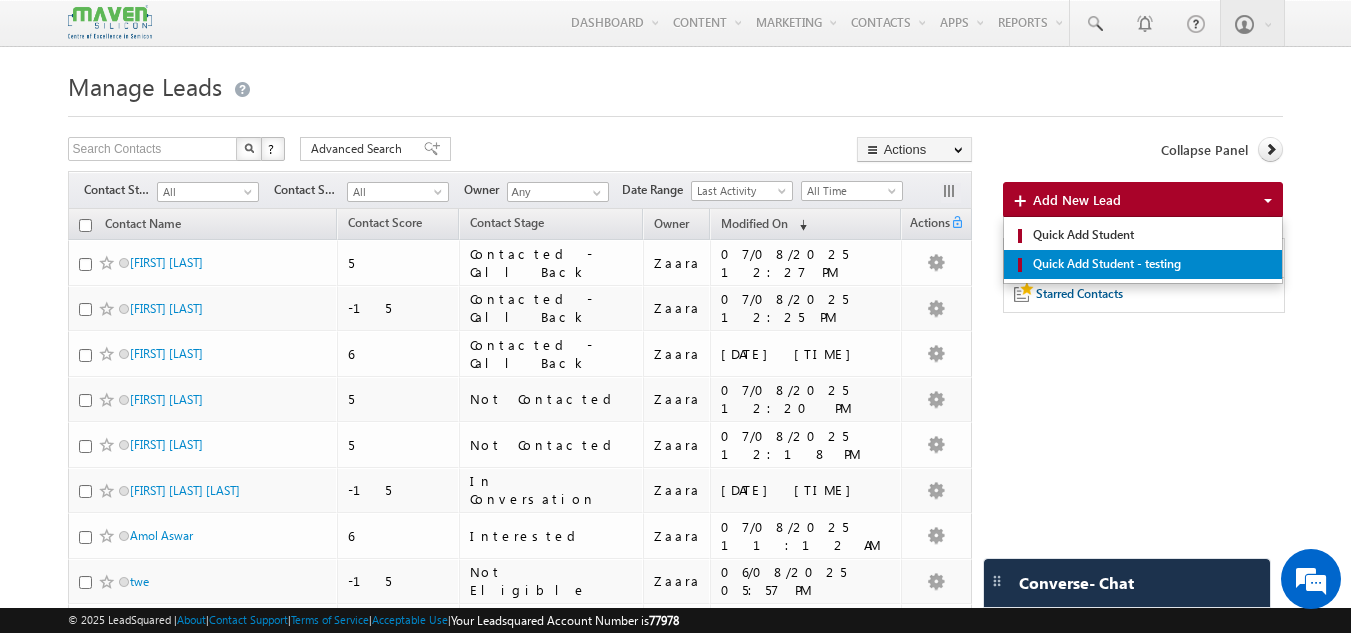 click on "Quick Add Student - testing" at bounding box center (1151, 264) 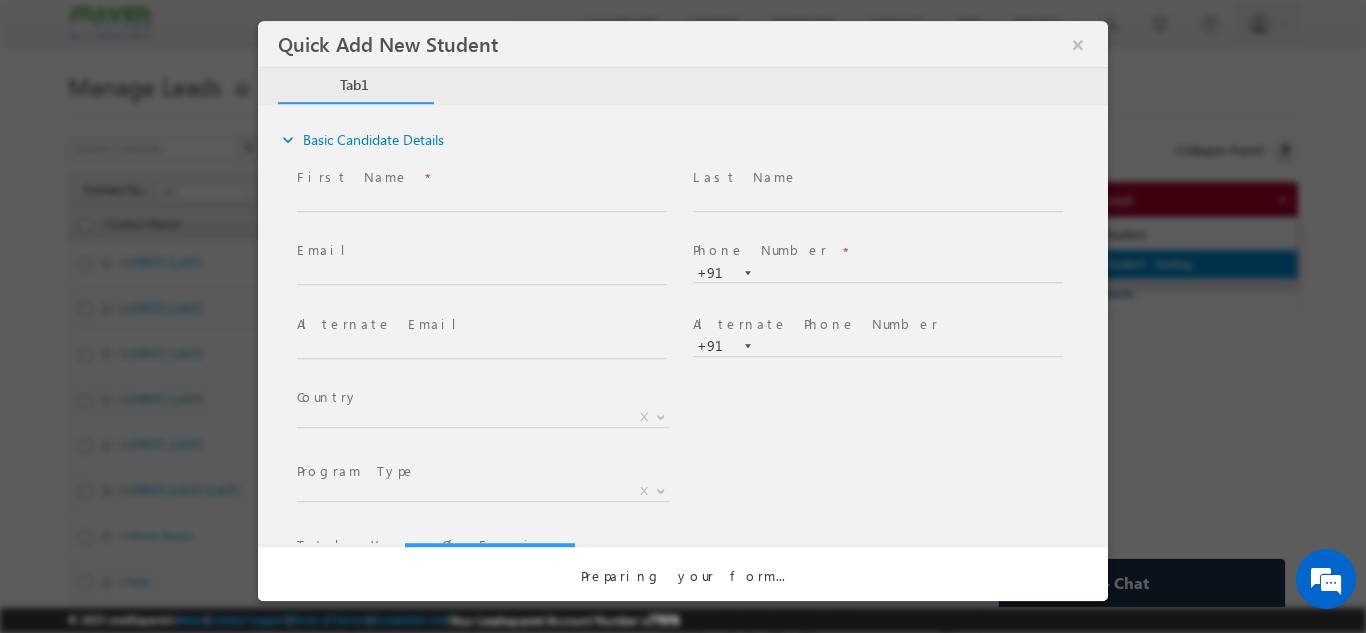 scroll, scrollTop: 0, scrollLeft: 0, axis: both 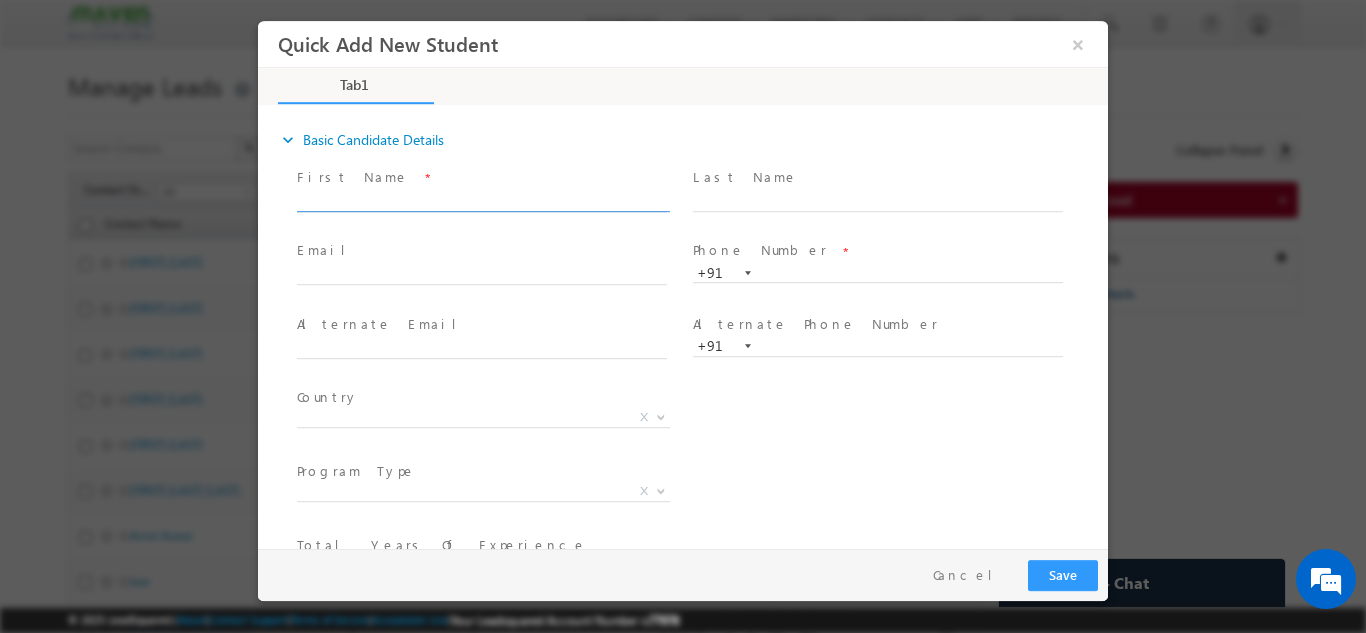 click at bounding box center (482, 201) 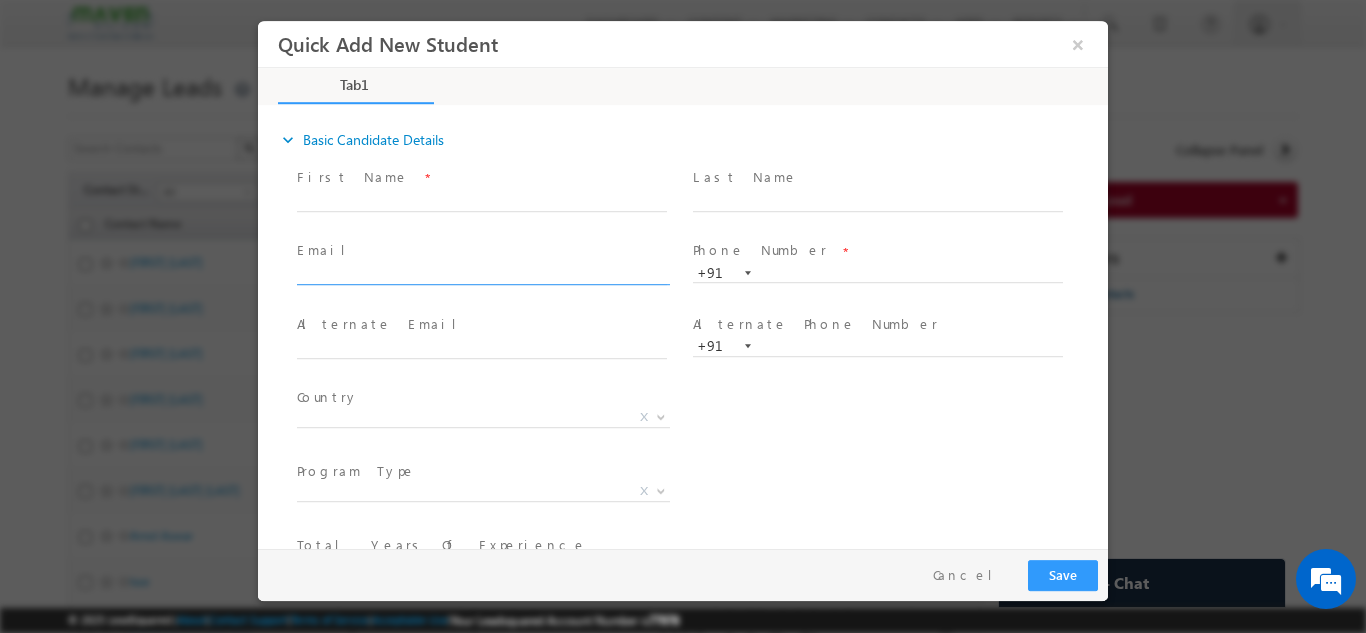 click at bounding box center (483, 283) 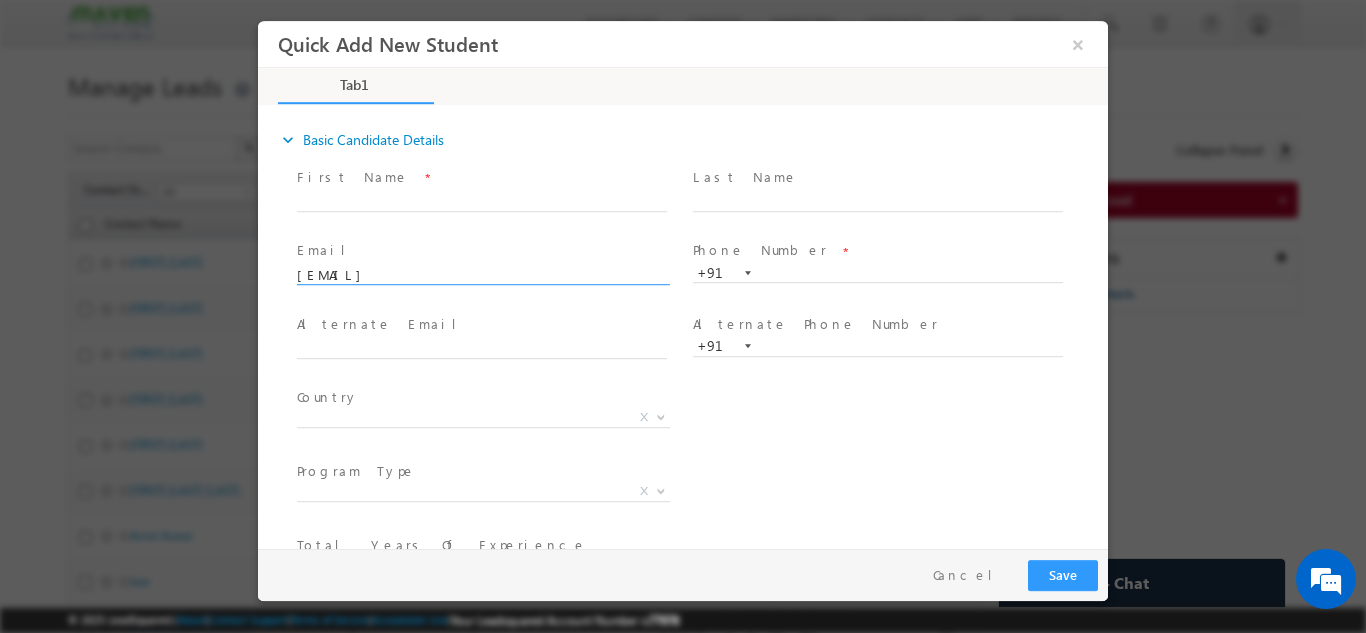 type on "bathinivenkat701@gmail.com" 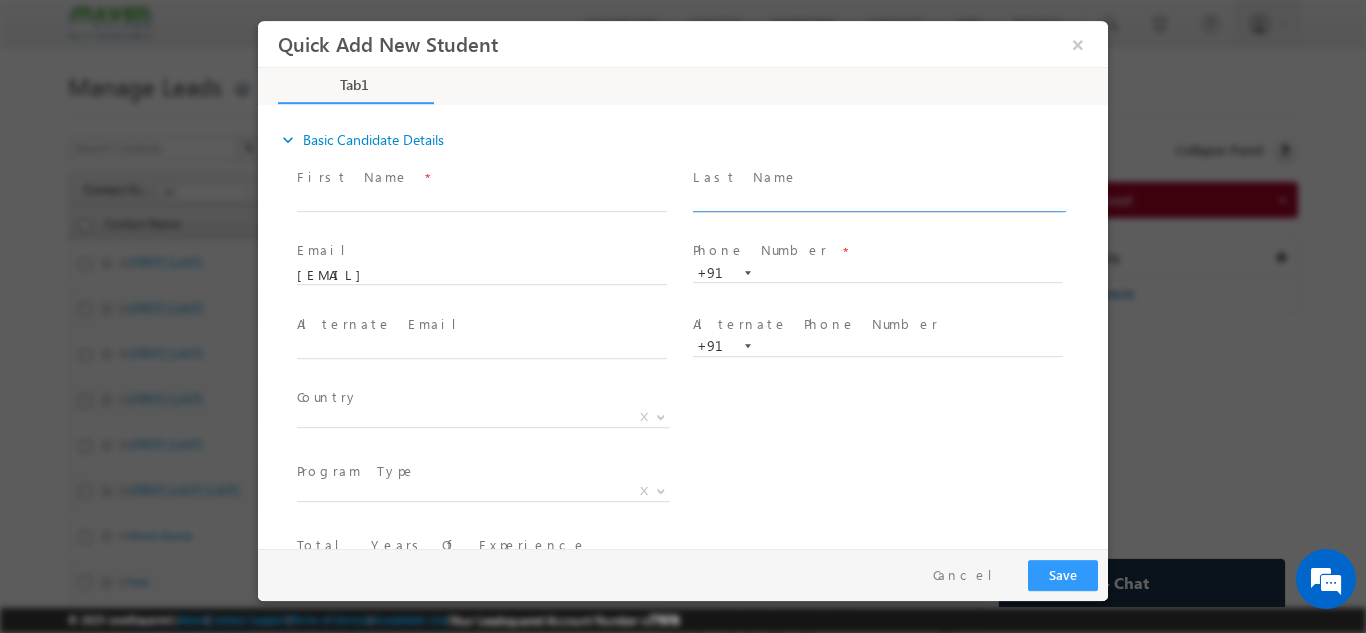click at bounding box center (878, 201) 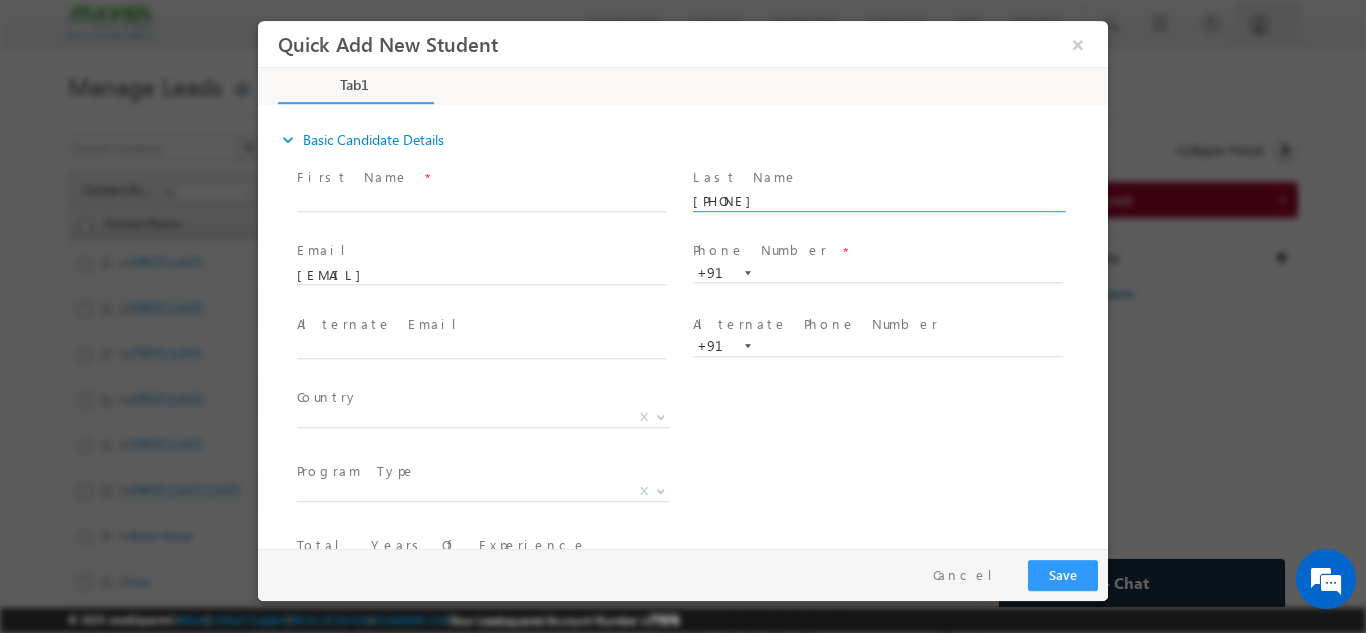 type on "83417 16701" 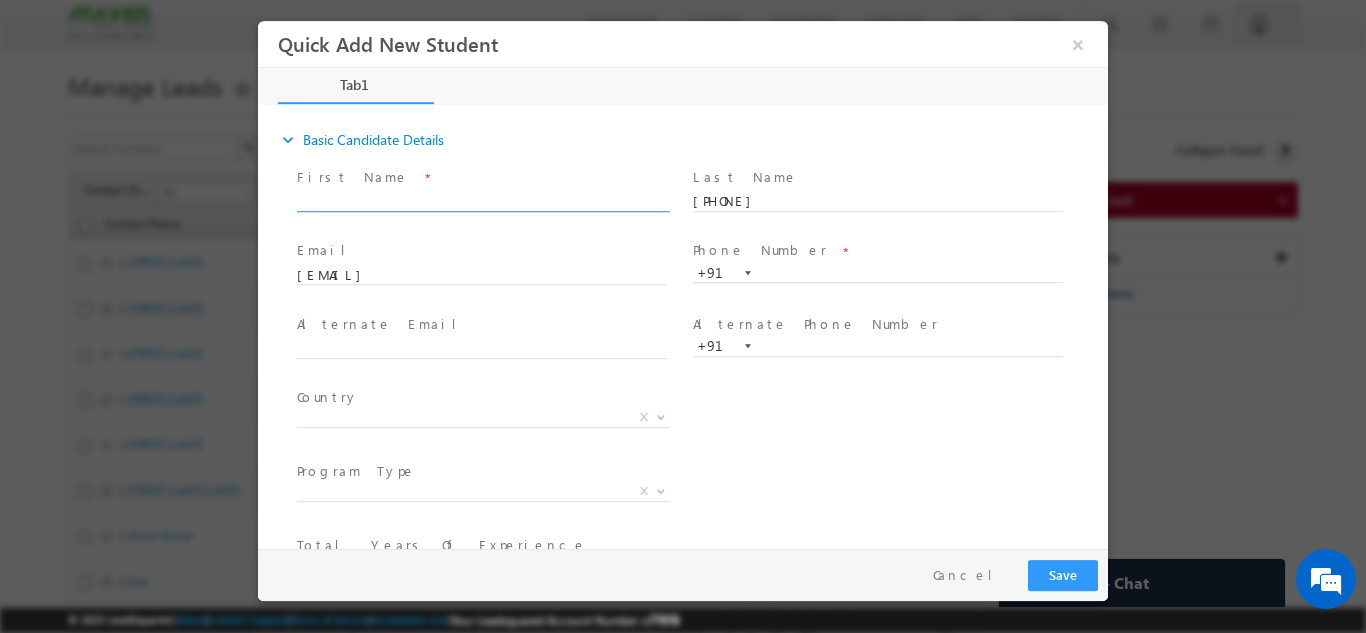 click at bounding box center (482, 201) 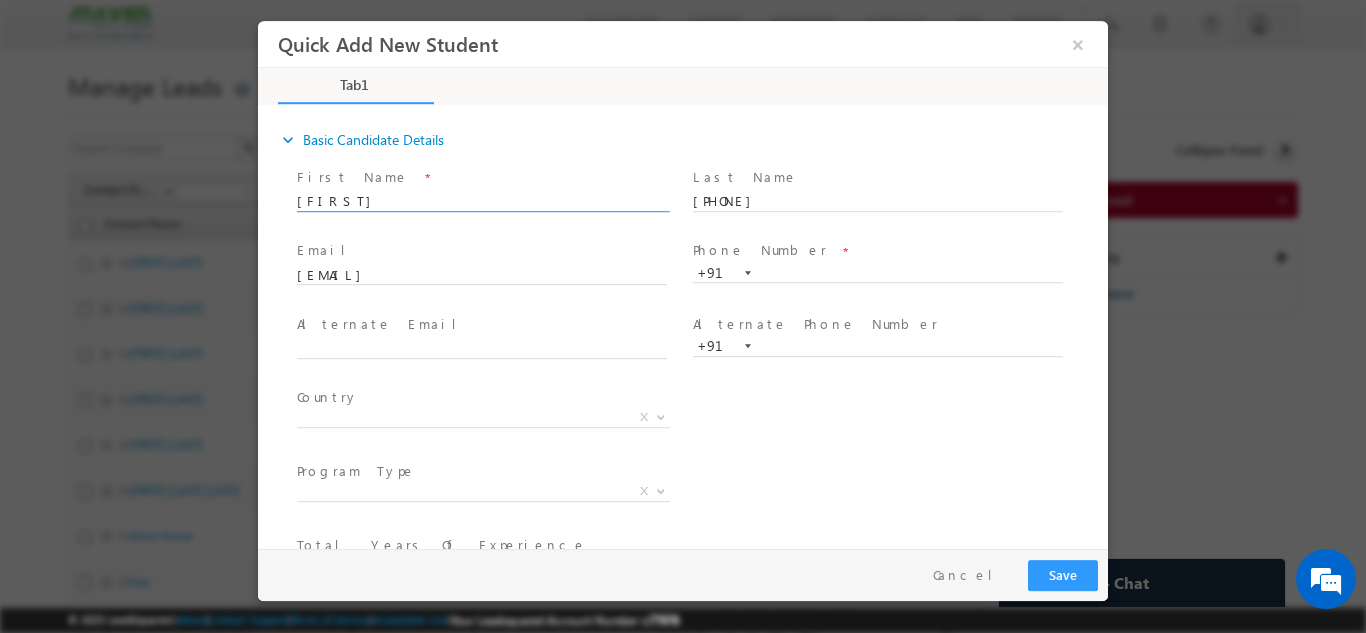 type on "[FIRST]" 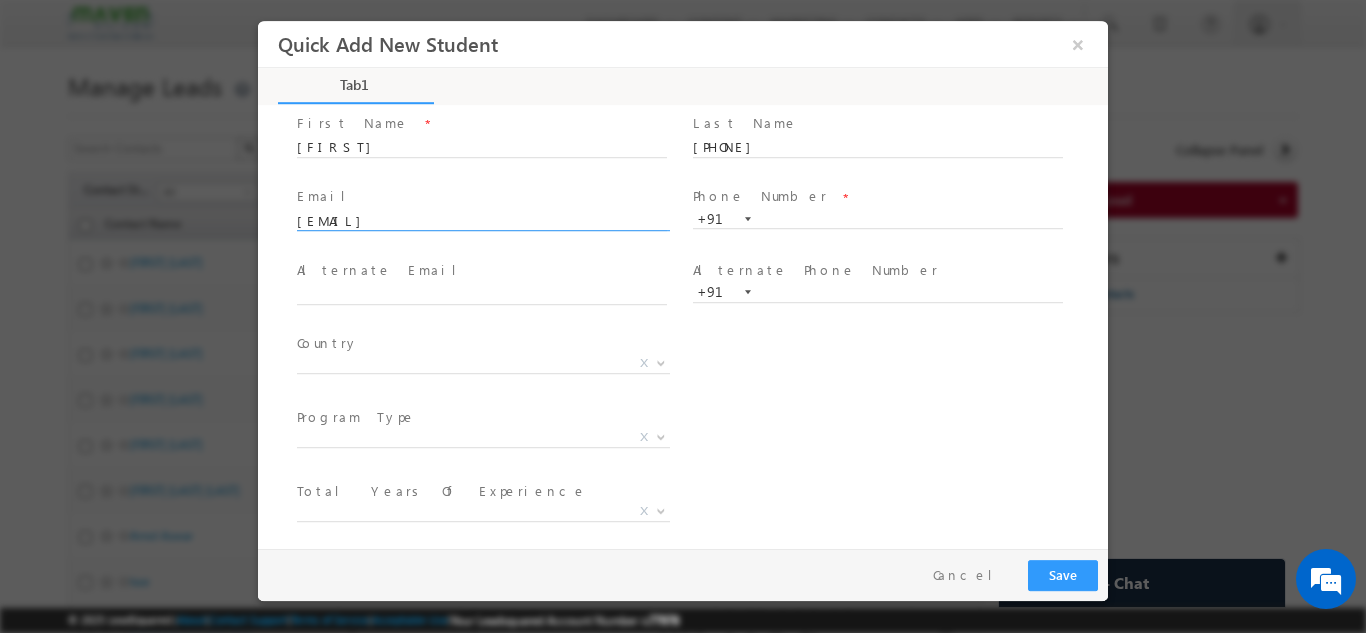 scroll, scrollTop: 100, scrollLeft: 0, axis: vertical 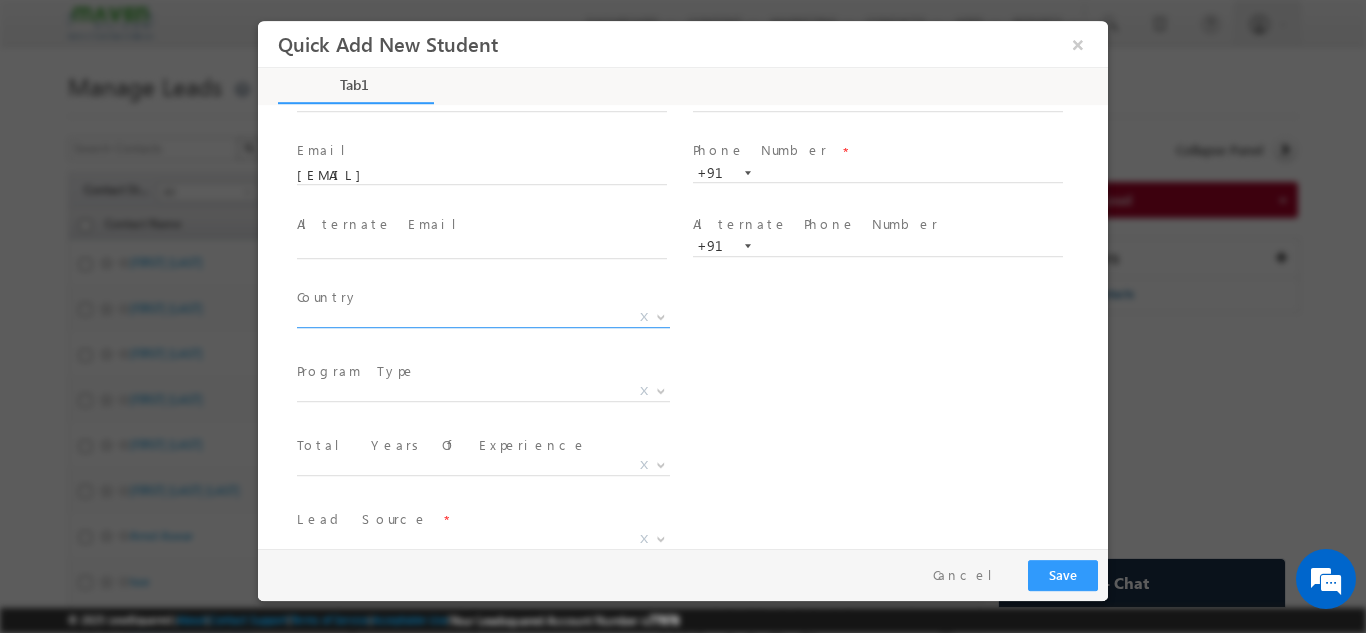 click on "X" at bounding box center (483, 317) 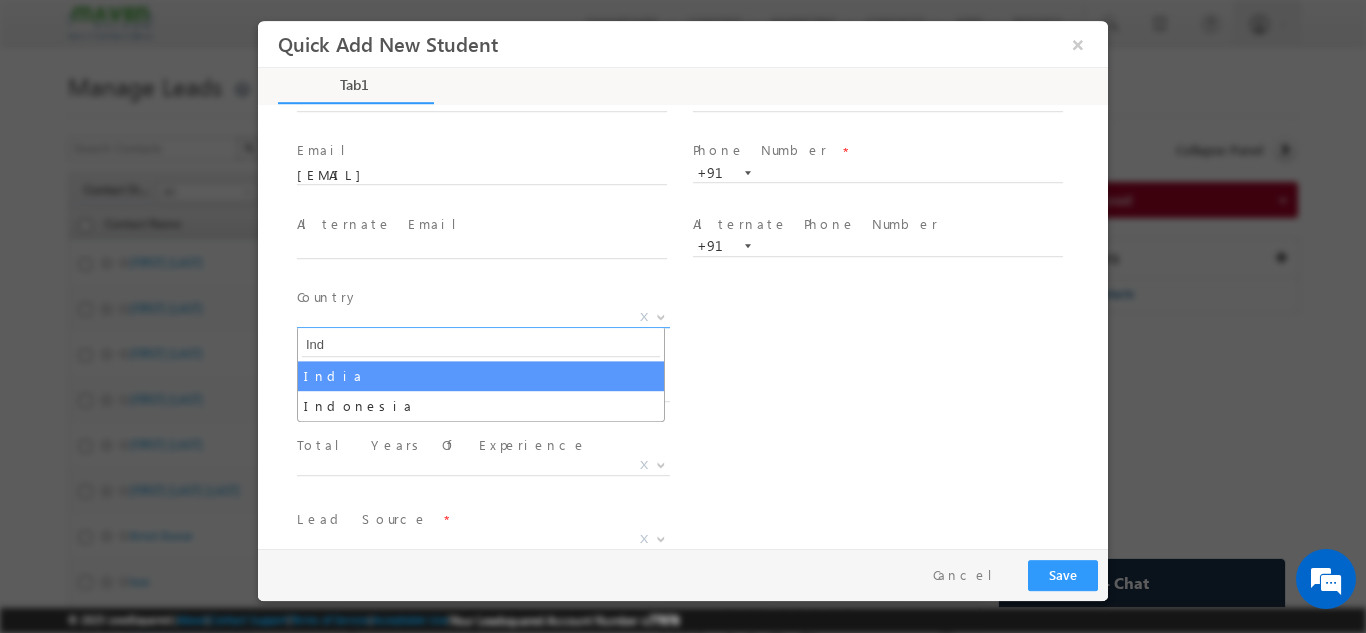 type on "Ind" 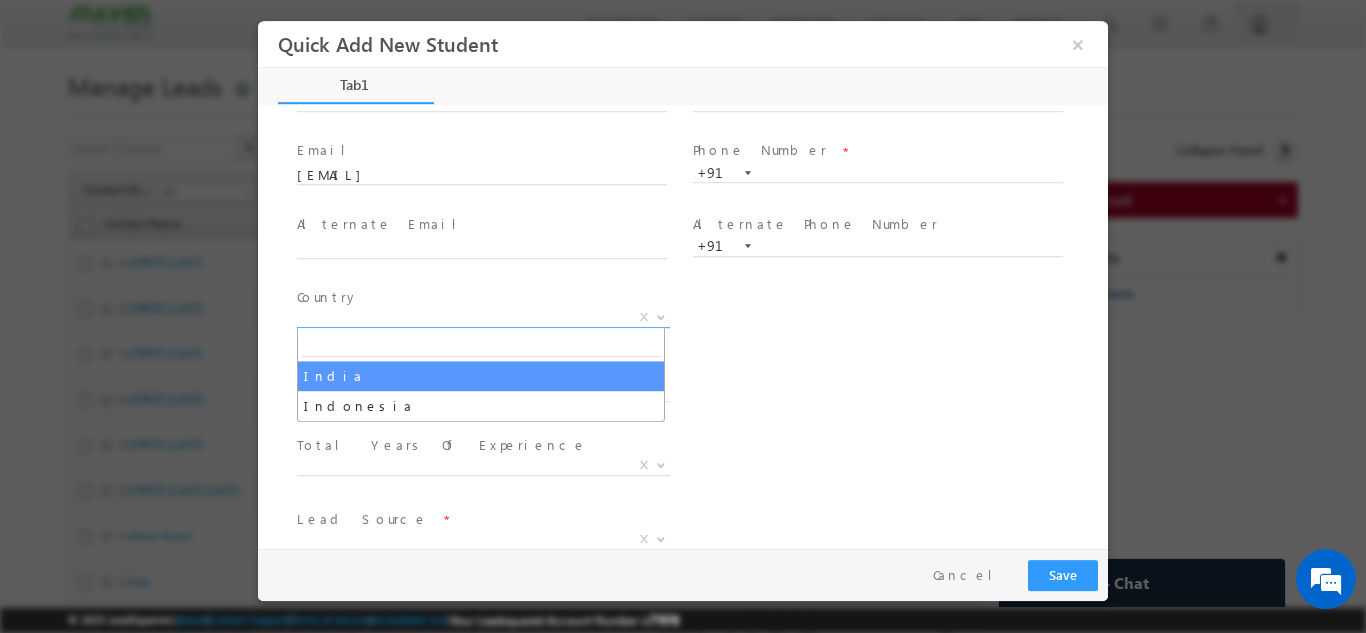 select 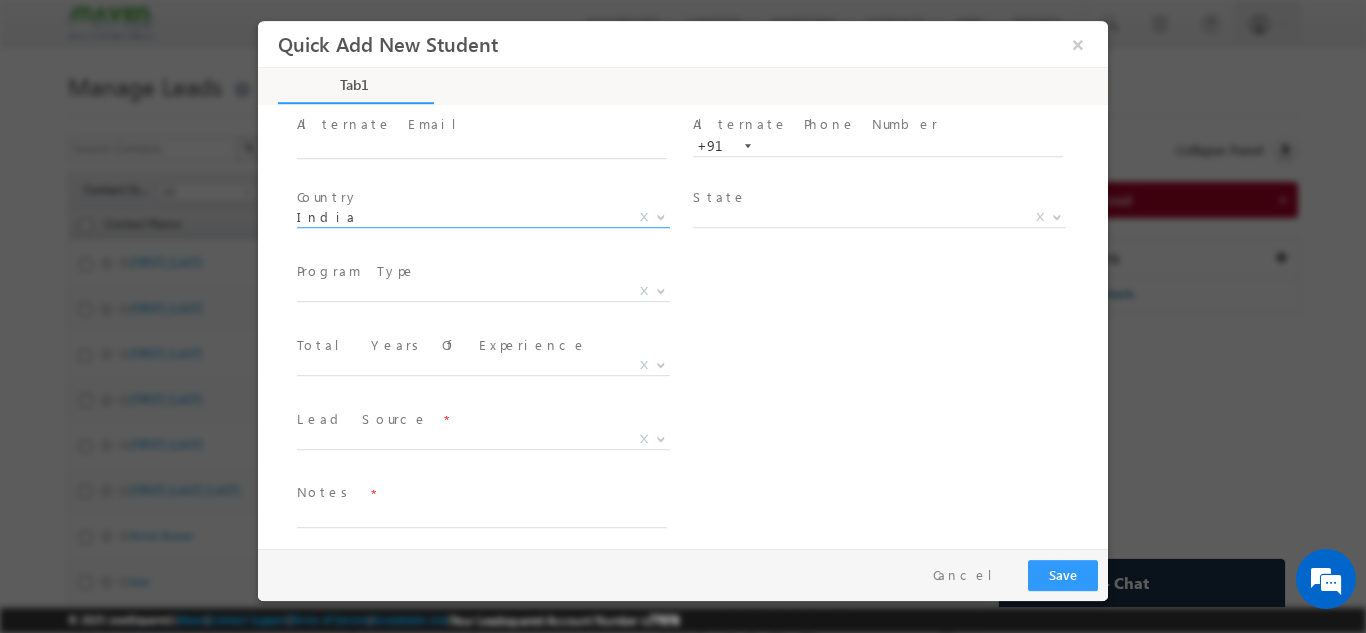 scroll, scrollTop: 211, scrollLeft: 0, axis: vertical 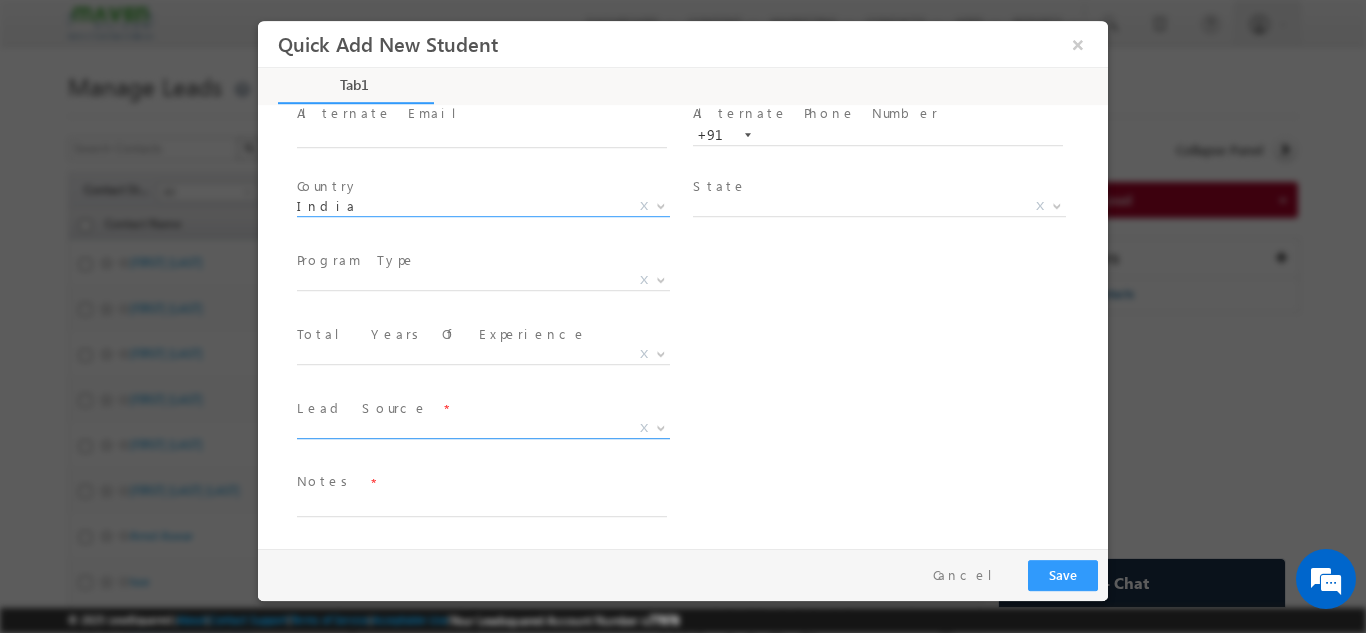 click on "X" at bounding box center [483, 432] 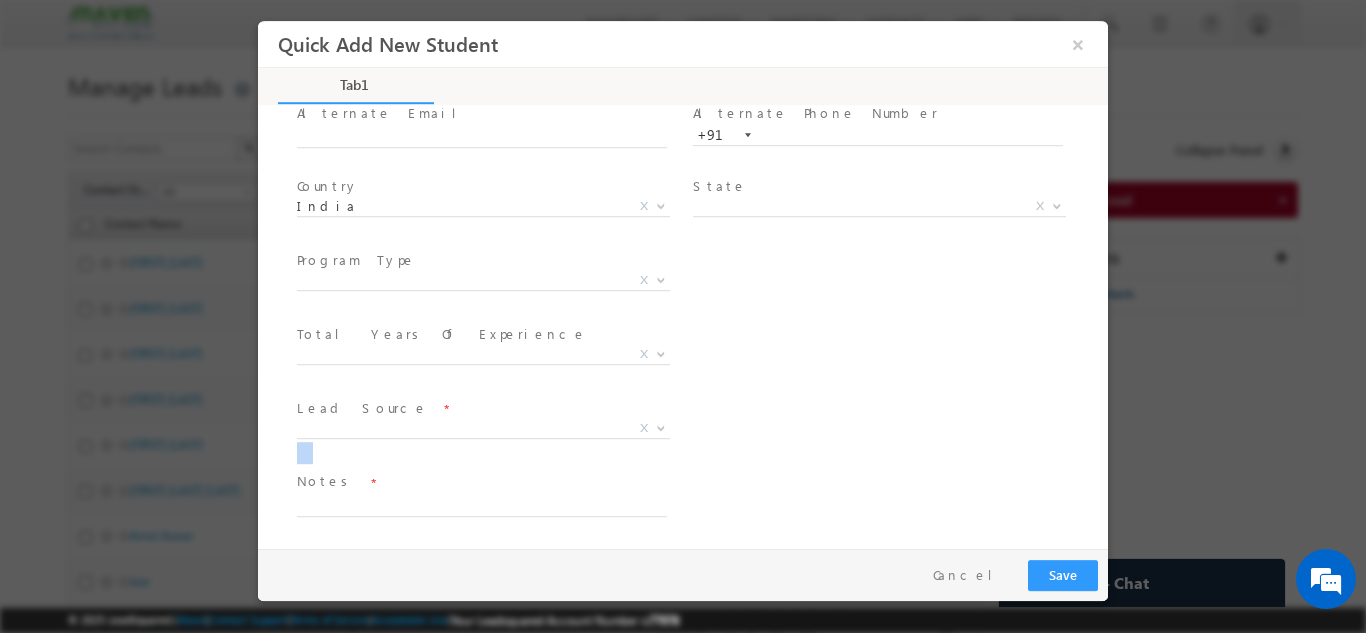 click on "Organic Search
Referral Sites
Direct Traffic
Social Media
Inbound Email
Inbound Phone call
Outbound Phone call
Pay per Click Ads
Google
Facebook
LinkedIn
Quora
Website
Elearn
Chatbot
Event
Apps
Walk In
Reference
College Connect
Third Party
FB Lead Ads
DummySource
Maven
Promilo
Others X Others x" at bounding box center [491, 431] 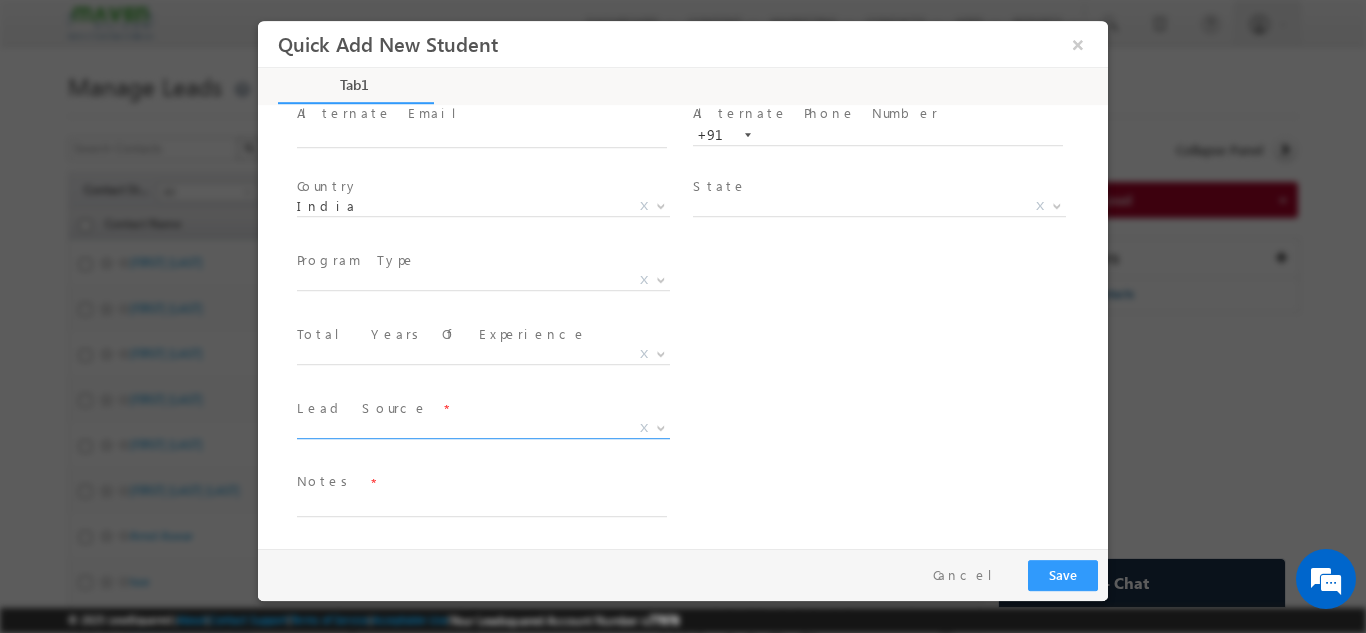 click on "X" at bounding box center [483, 428] 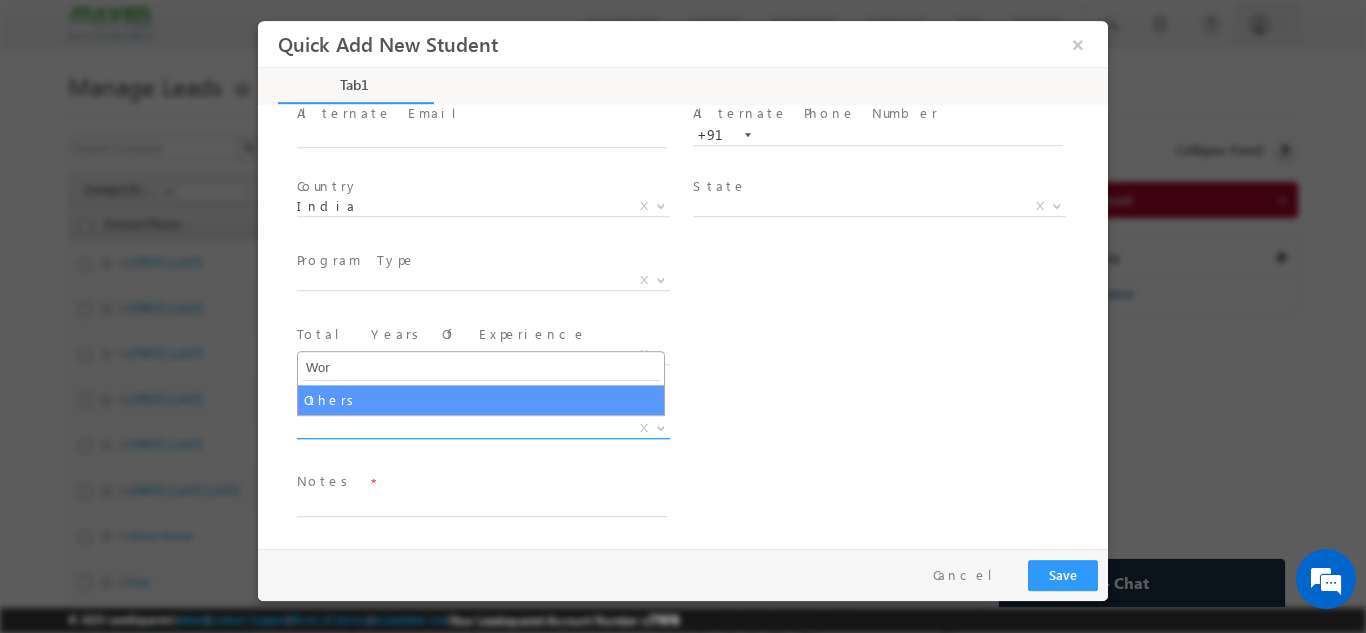 type on "Word" 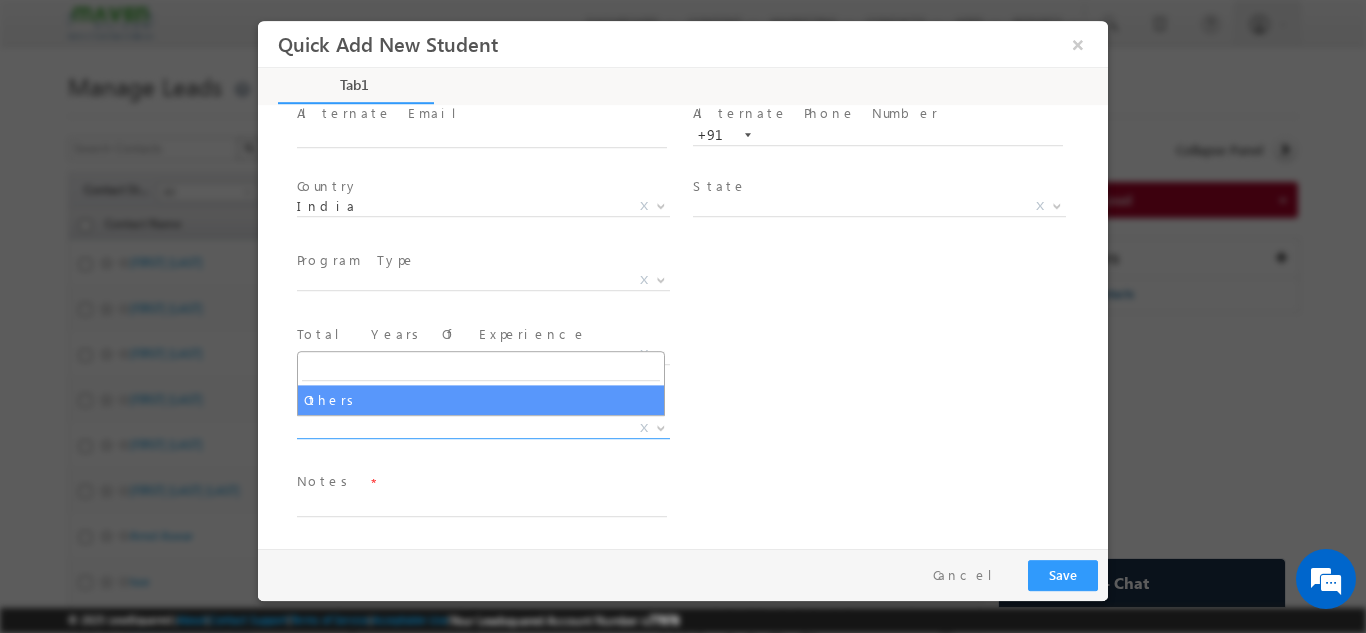 click on "Program Category
*
Offline
Blended Pro
Blended
Weekend Blended
Self-Paced
X
Total Years Of Experience
*
College Student
Fresher
Less Than 1 Year
1–2 Years
3–5 Years
6–9 Years
10–15 Years
15+ Years
X" at bounding box center [700, 356] 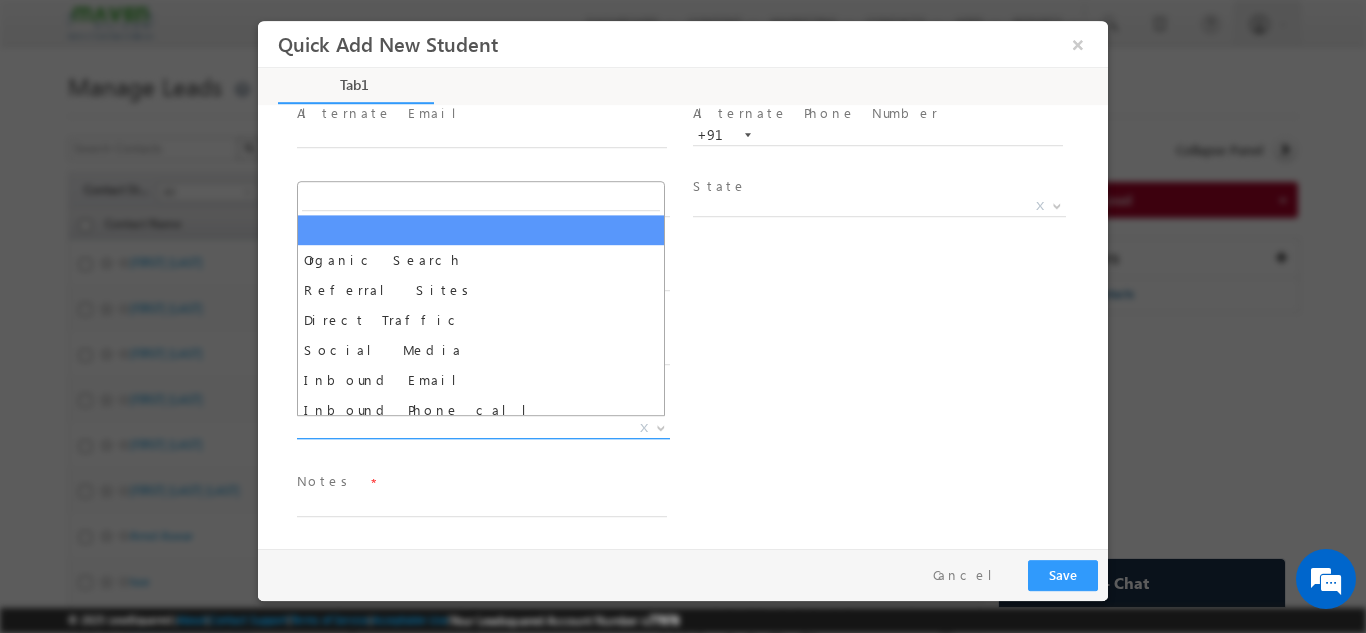 click on "X" at bounding box center (483, 428) 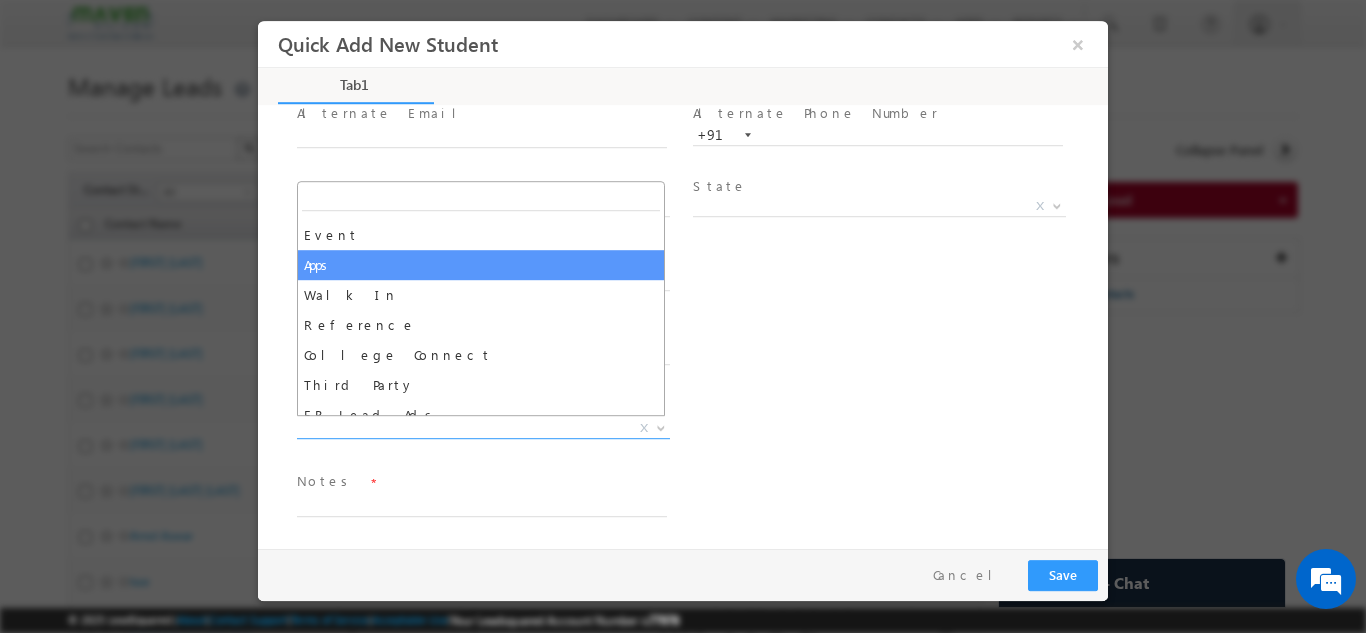 scroll, scrollTop: 510, scrollLeft: 0, axis: vertical 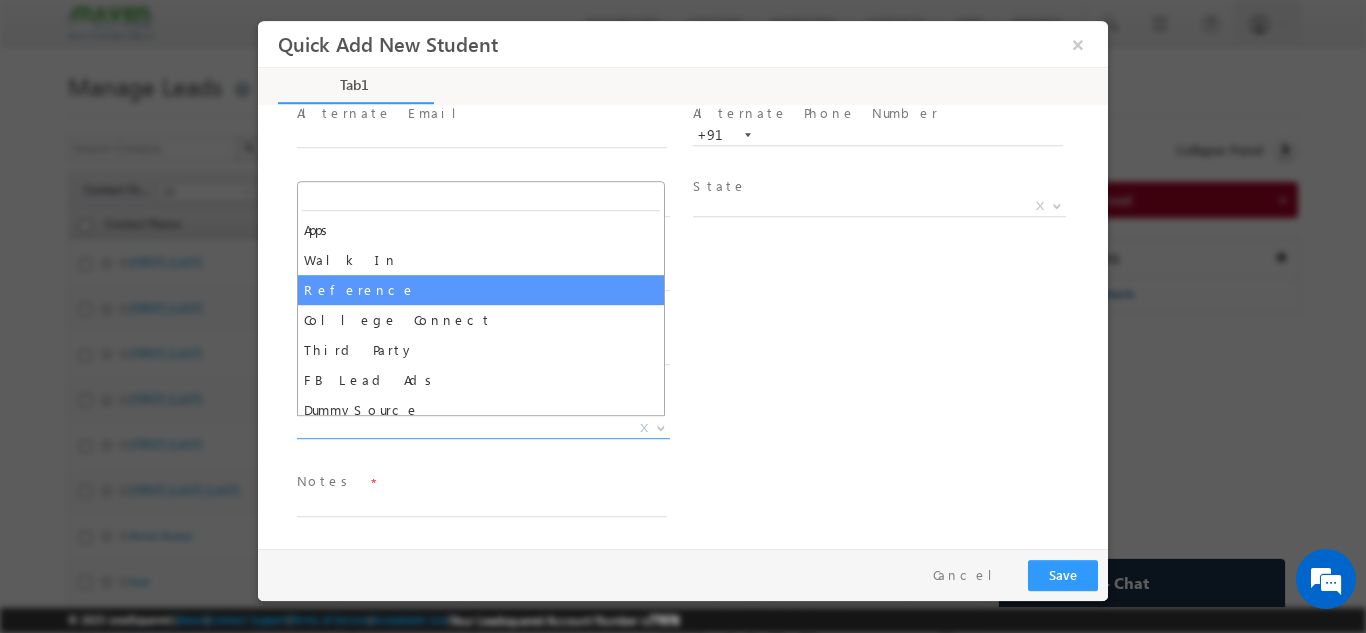 select on "Reference" 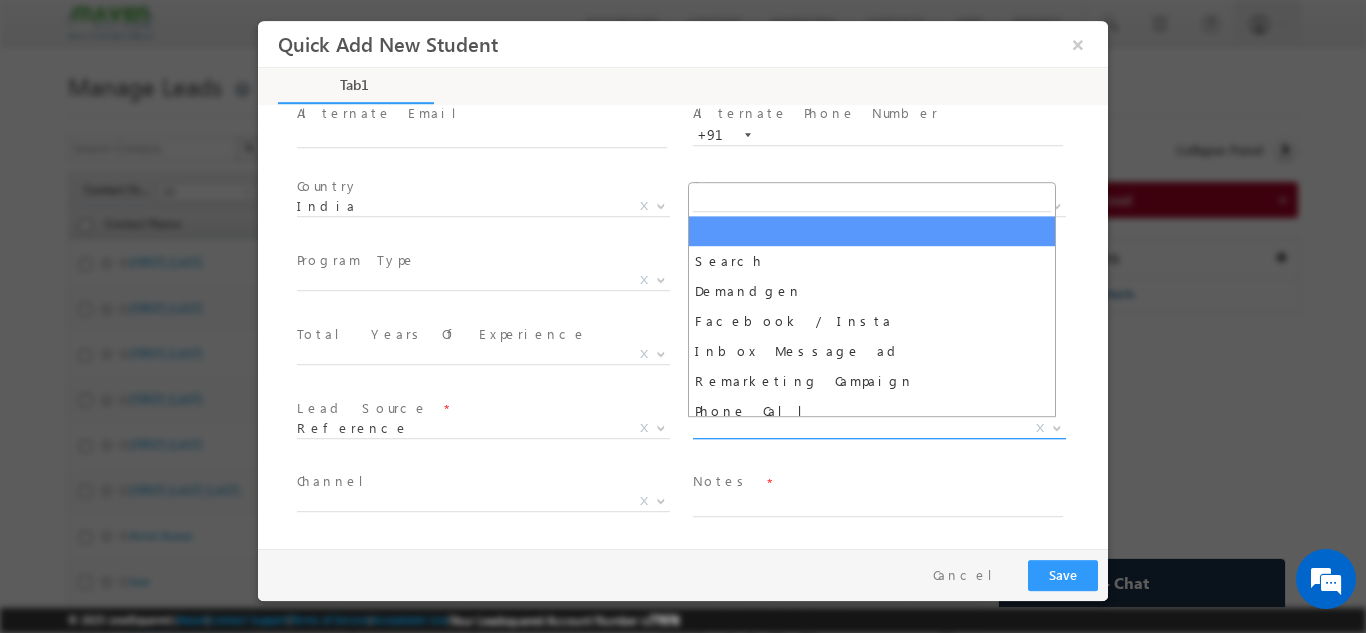 click on "X" at bounding box center [879, 428] 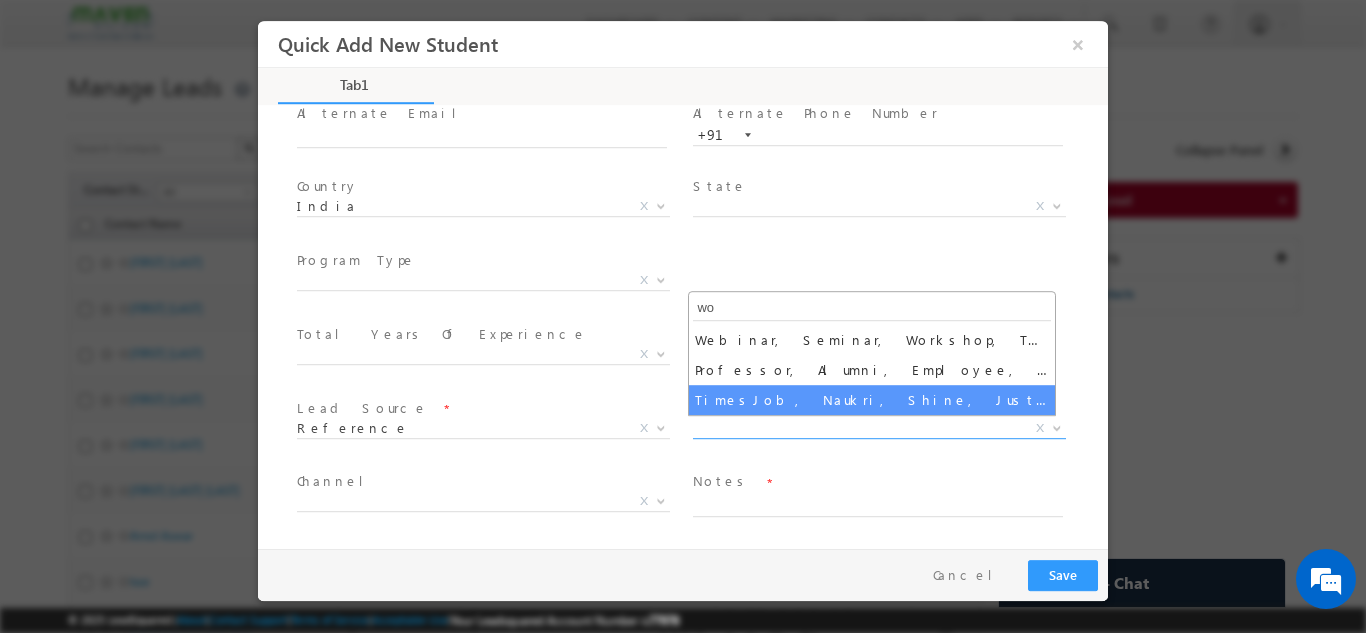 type on "wor" 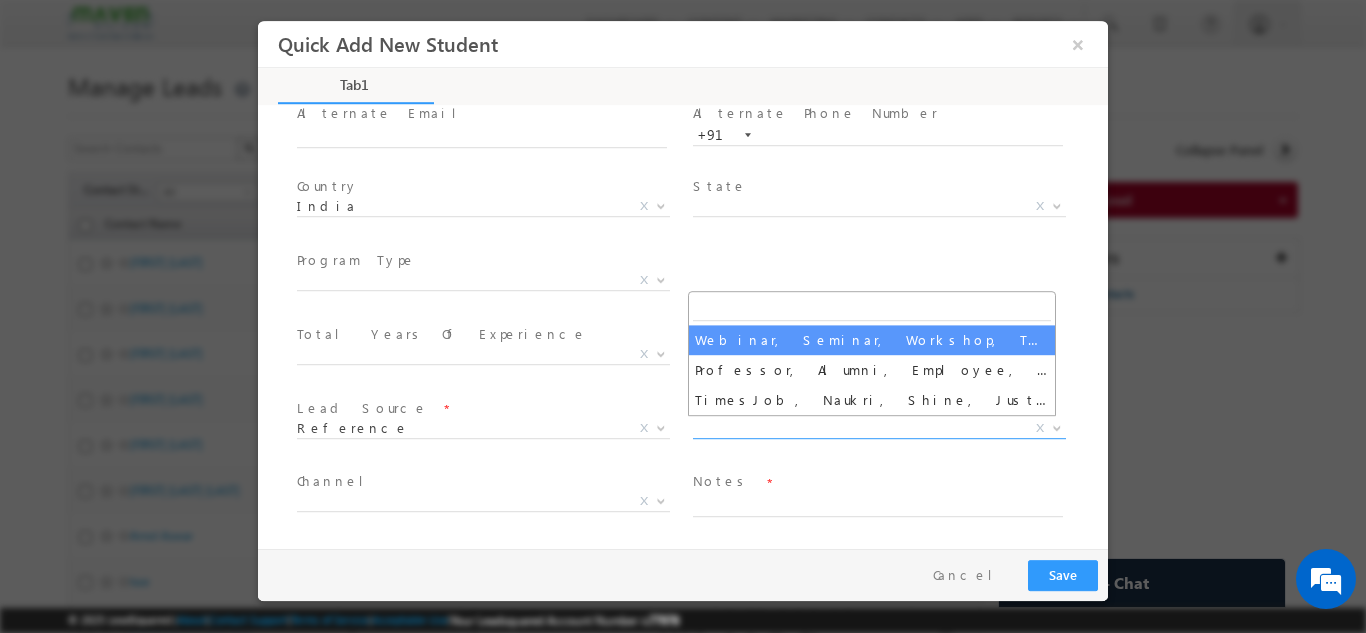 click on "City
*
X Others x
Program Type
*
Long Term
Short Term
X" at bounding box center (700, 282) 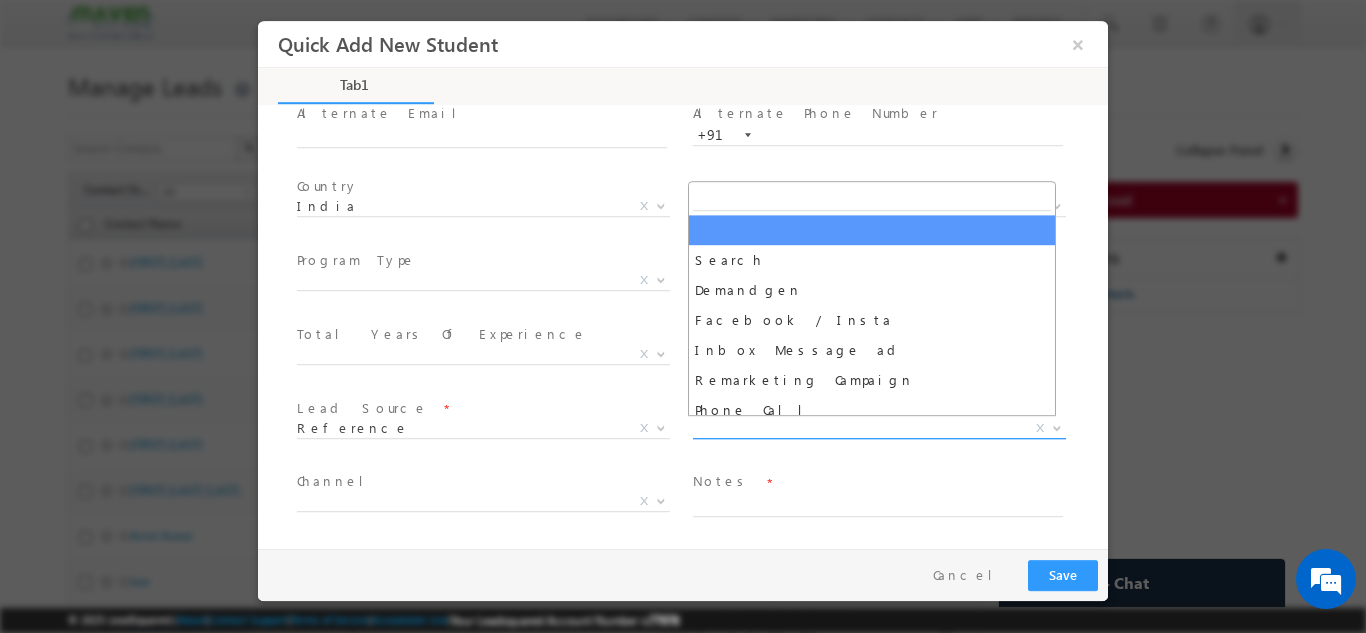 click on "X" at bounding box center (879, 428) 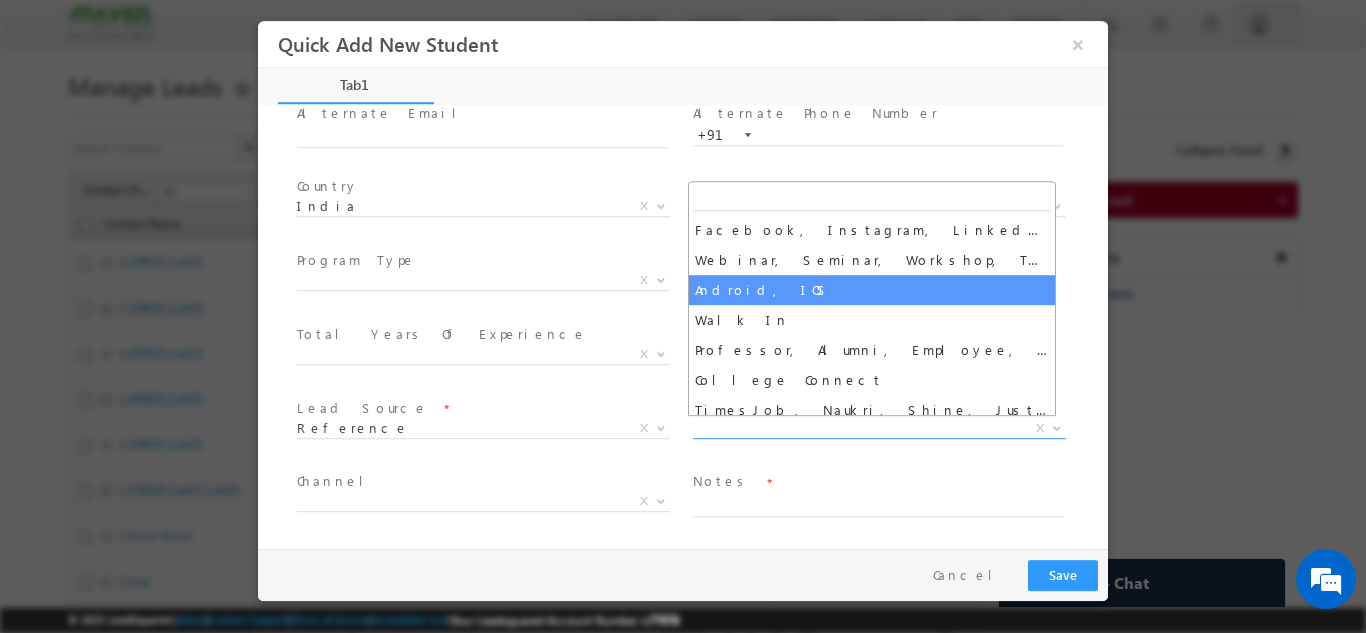 scroll, scrollTop: 340, scrollLeft: 0, axis: vertical 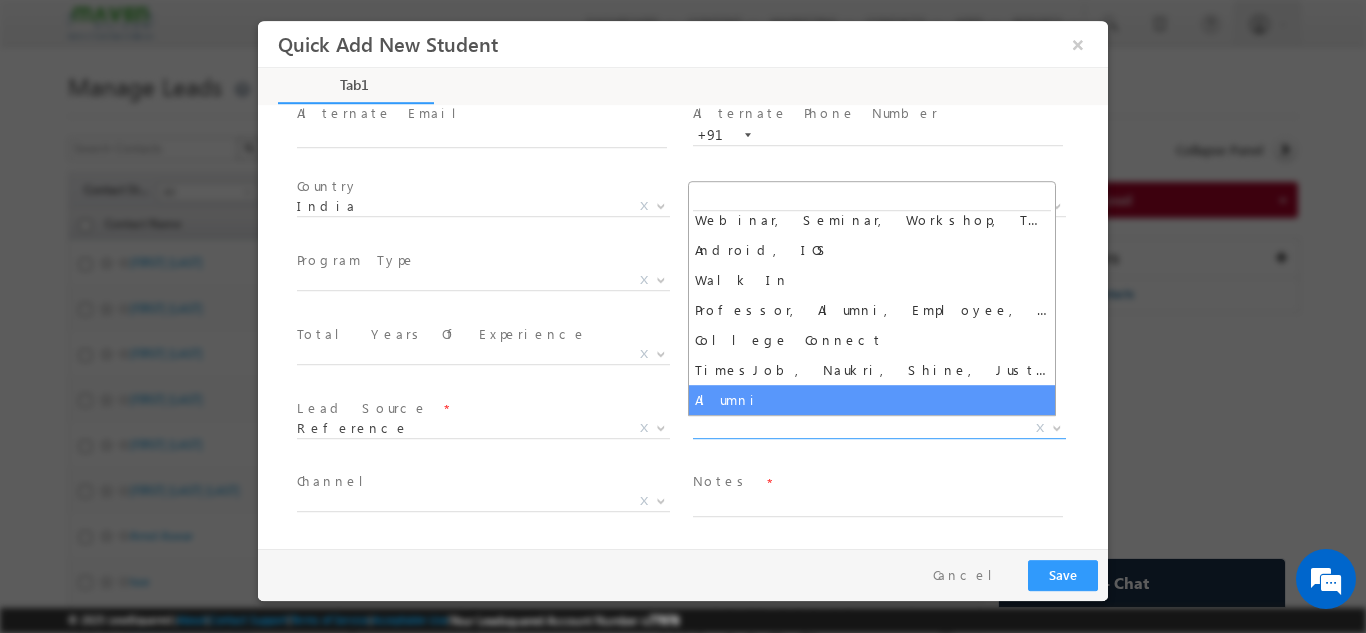 select on "Alumni" 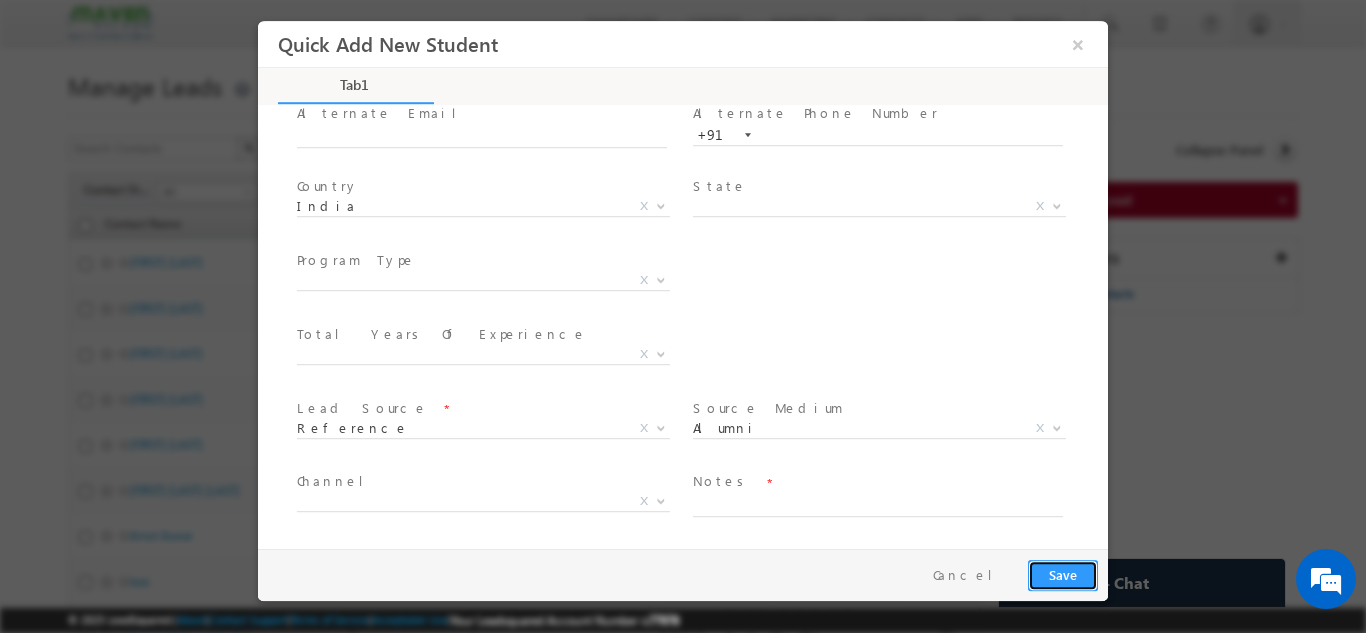 click on "Save" at bounding box center [1063, 574] 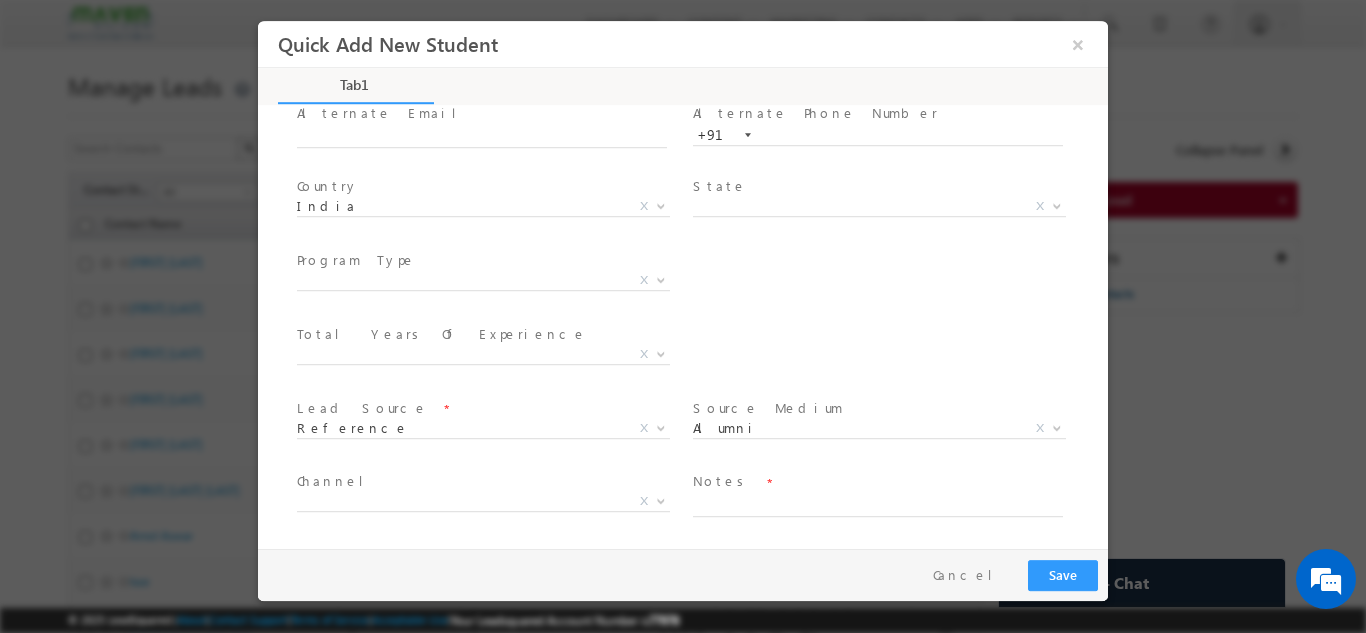 scroll, scrollTop: 0, scrollLeft: 0, axis: both 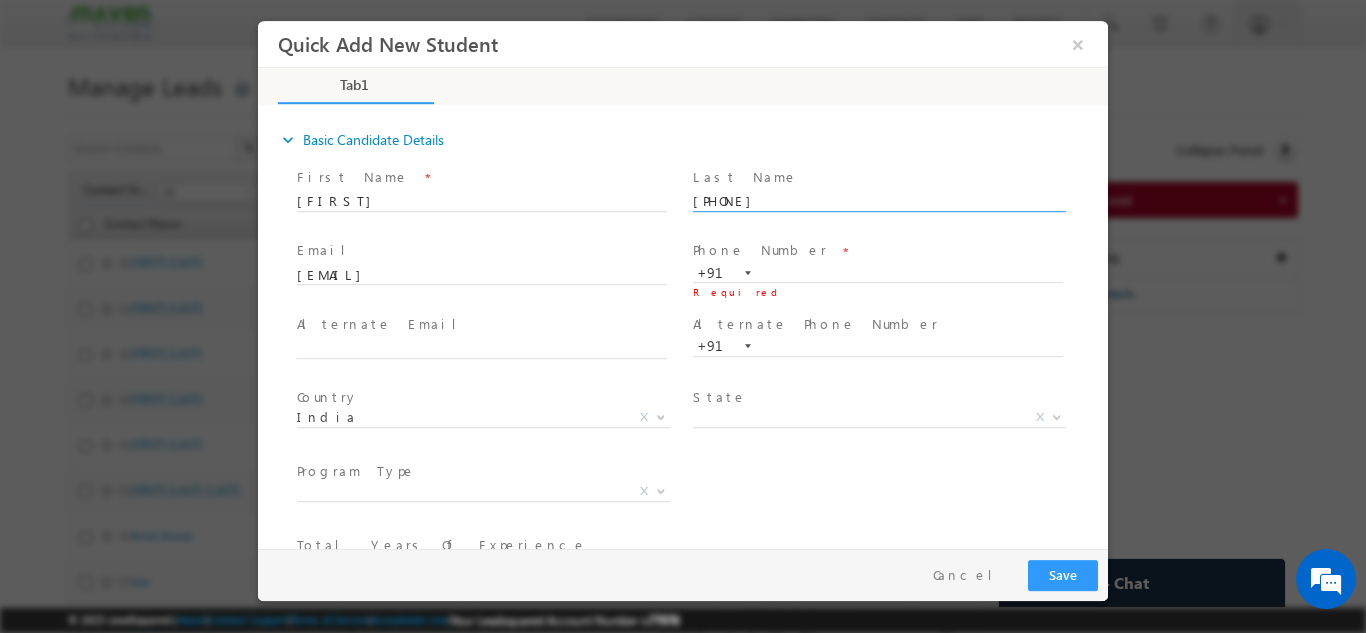 drag, startPoint x: 781, startPoint y: 197, endPoint x: 665, endPoint y: 207, distance: 116.43024 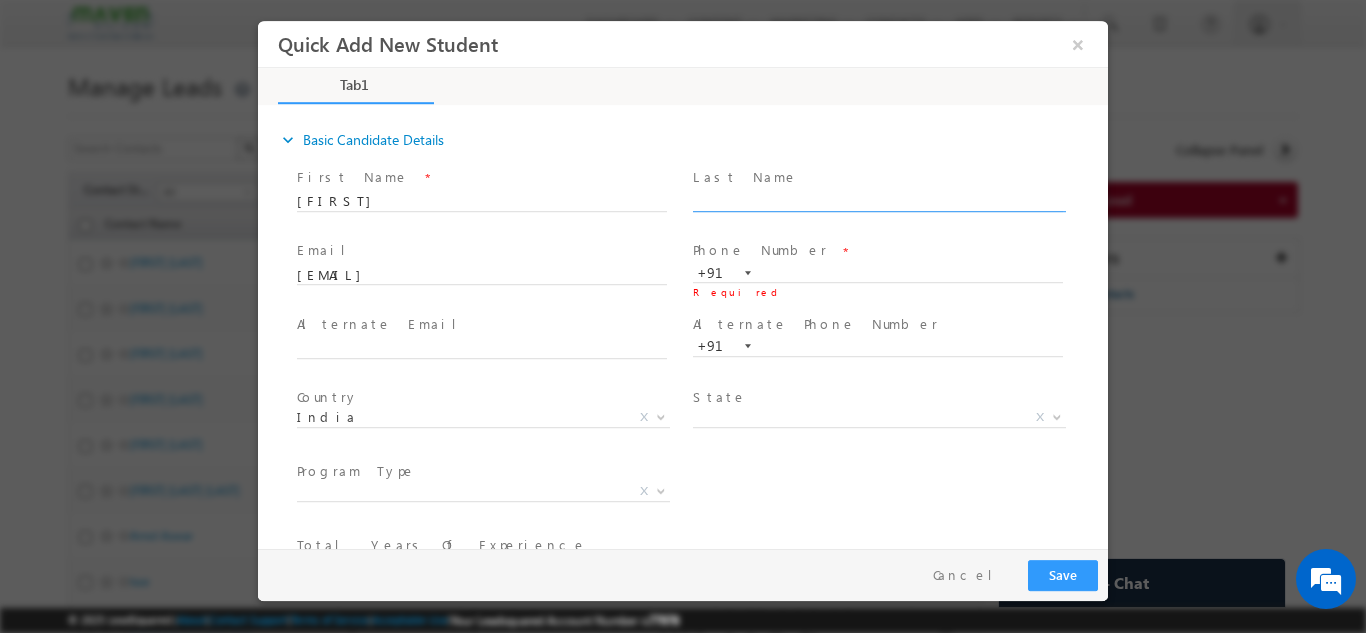 type 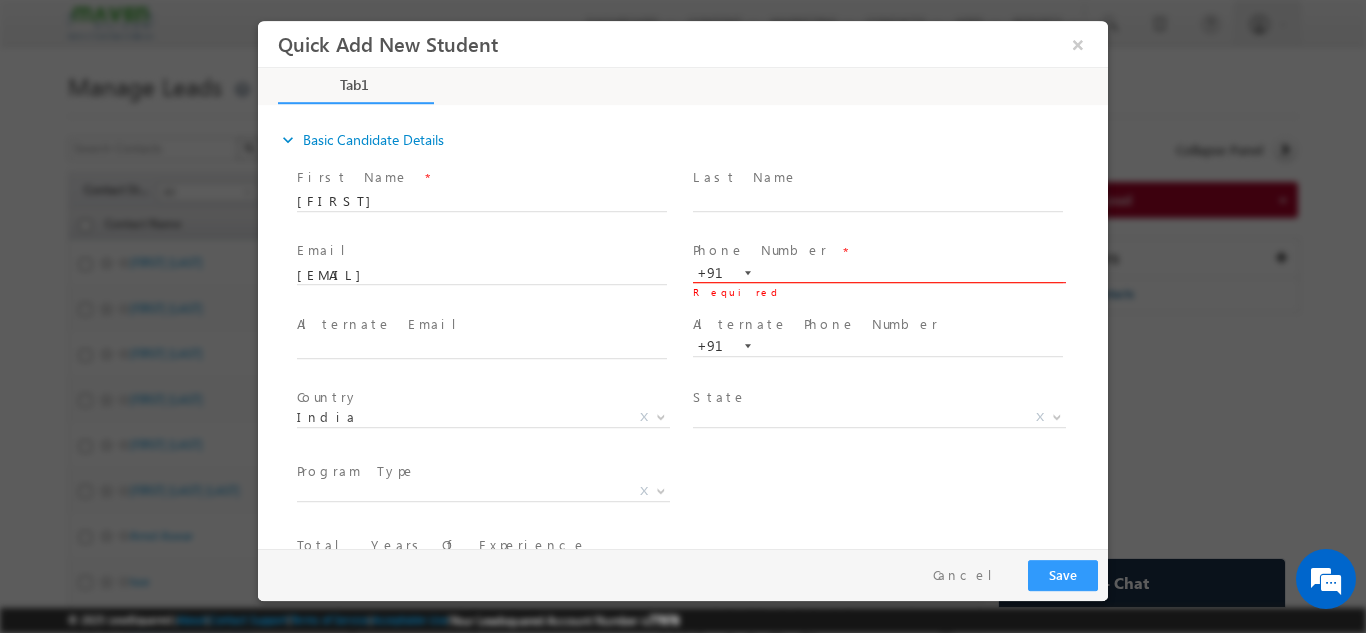 click at bounding box center [878, 273] 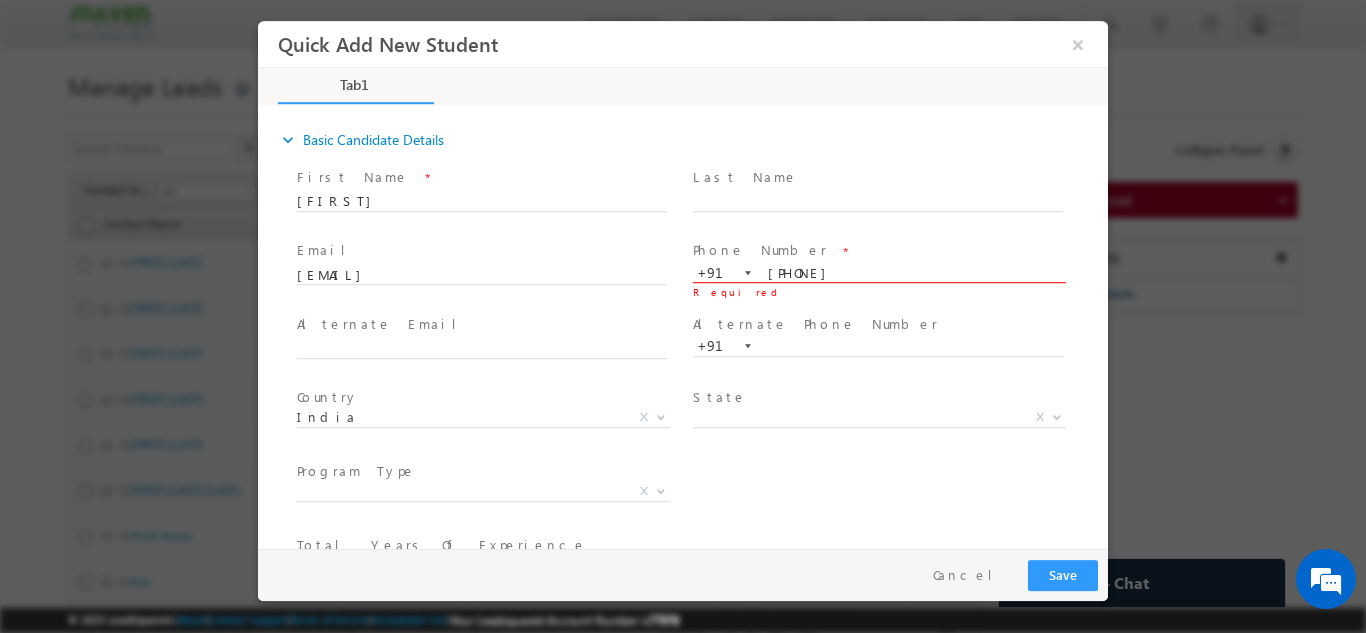 type on "8341716701" 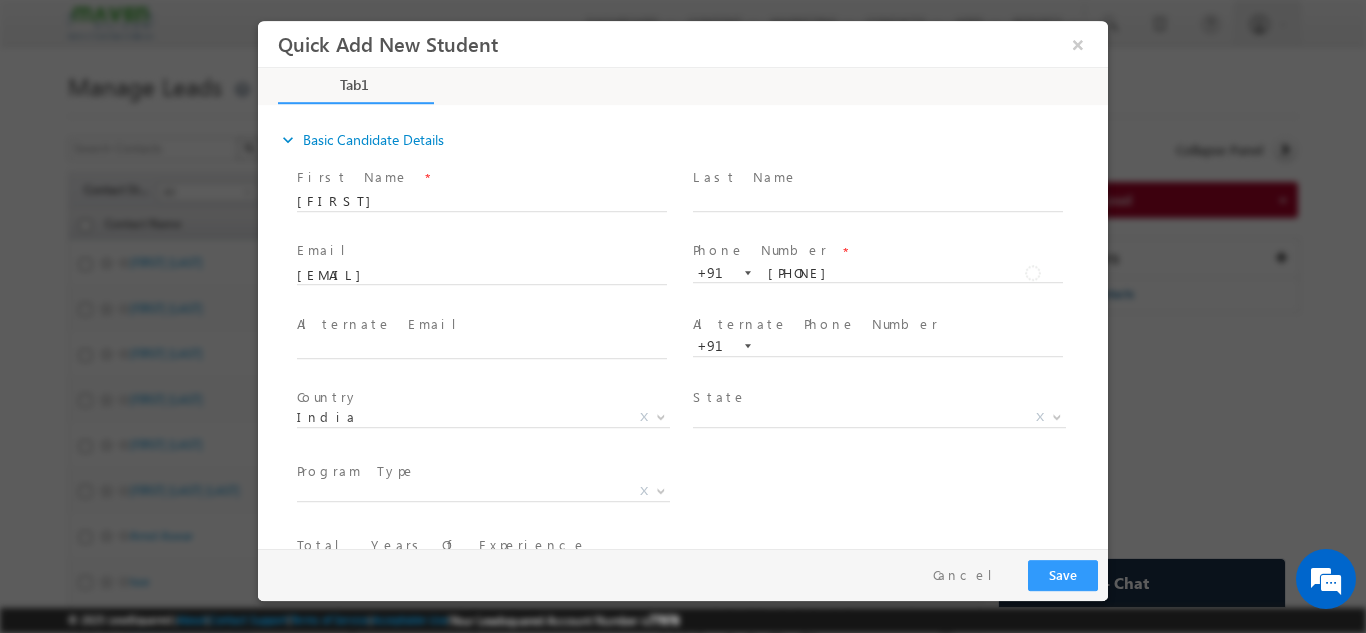 click at bounding box center (877, 221) 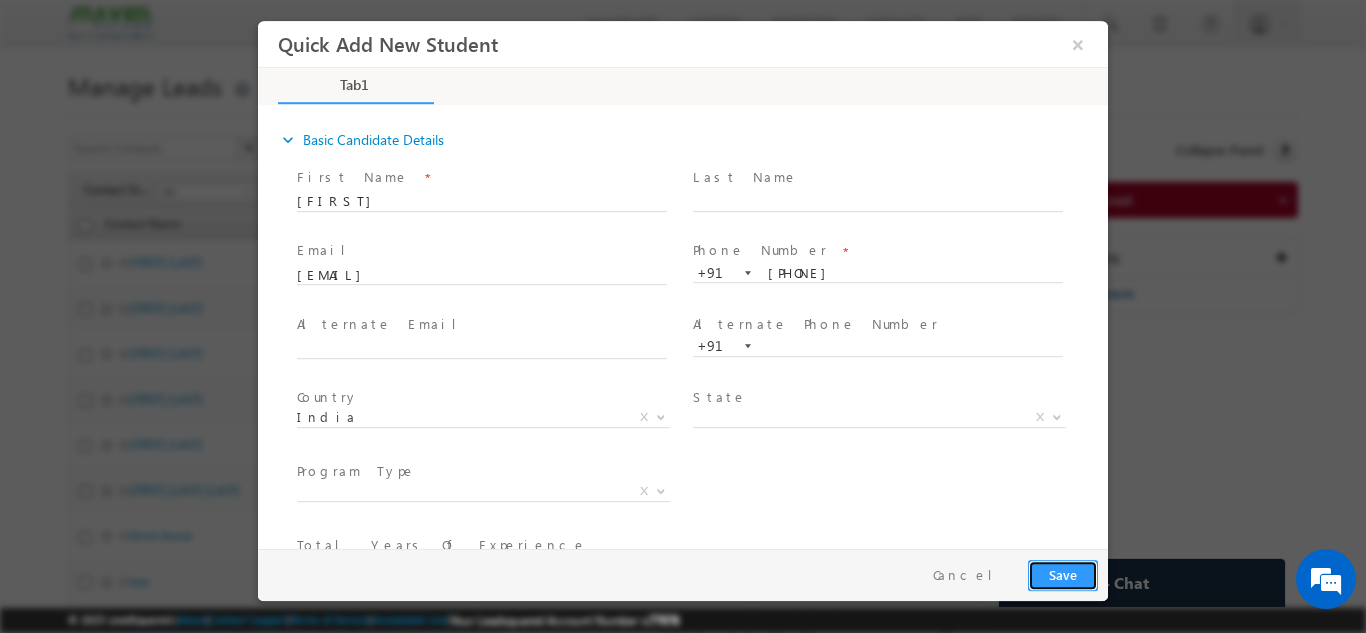 click on "Save" at bounding box center (1063, 574) 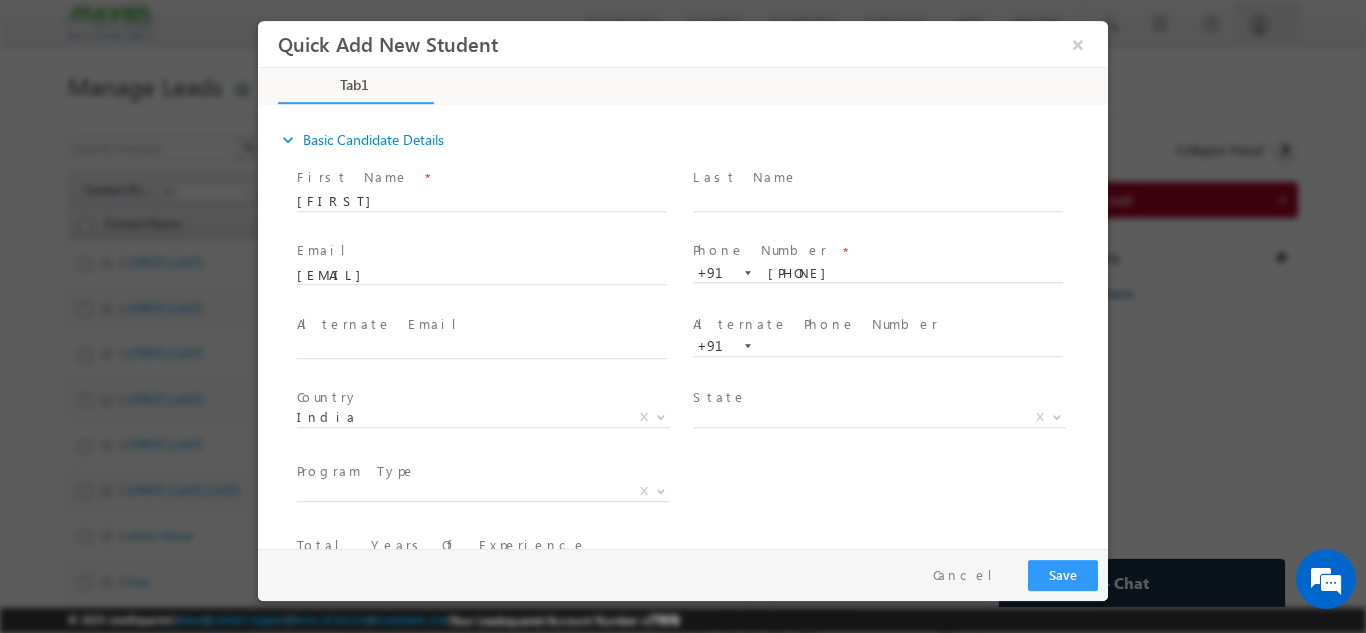 scroll, scrollTop: 211, scrollLeft: 0, axis: vertical 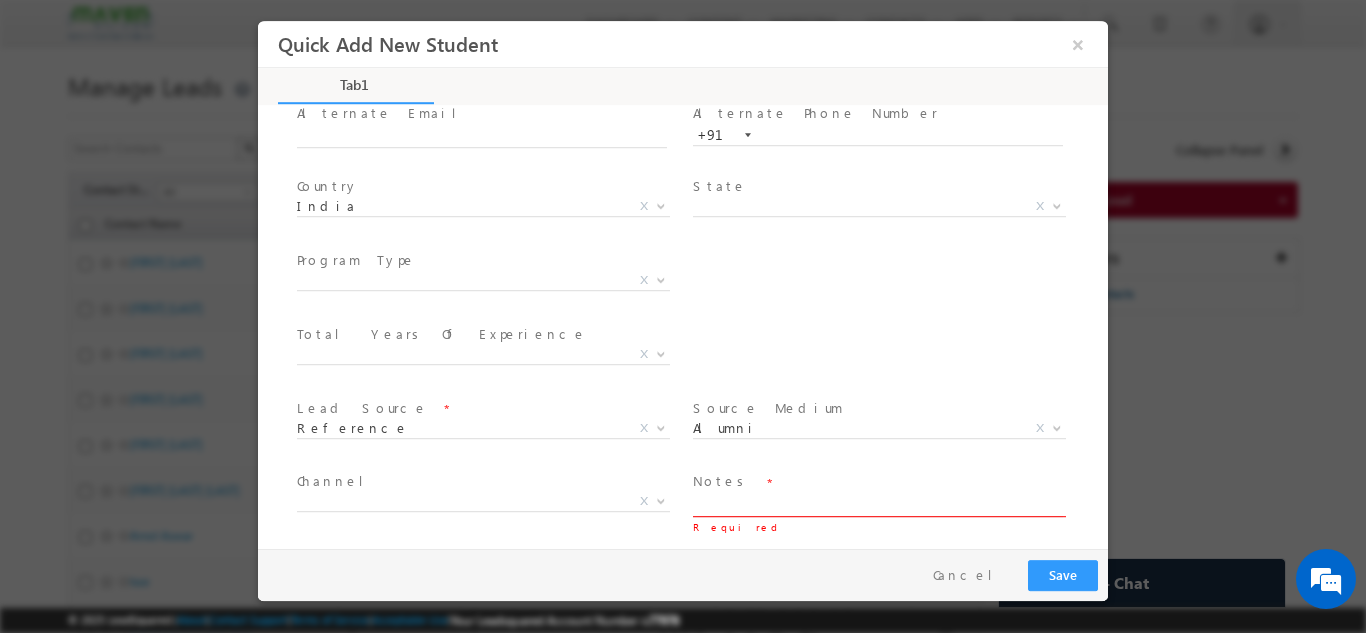 click at bounding box center [878, 504] 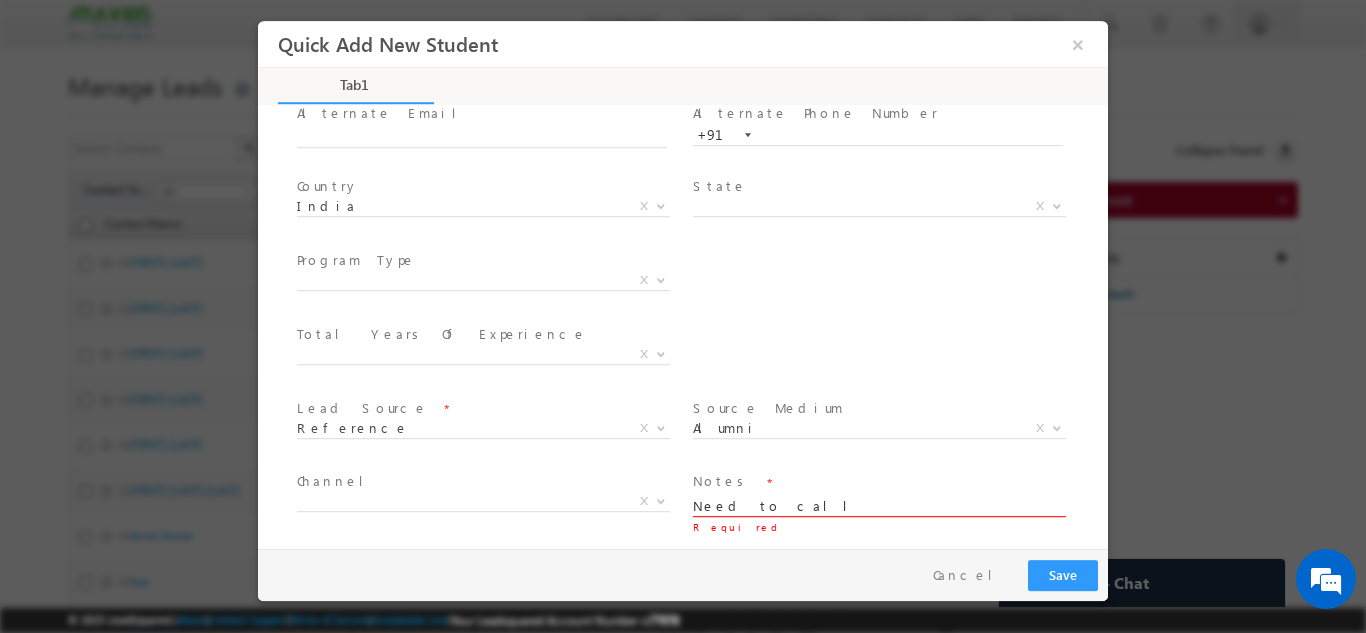 type on "Need to call" 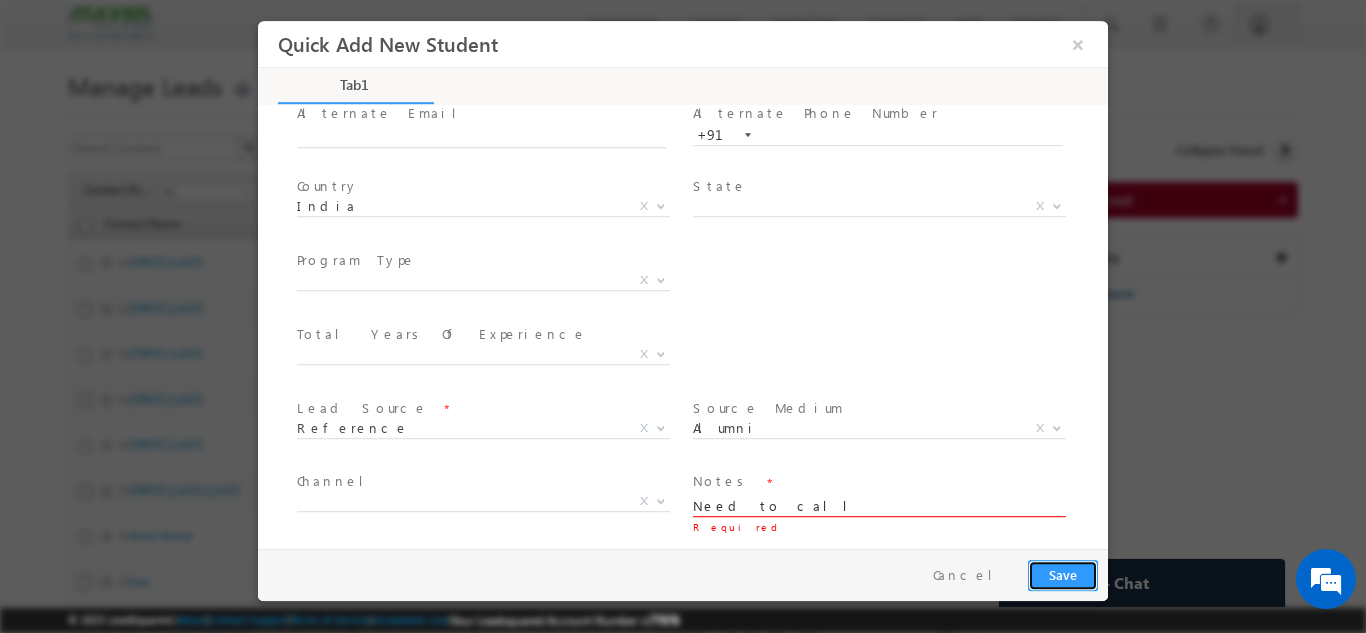 click on "Save" at bounding box center [1063, 574] 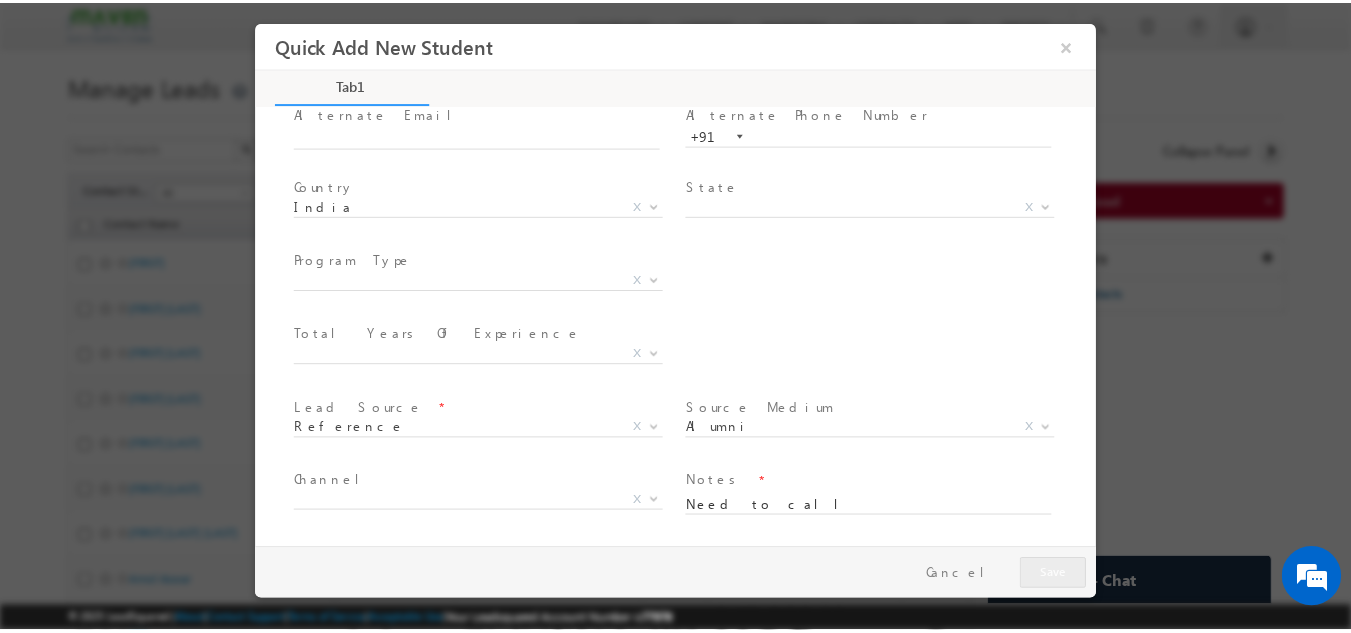 scroll, scrollTop: 105, scrollLeft: 0, axis: vertical 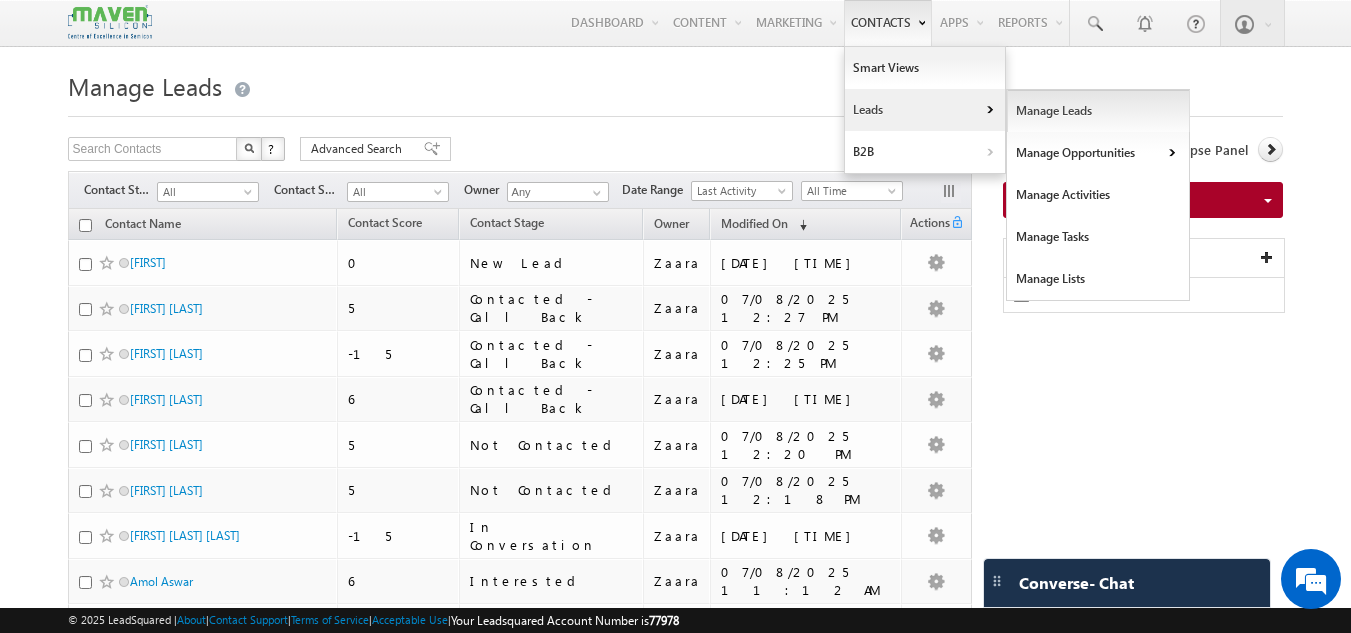click on "Manage Leads" at bounding box center [1098, 111] 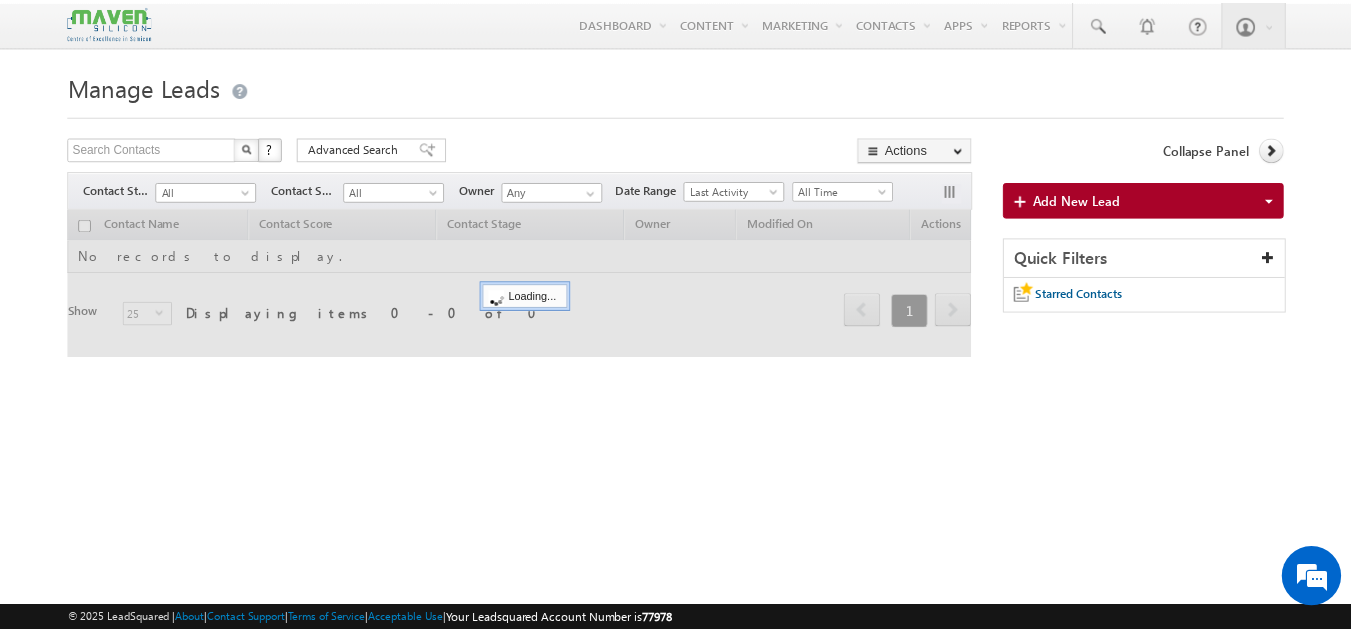 scroll, scrollTop: 0, scrollLeft: 0, axis: both 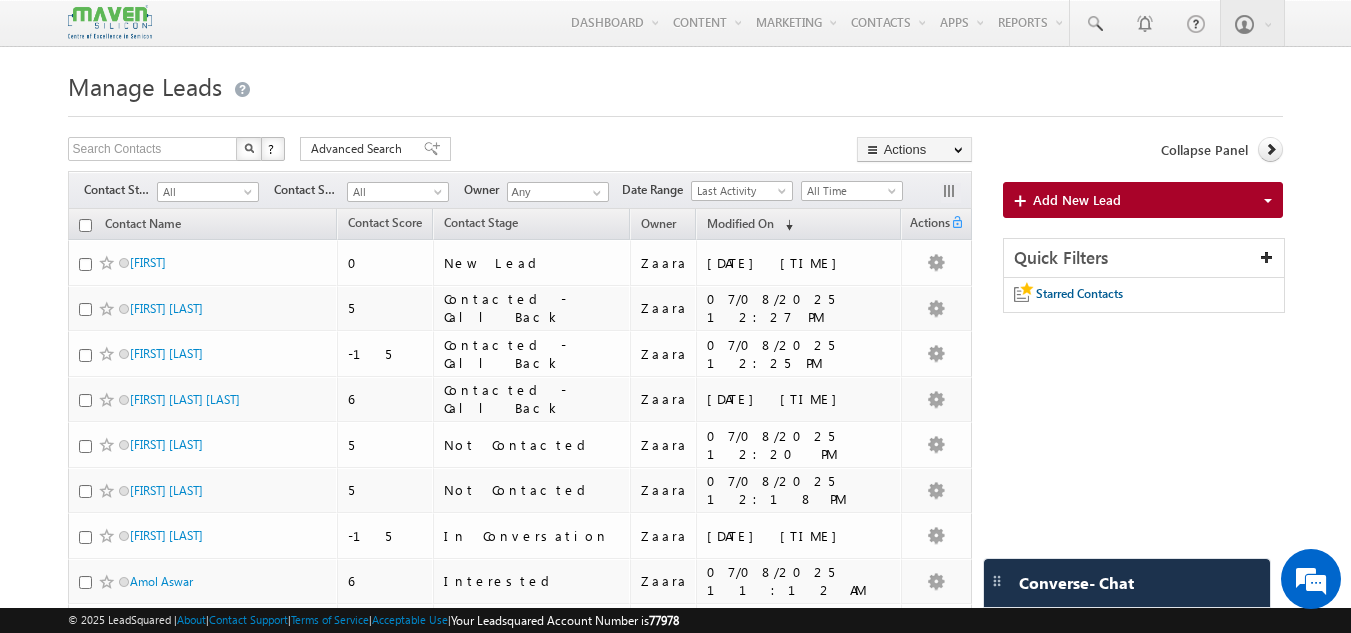 click on "Filters
Contact Stage
All All
Contact Source
All All
Owner
Any Any
Date Range Go maxdate" at bounding box center [520, 190] 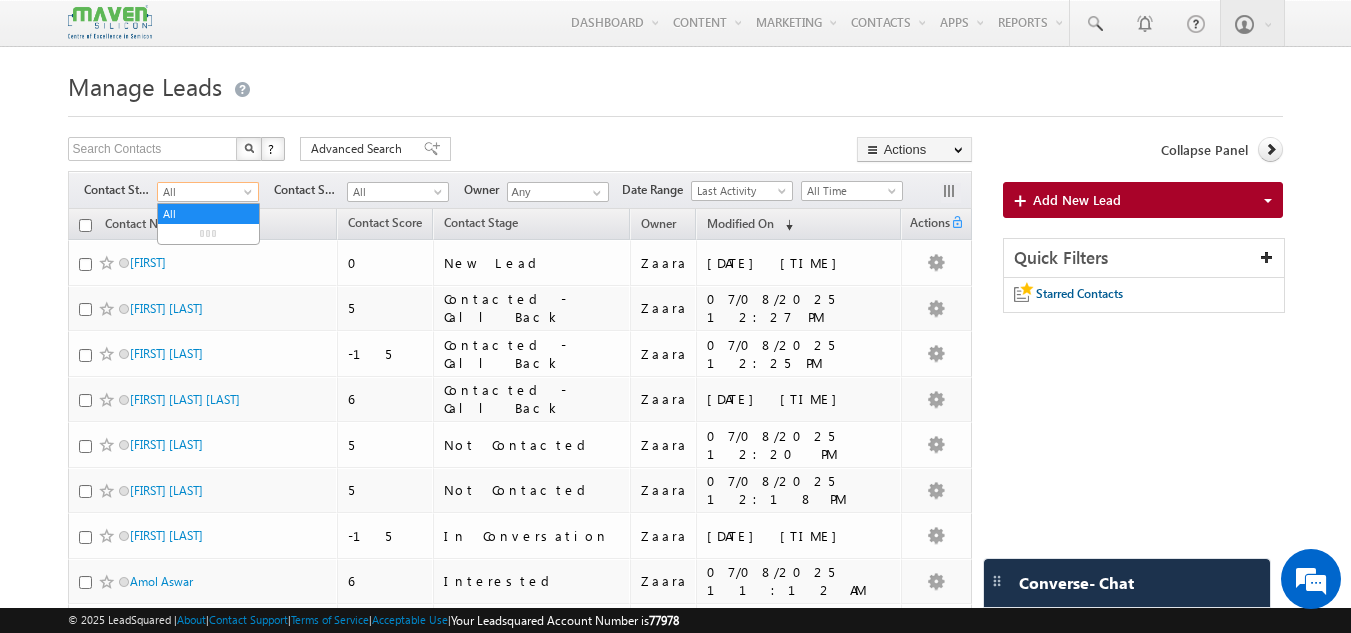 click on "All" at bounding box center [205, 192] 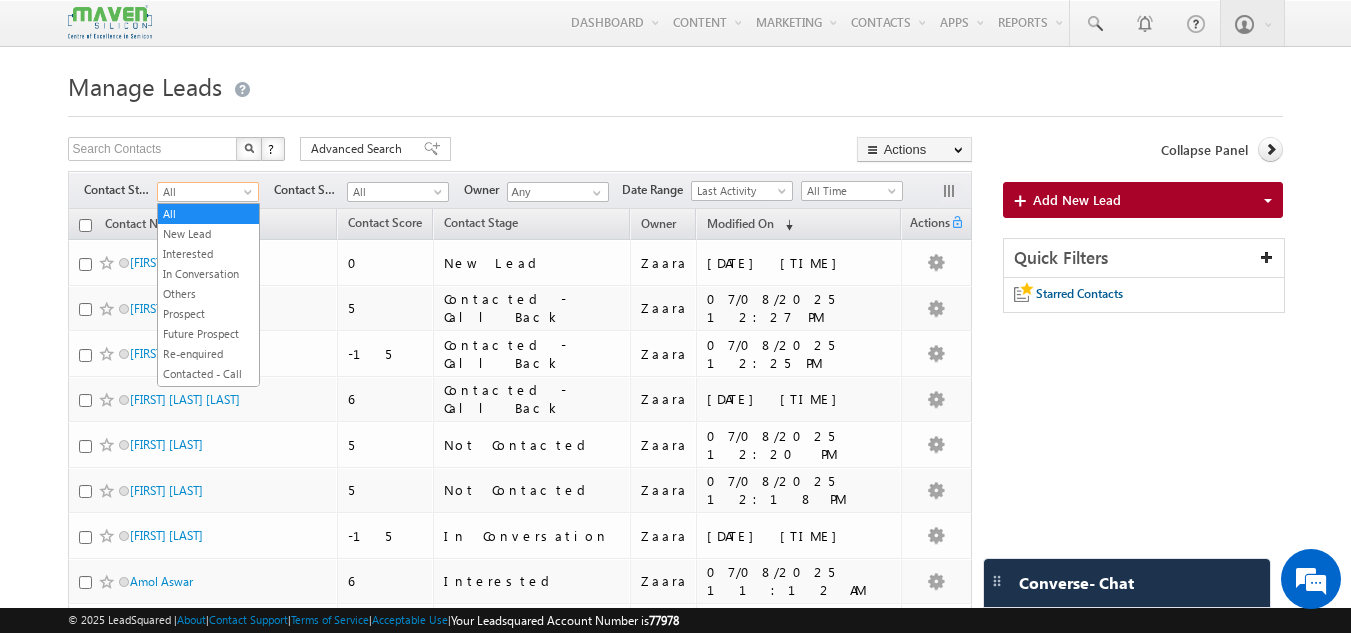 click at bounding box center (676, 110) 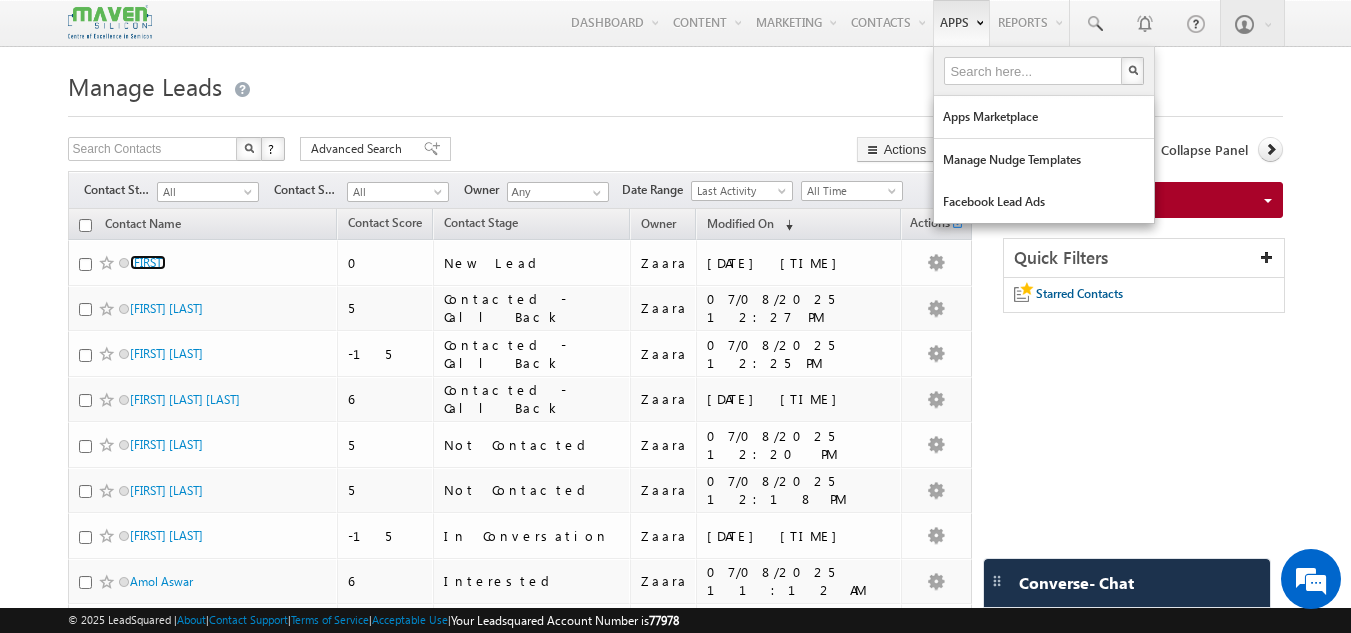 scroll, scrollTop: 0, scrollLeft: 0, axis: both 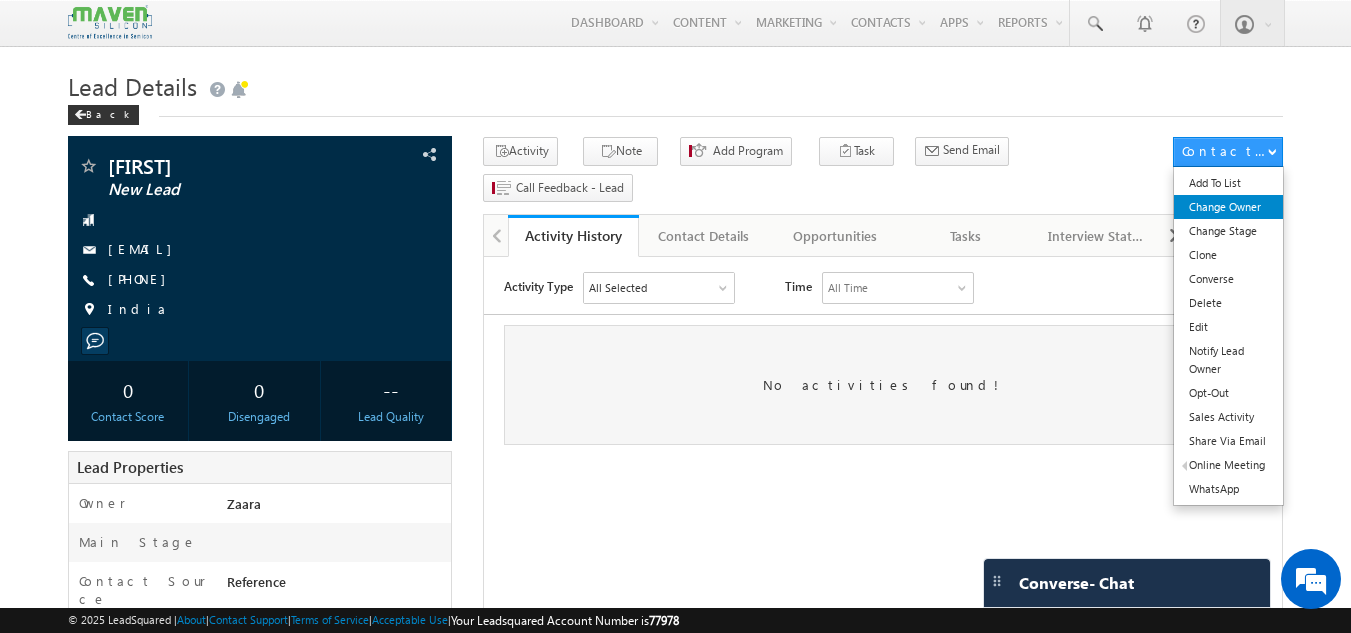 click on "Change Owner" at bounding box center (1228, 207) 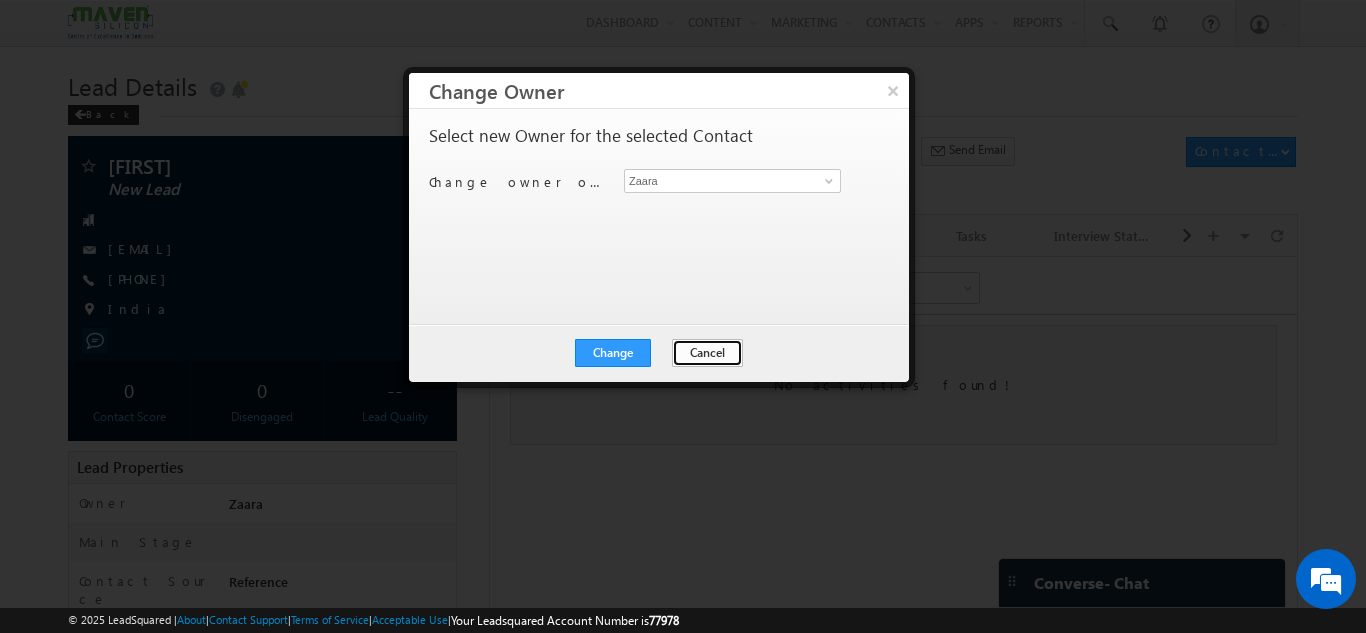 click on "Cancel" at bounding box center [707, 353] 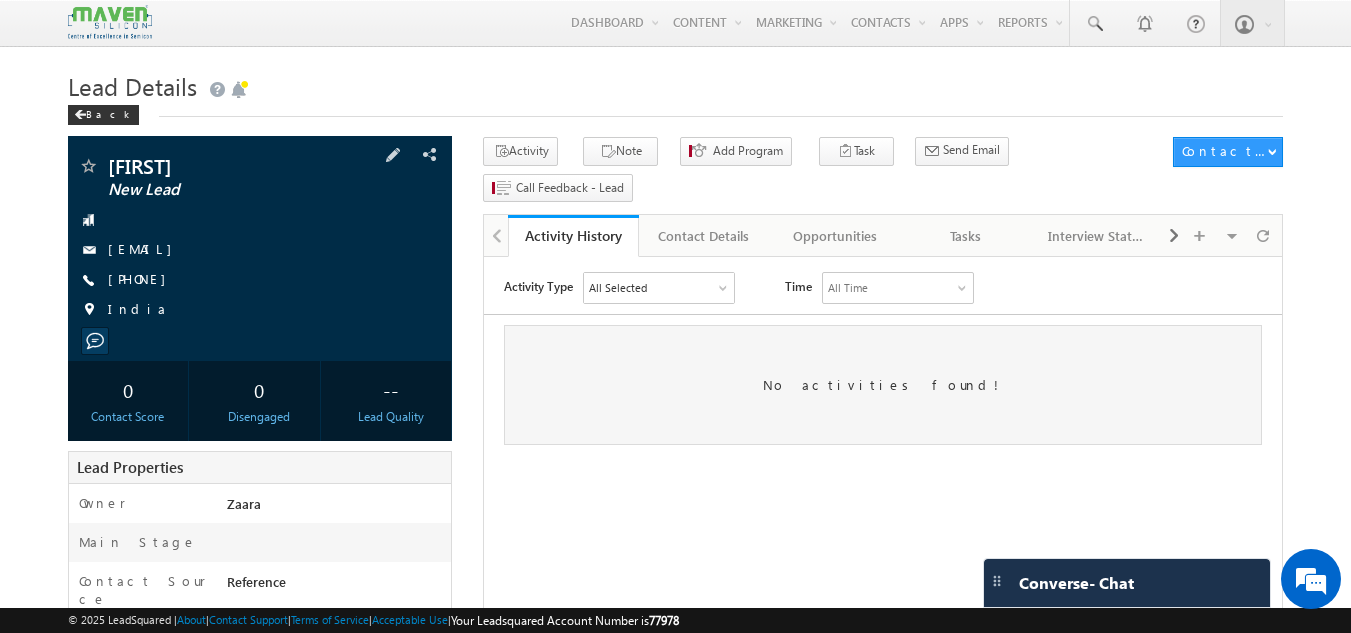 click on "[EMAIL]" at bounding box center (260, 250) 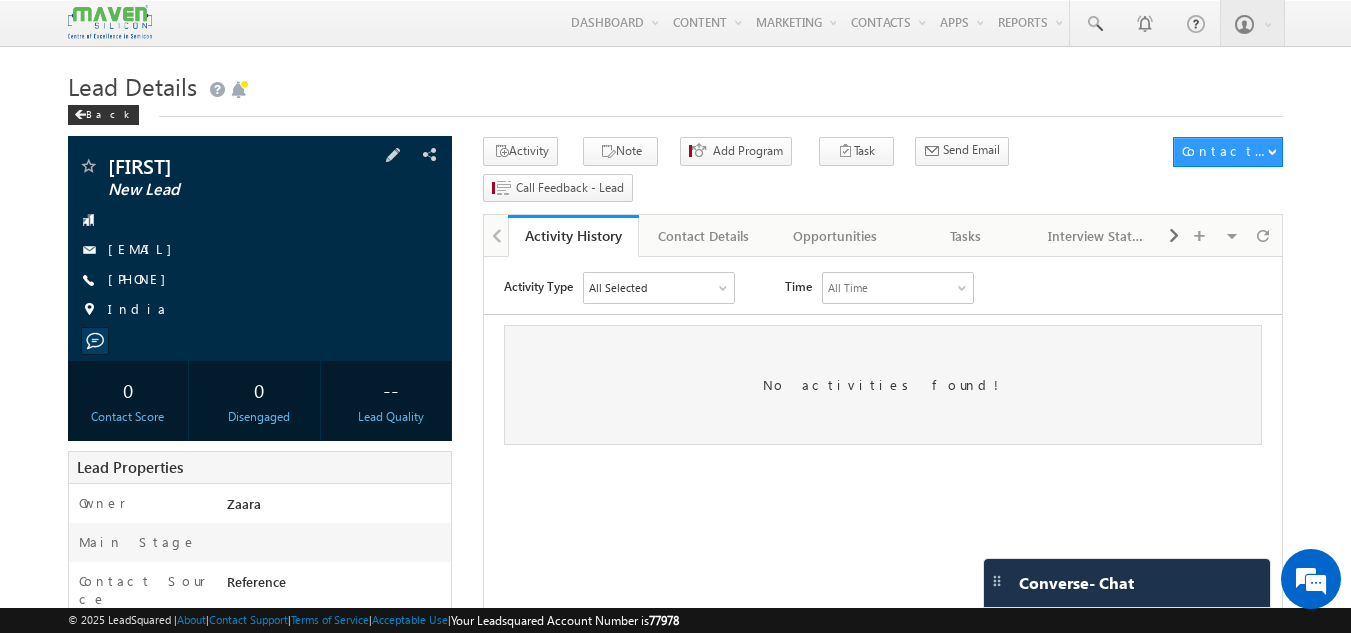 copy on "[EMAIL]" 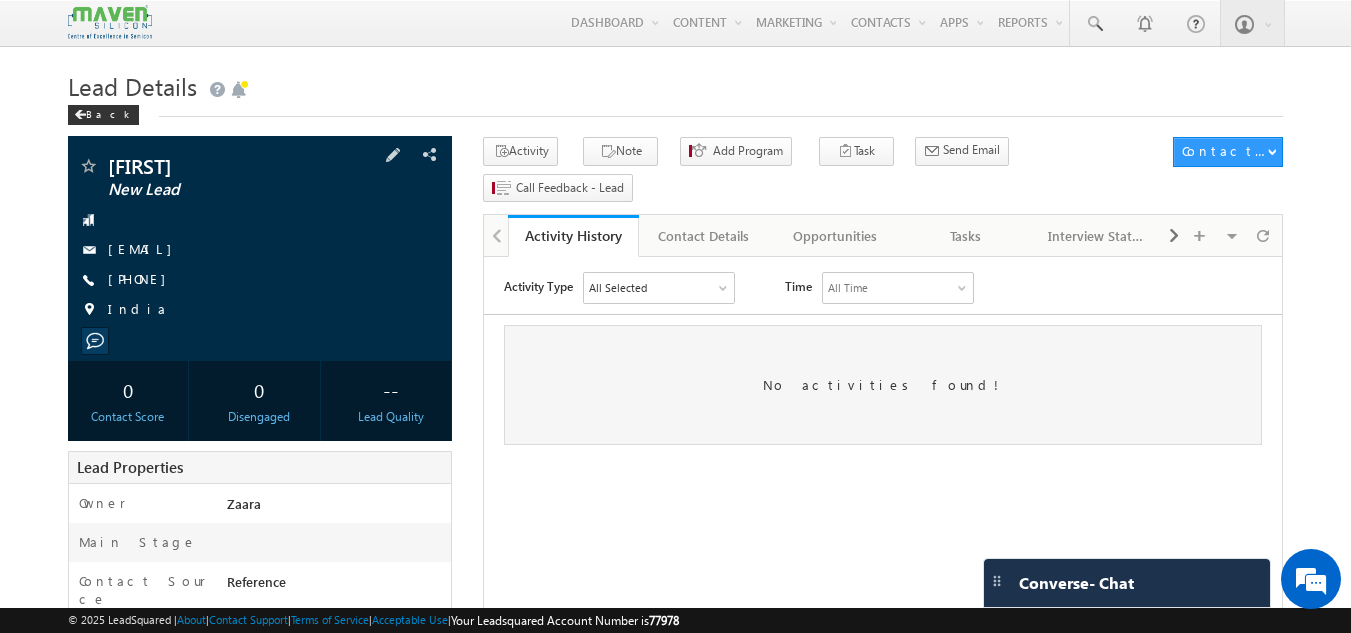 click on "[PHONE]" at bounding box center [142, 280] 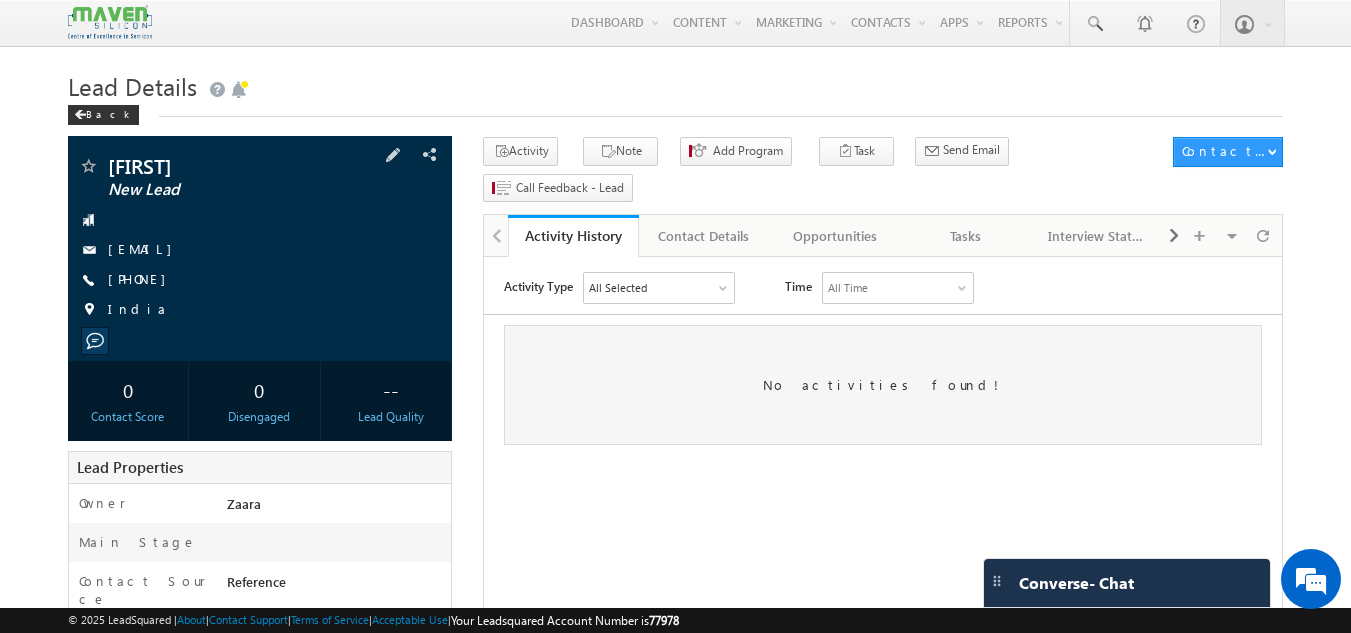click on "[PHONE]" at bounding box center [260, 280] 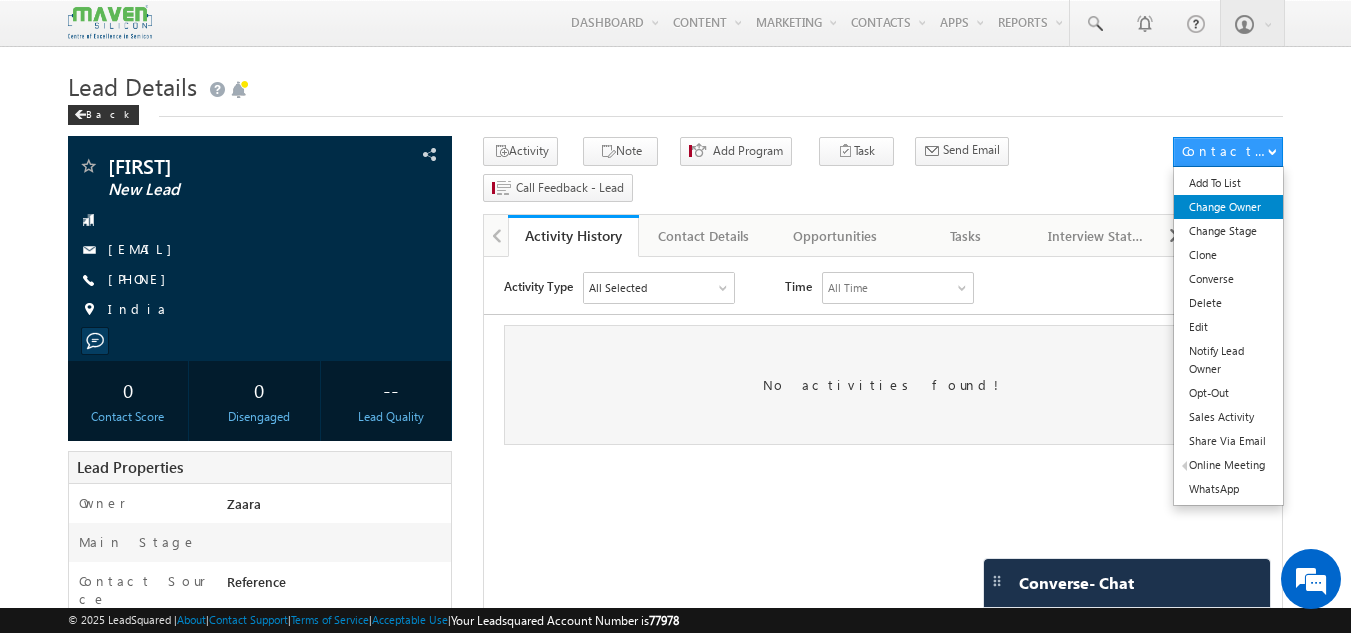 click on "Change Owner" at bounding box center (1228, 207) 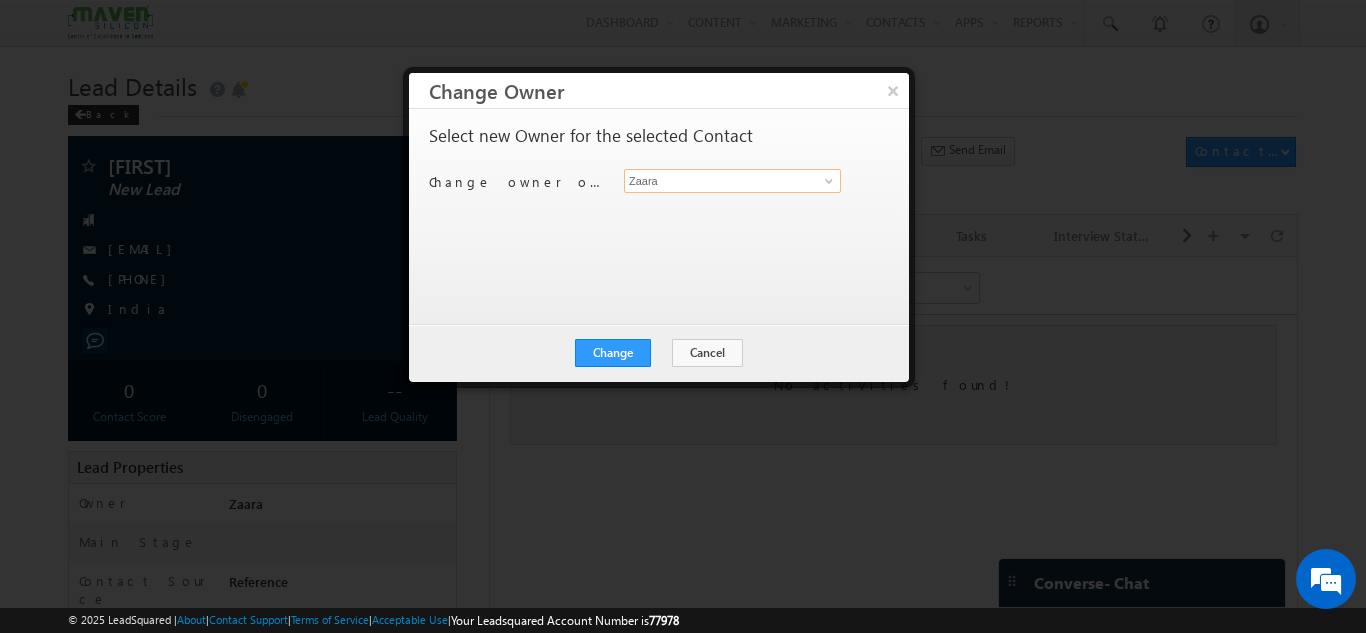 click on "Zaara" at bounding box center (732, 181) 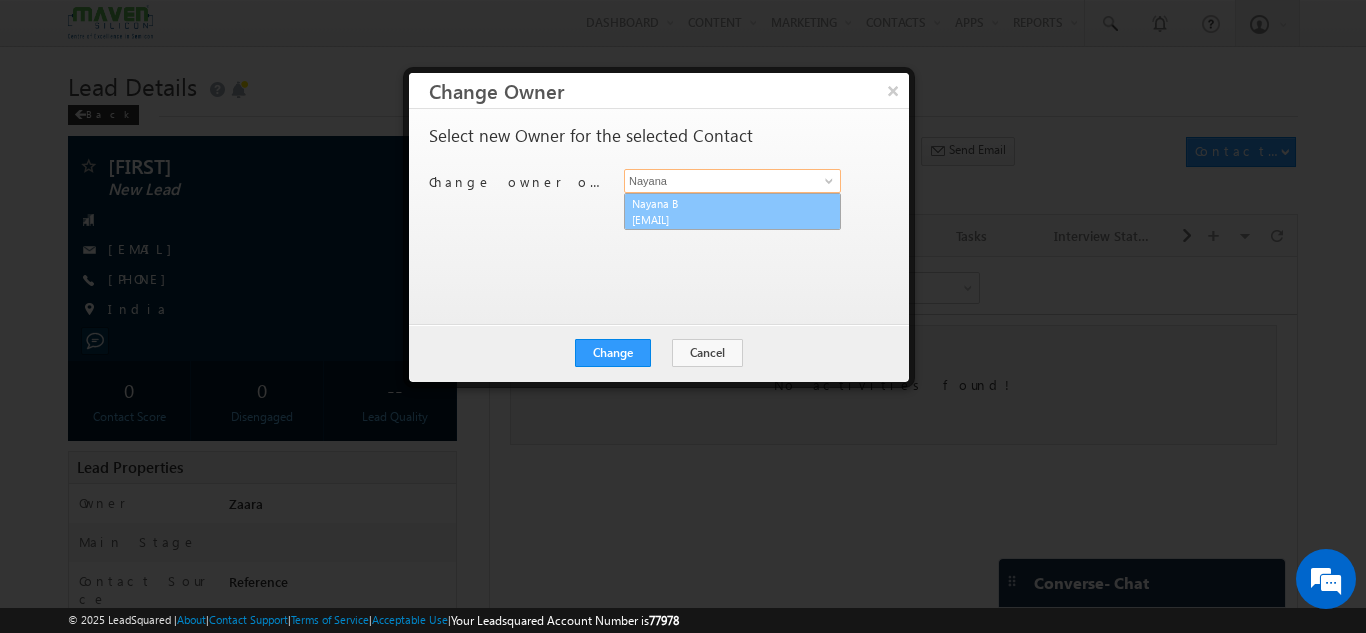 click on "[EMAIL]" at bounding box center (722, 219) 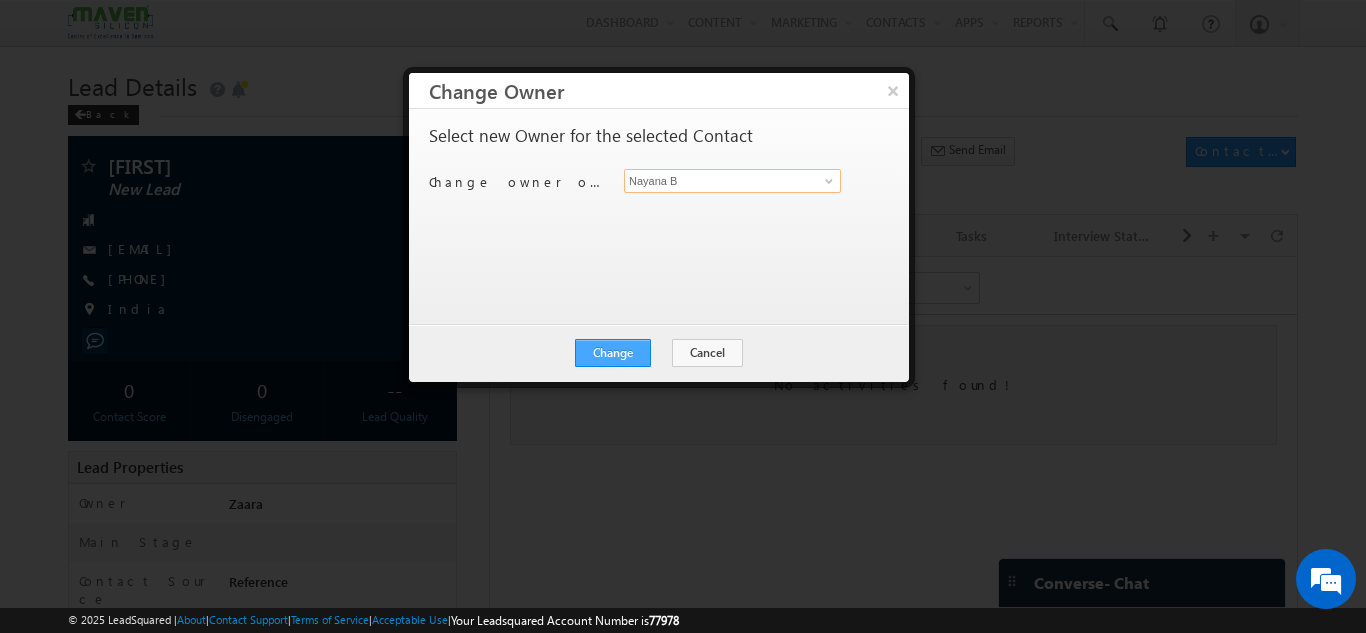 type on "Nayana B" 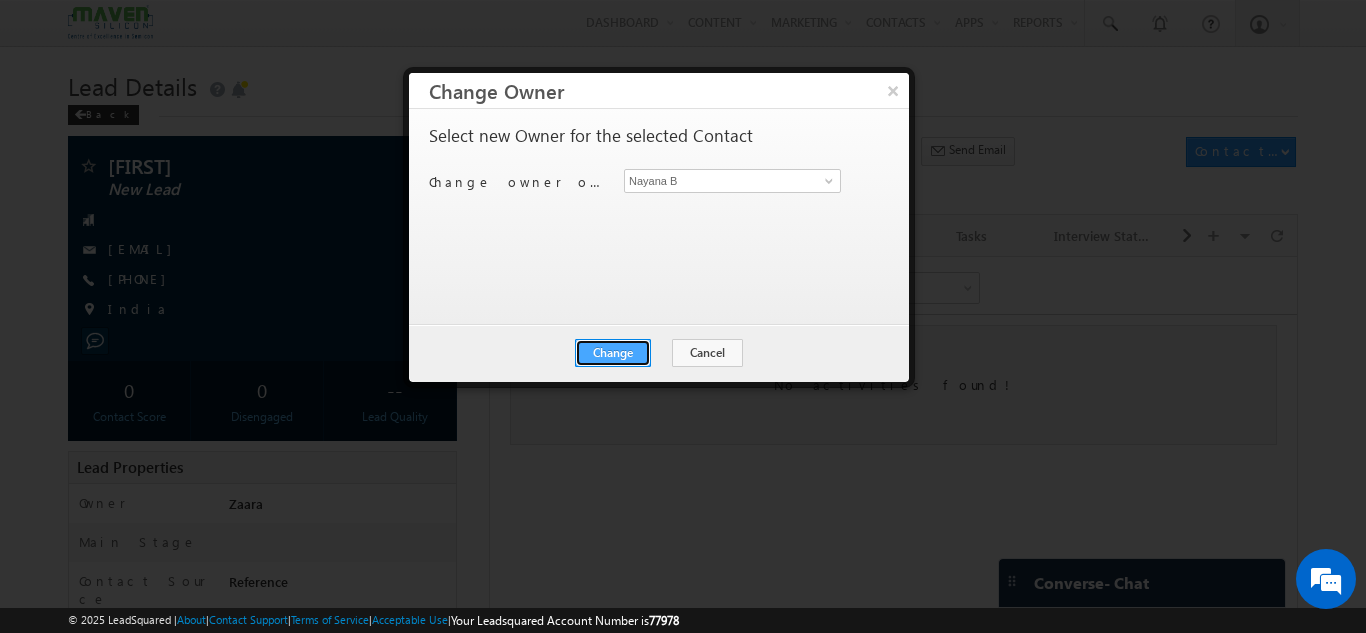 click on "Change" at bounding box center [613, 353] 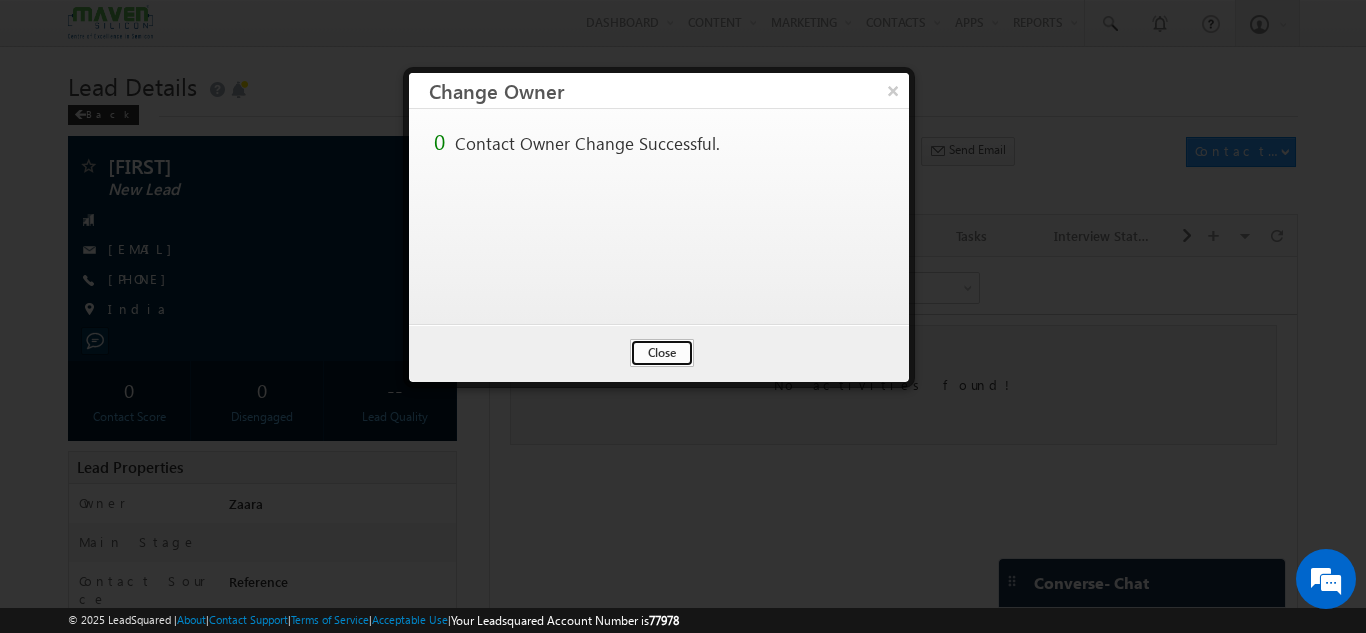 click on "Close" at bounding box center [662, 353] 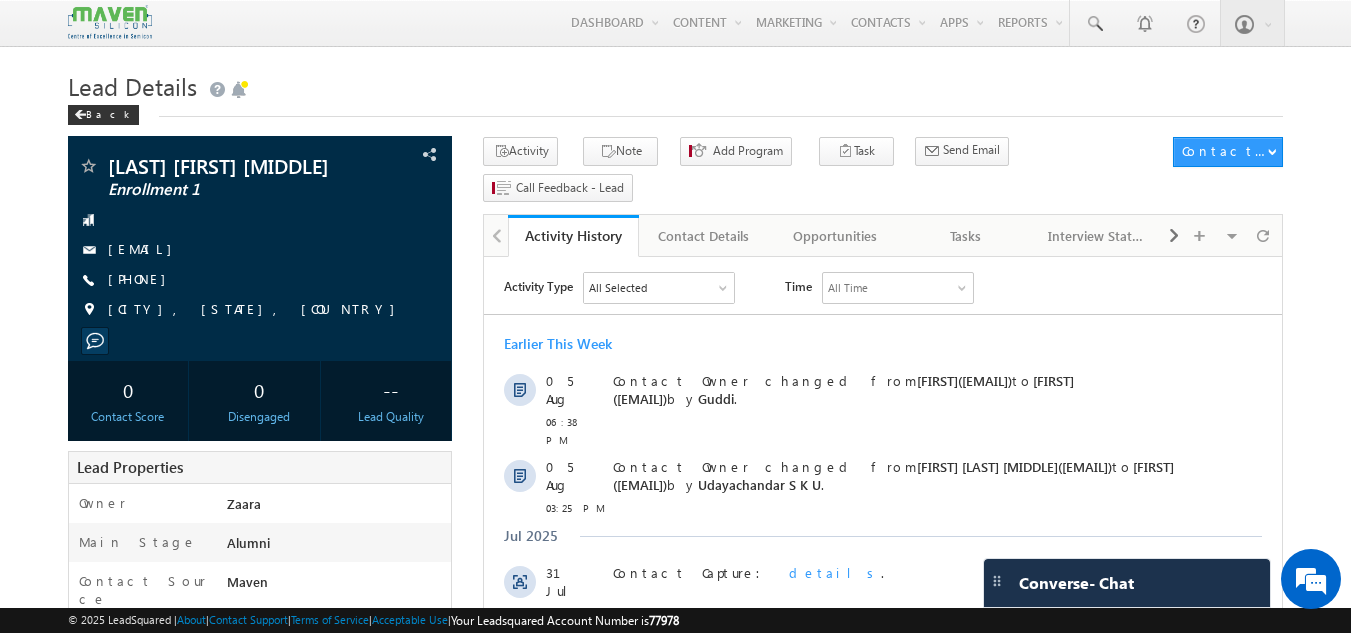 scroll, scrollTop: 0, scrollLeft: 0, axis: both 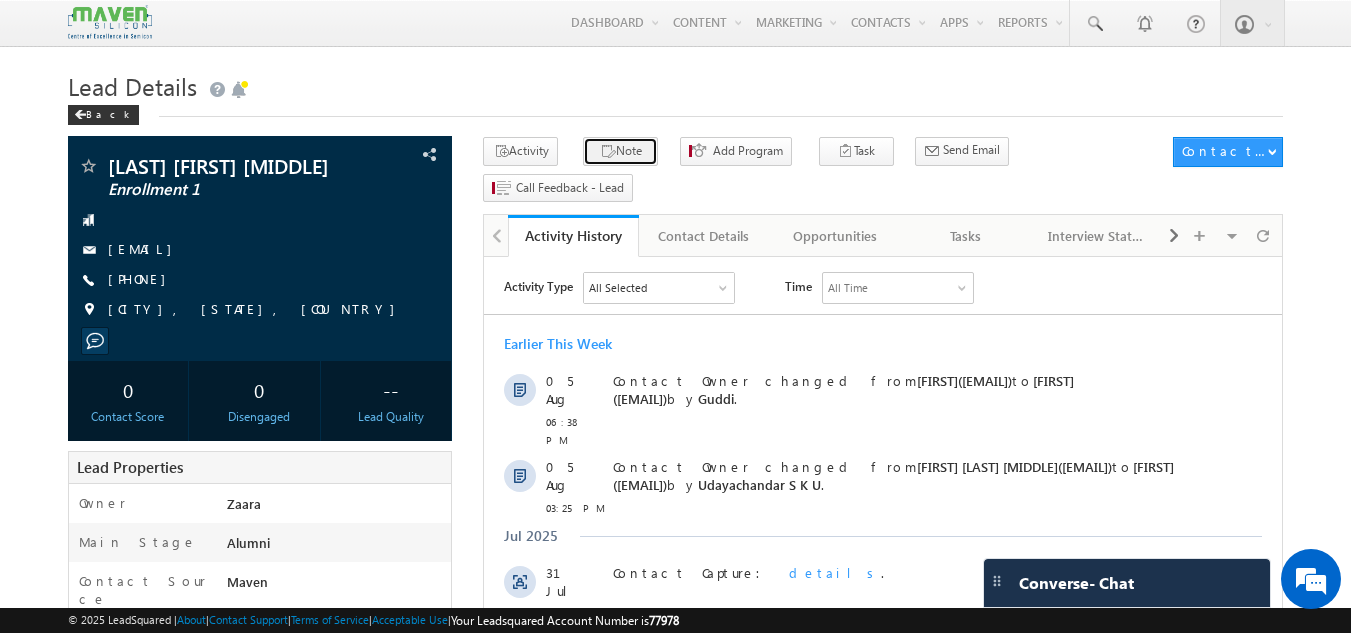 click on "Note" at bounding box center [620, 151] 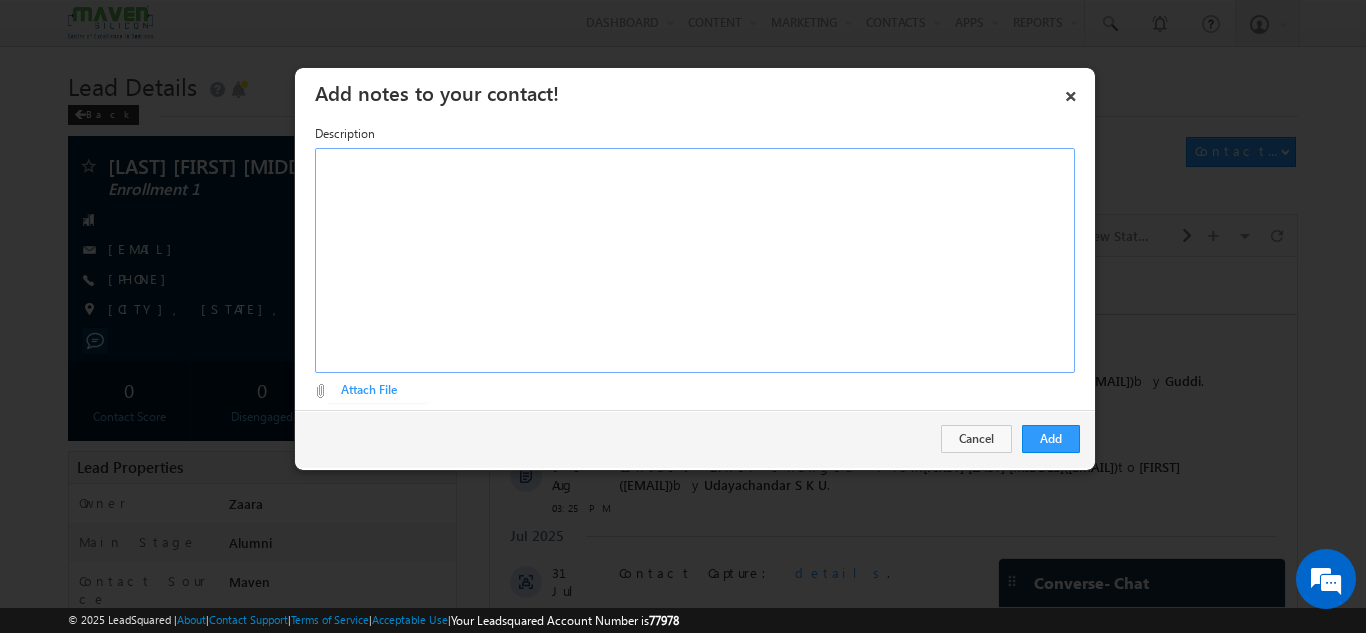 click at bounding box center [695, 260] 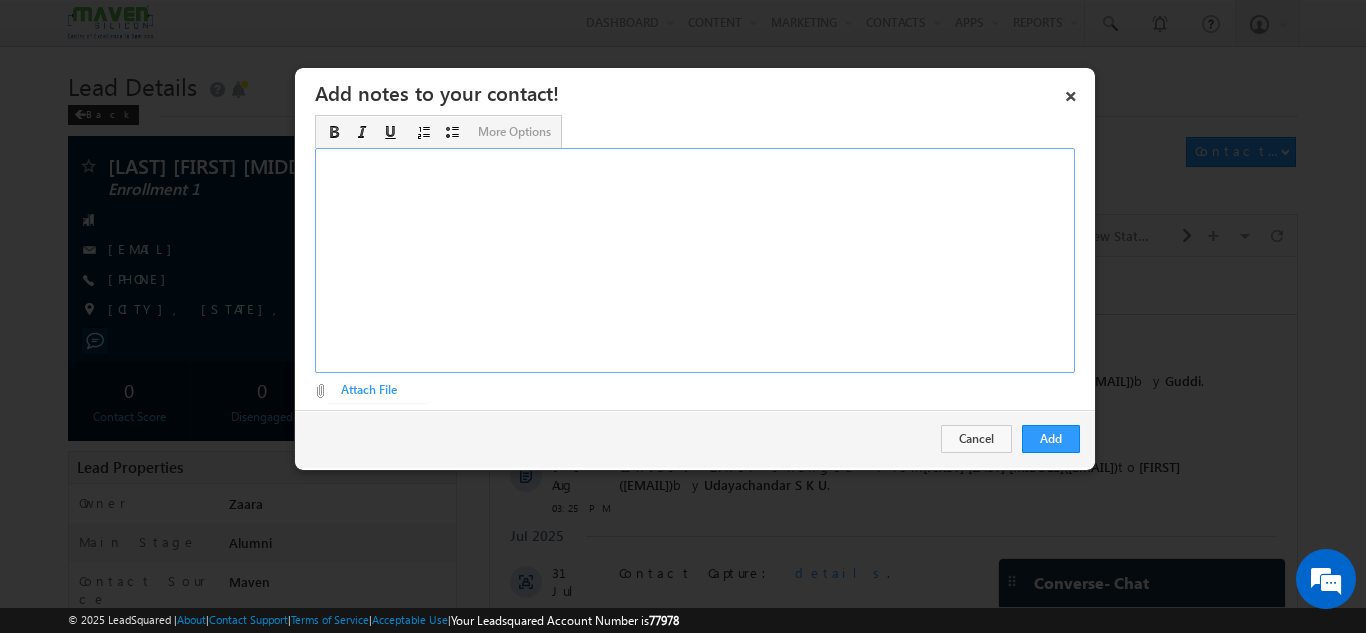 type 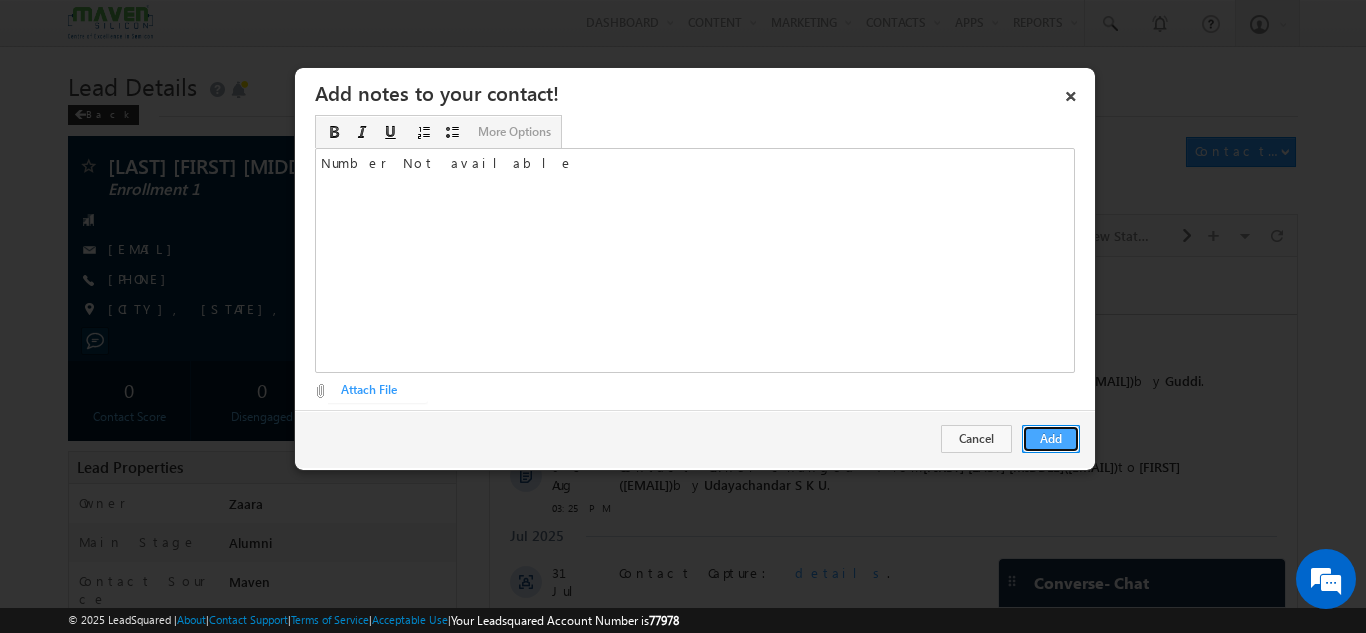 click on "Add" at bounding box center (1051, 439) 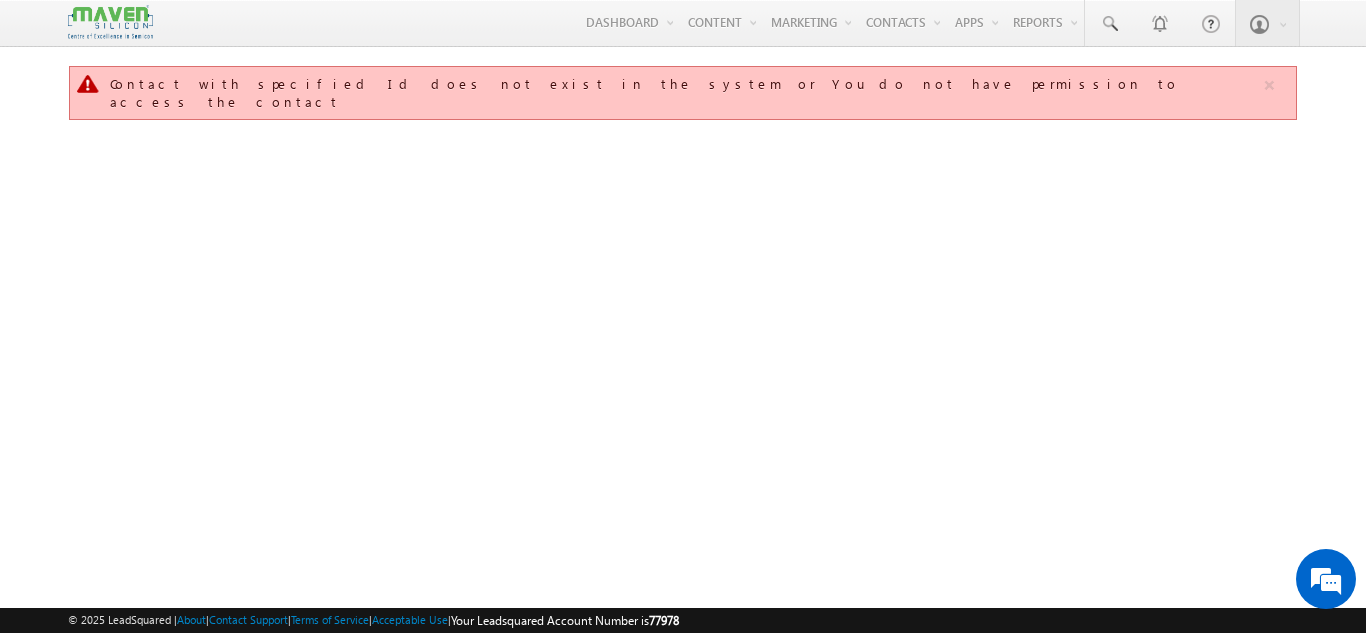 scroll, scrollTop: 0, scrollLeft: 0, axis: both 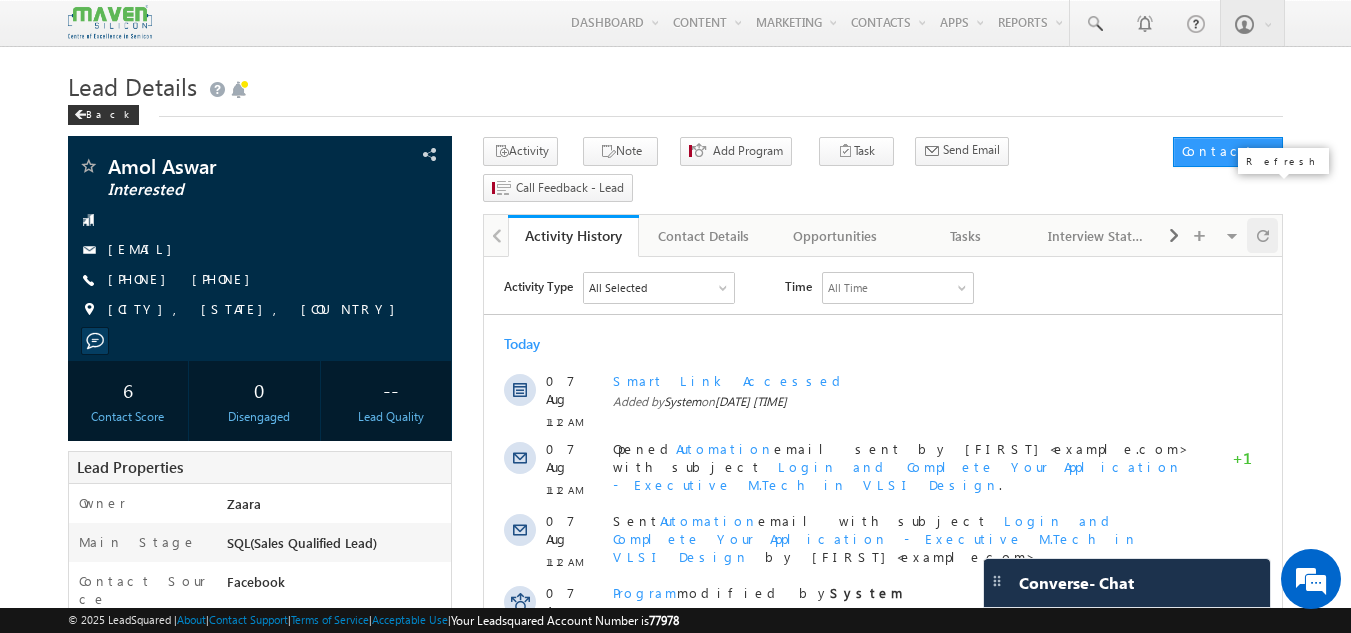 click at bounding box center [1263, 235] 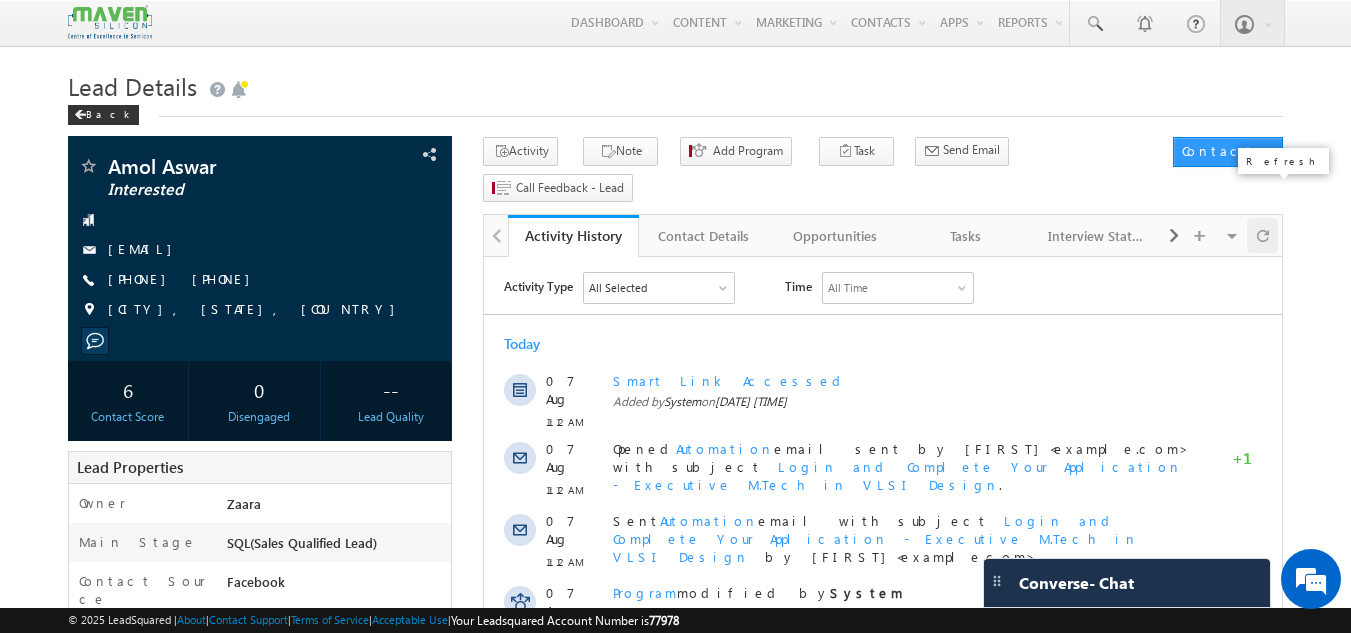 scroll, scrollTop: 0, scrollLeft: 0, axis: both 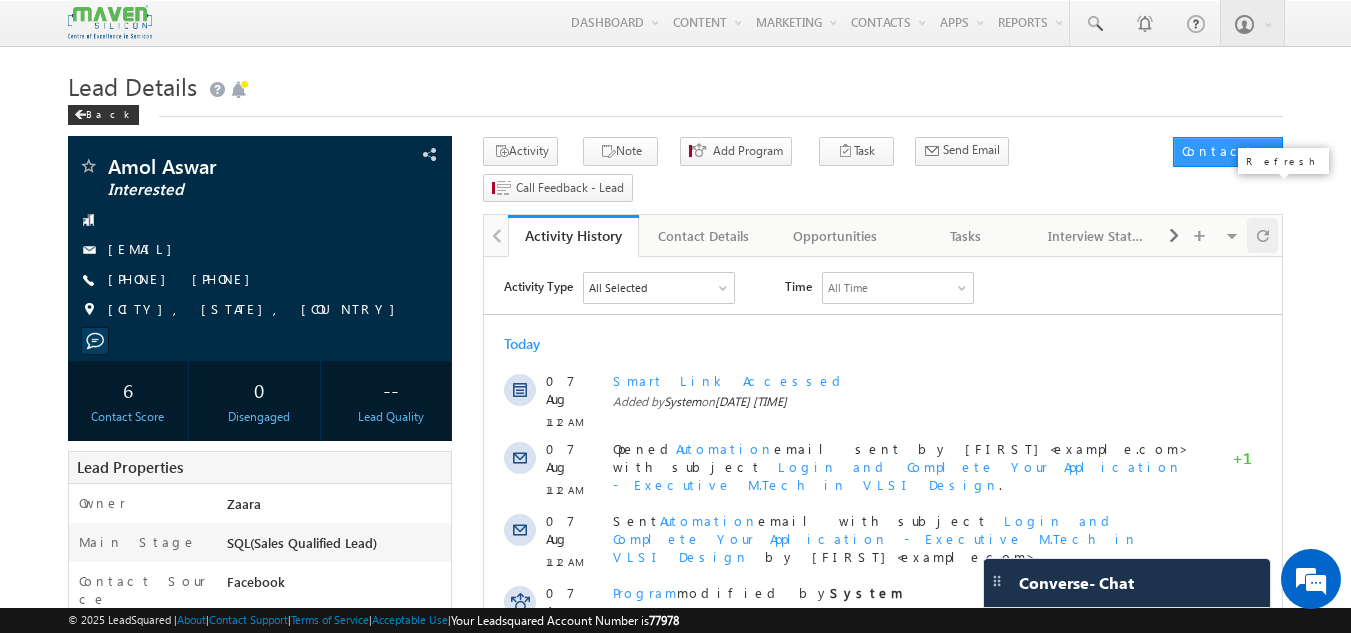 click at bounding box center (1263, 235) 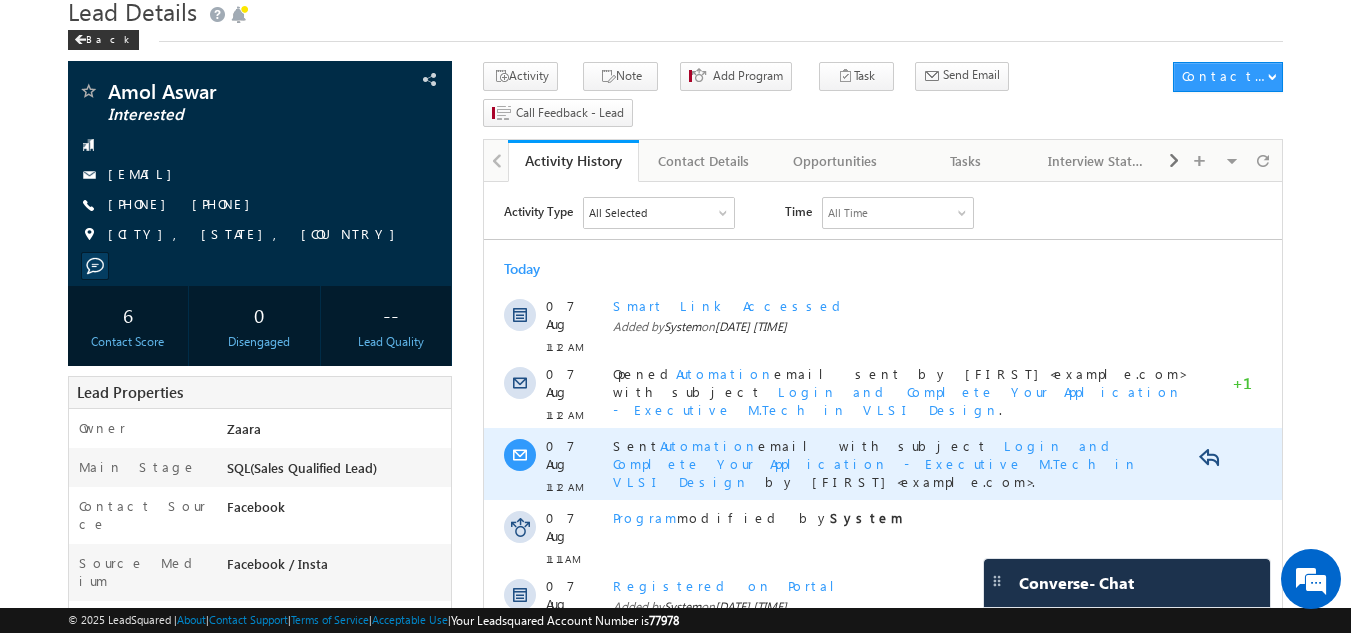 scroll, scrollTop: 0, scrollLeft: 0, axis: both 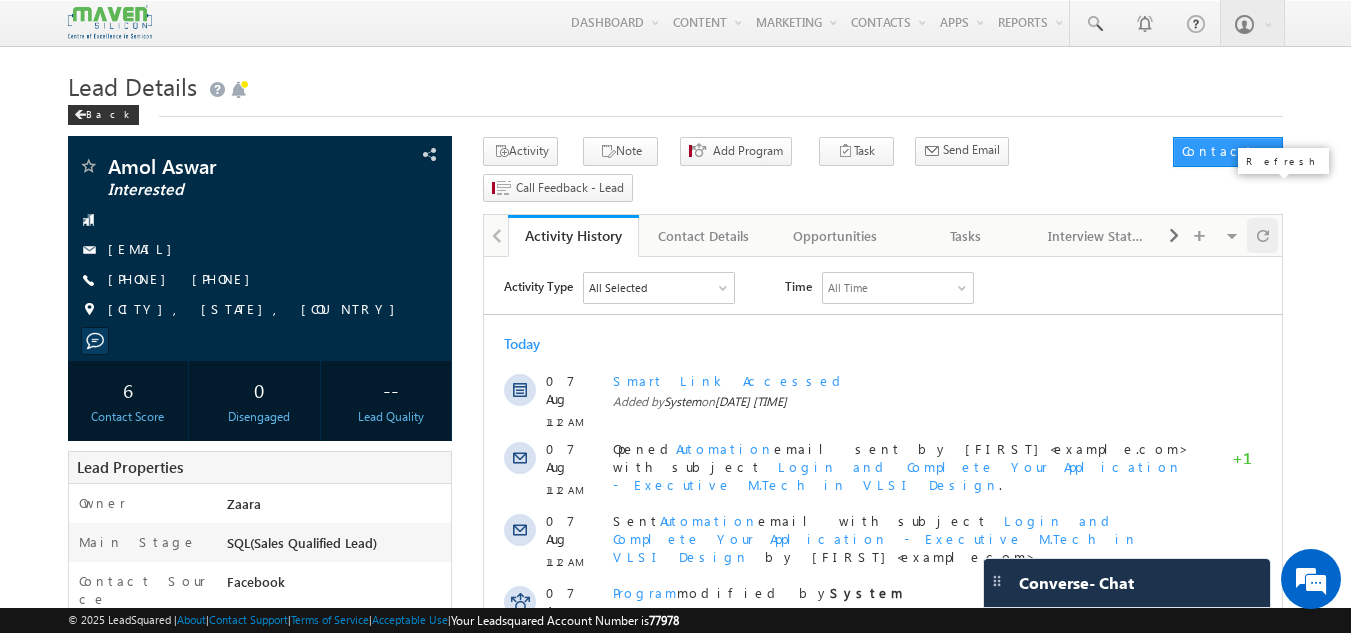 click at bounding box center [1263, 235] 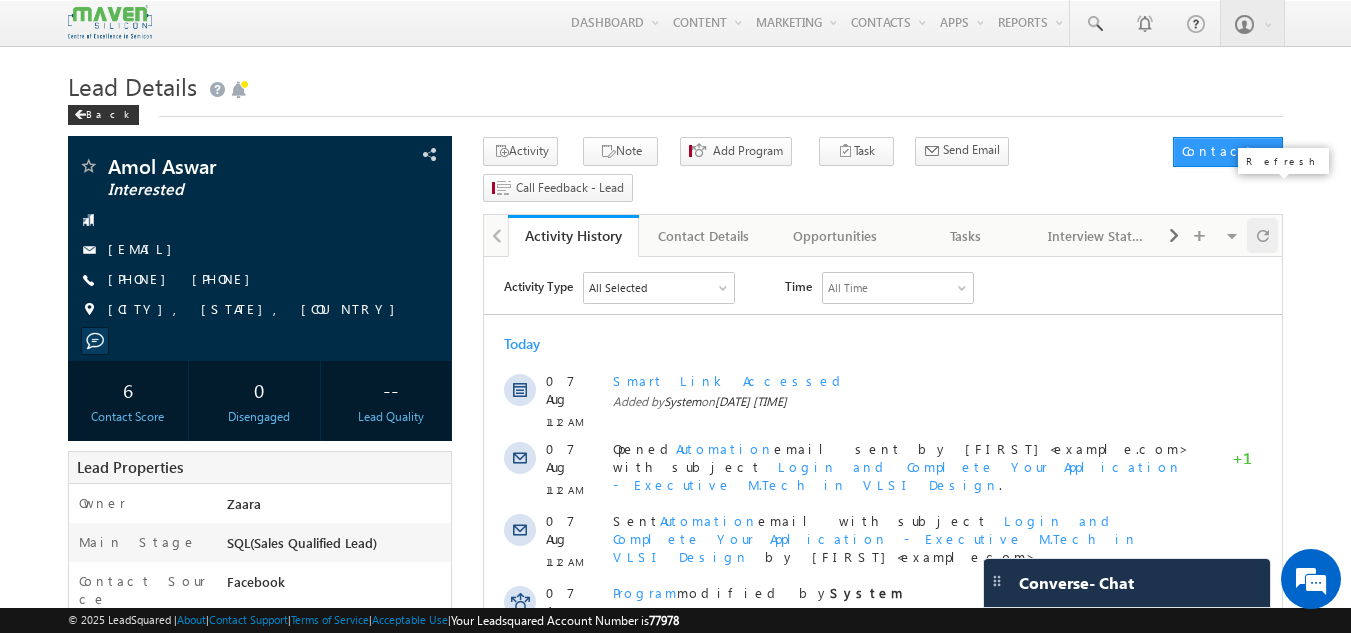 scroll, scrollTop: 0, scrollLeft: 0, axis: both 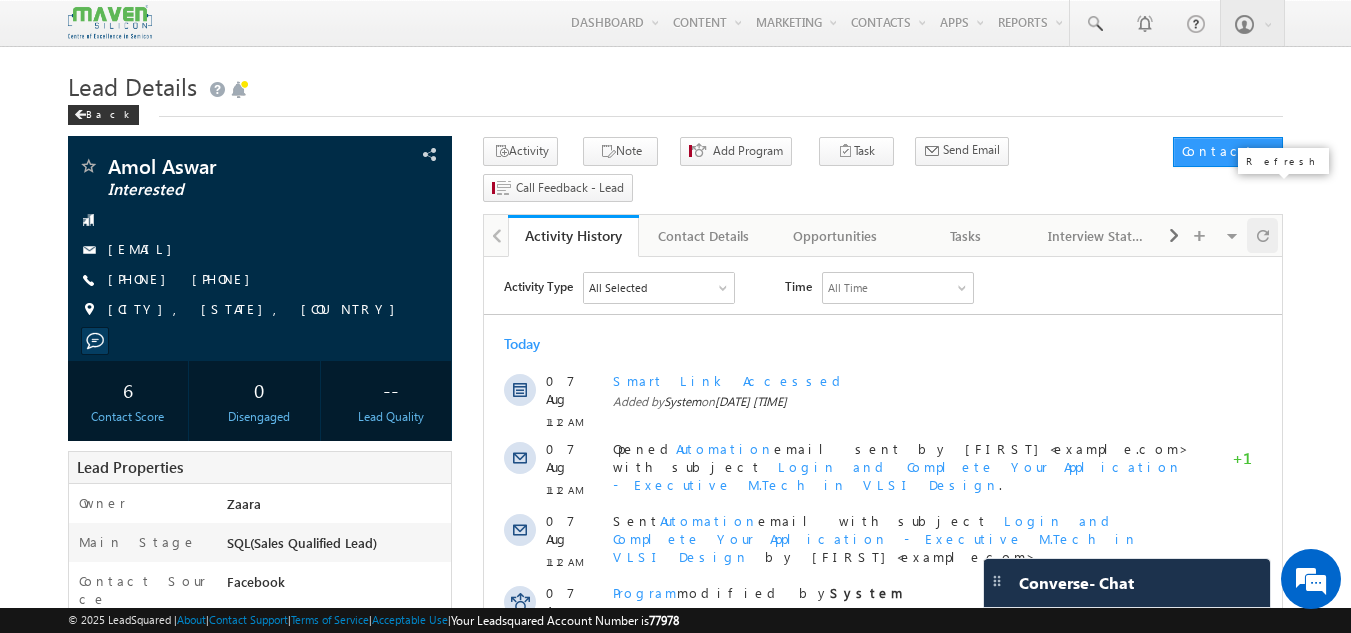 click at bounding box center [1263, 235] 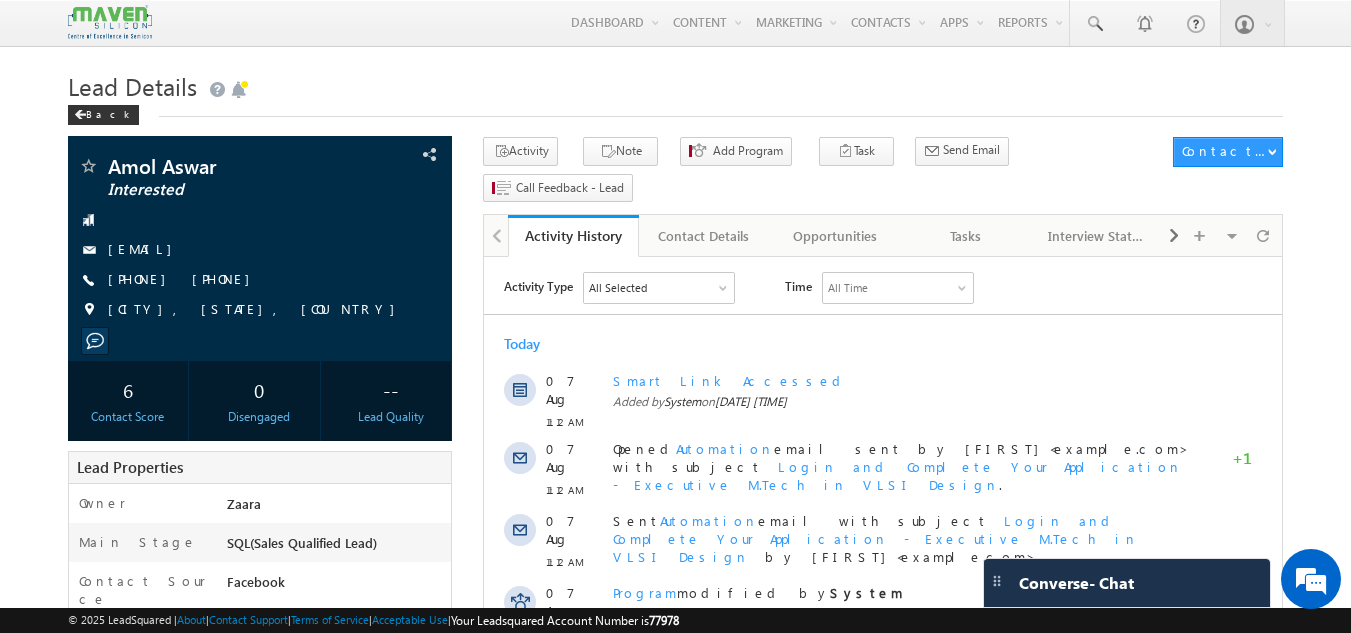 scroll, scrollTop: 0, scrollLeft: 0, axis: both 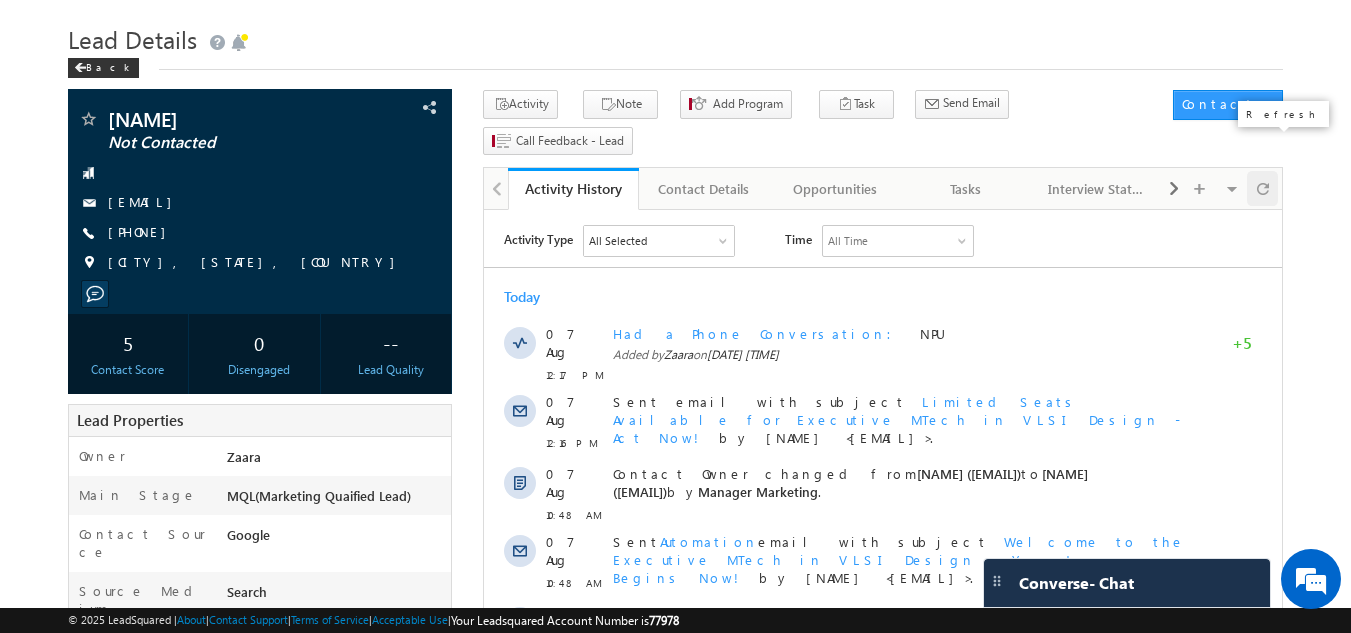 click at bounding box center [1263, 188] 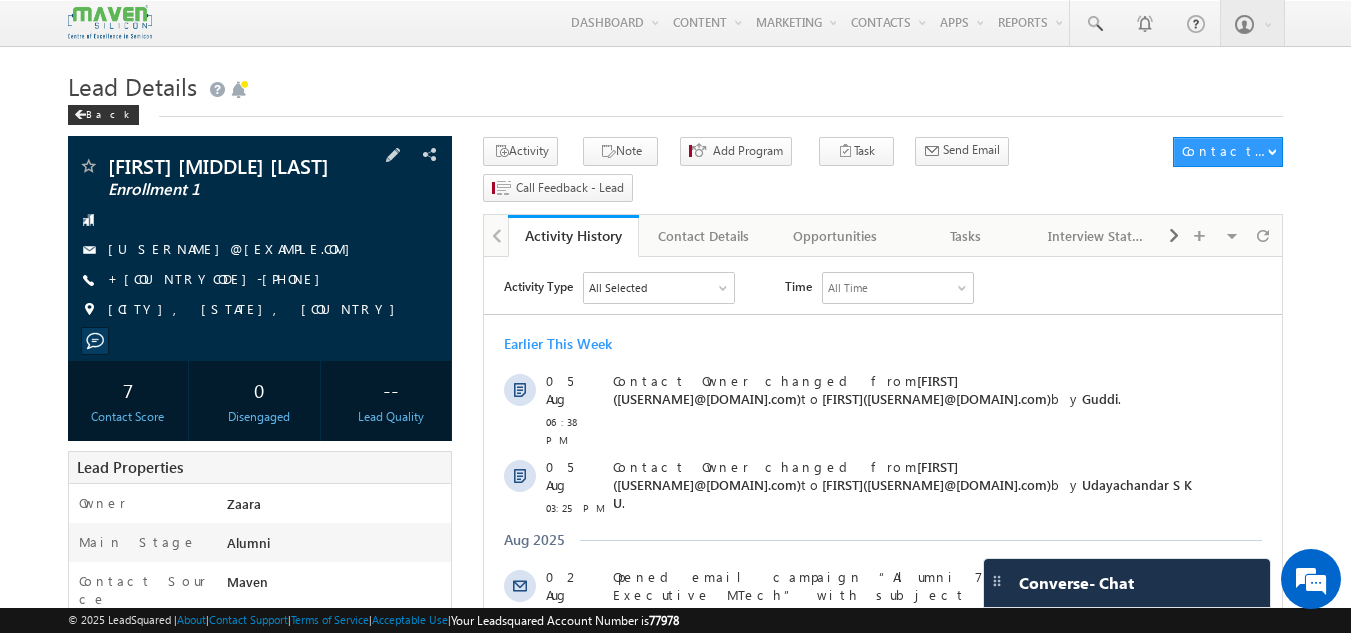 scroll, scrollTop: 0, scrollLeft: 0, axis: both 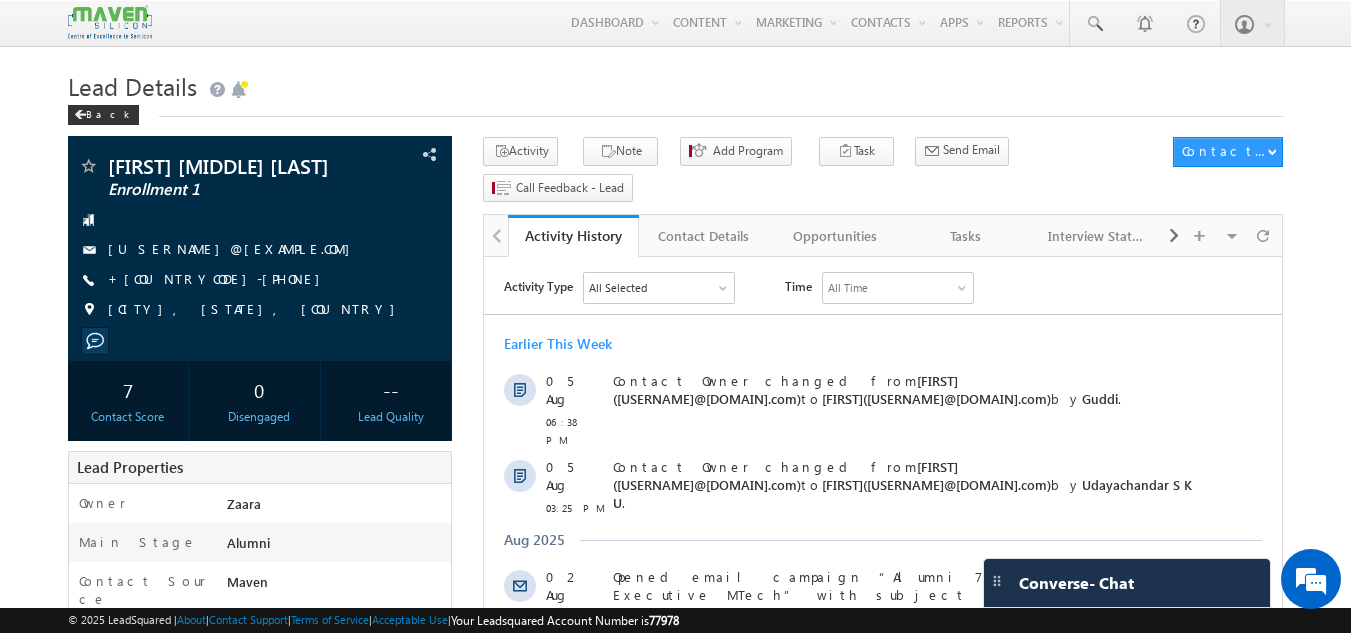 click on "Lead Details" at bounding box center [676, 84] 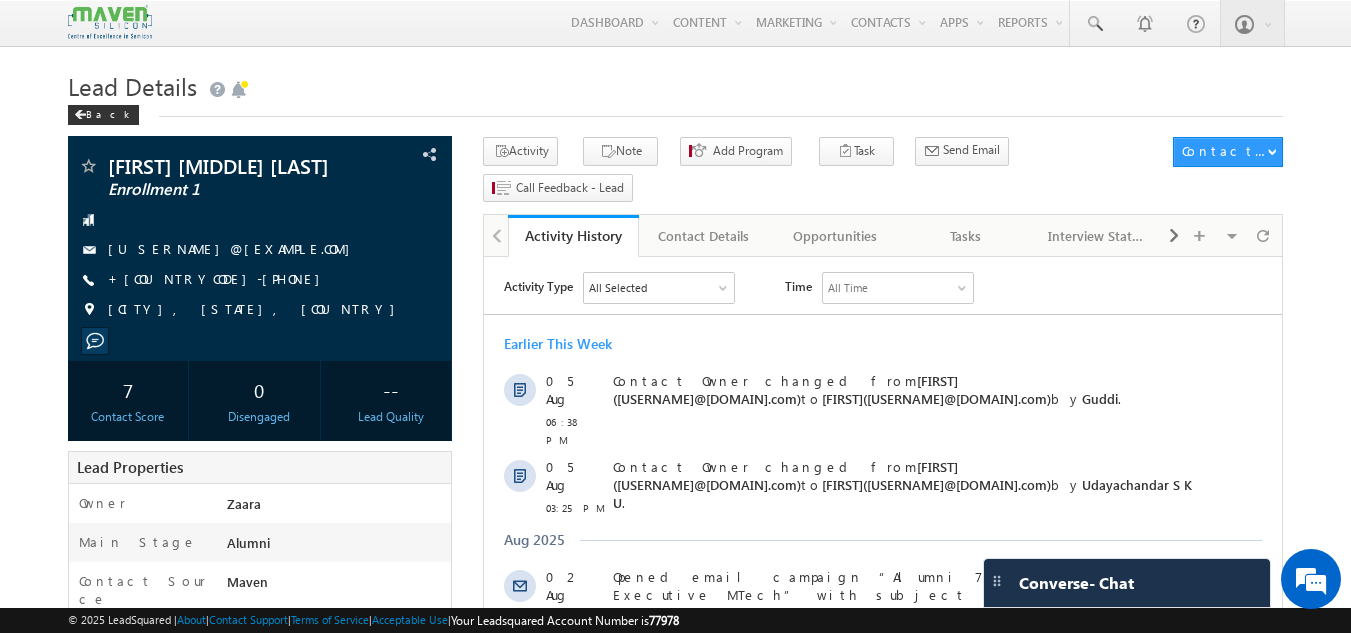click on "Lead Details" at bounding box center [676, 84] 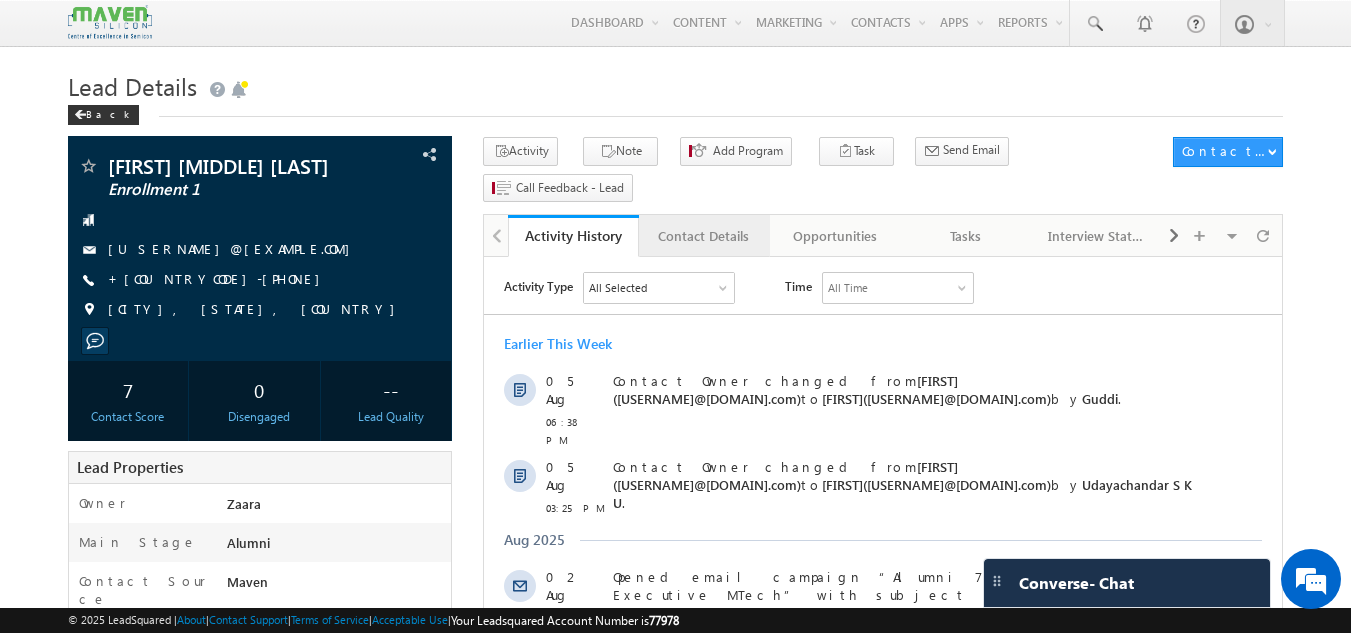 click on "Contact Details" at bounding box center [703, 236] 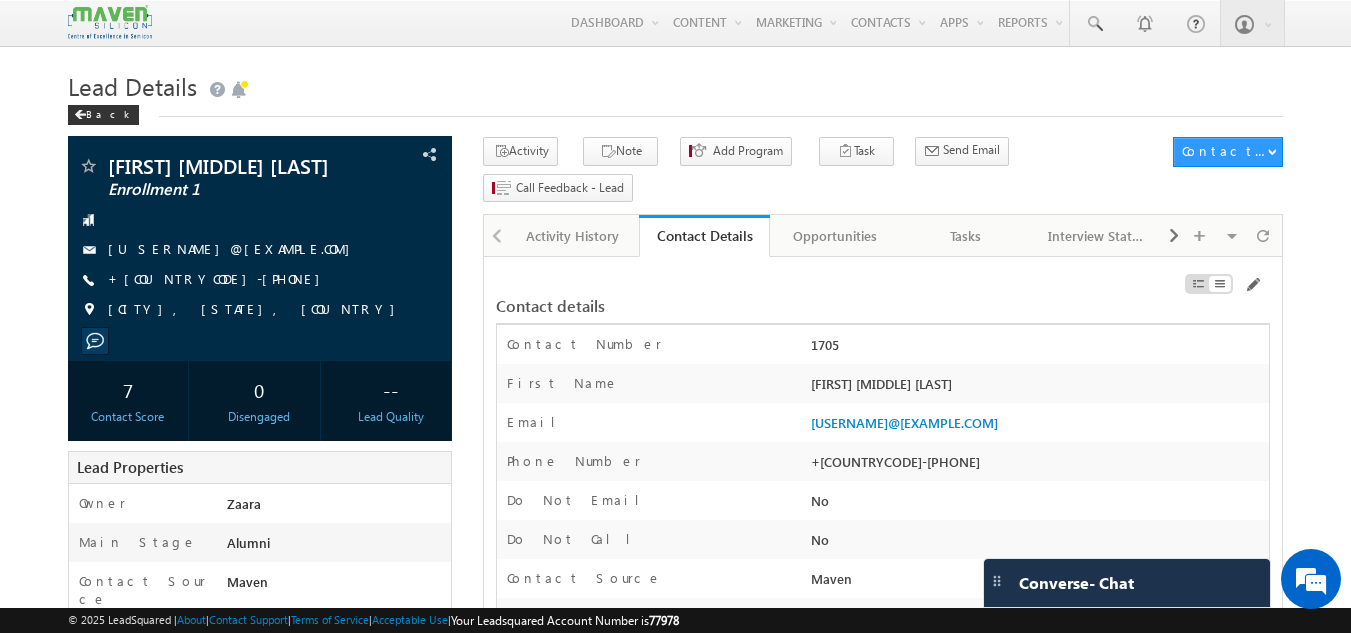 scroll, scrollTop: 100, scrollLeft: 0, axis: vertical 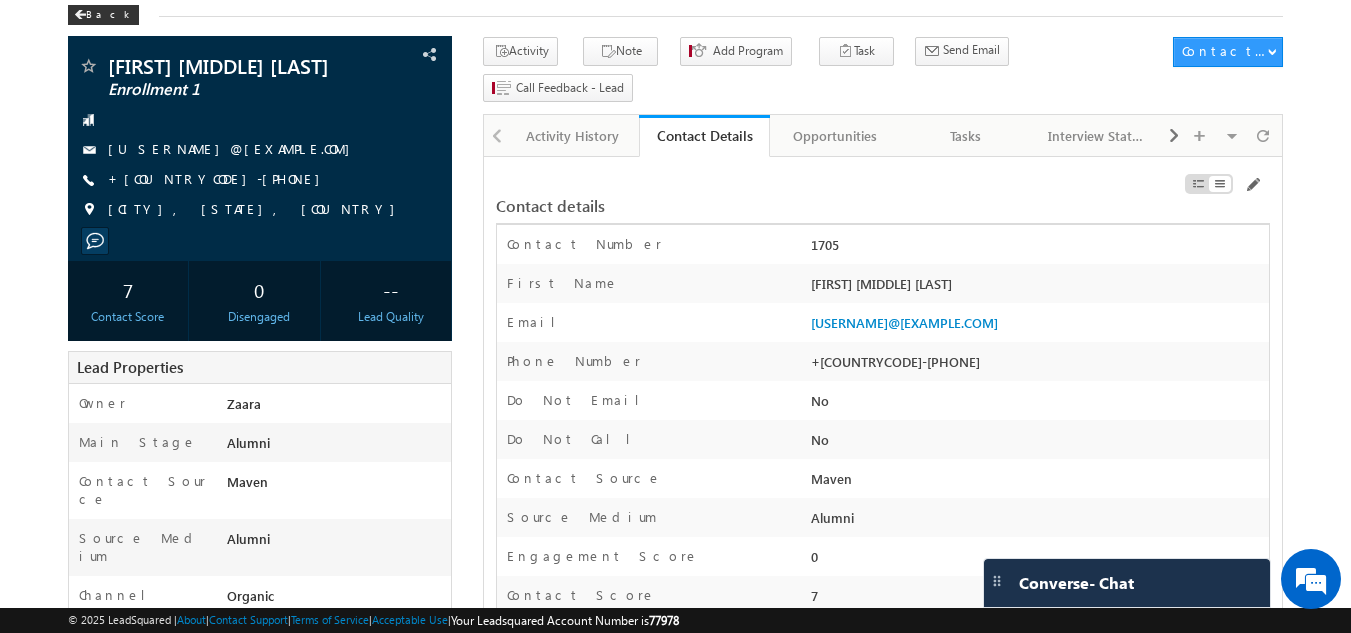 click on "+[COUNTRYCODE]-[PHONE]" at bounding box center [1037, 366] 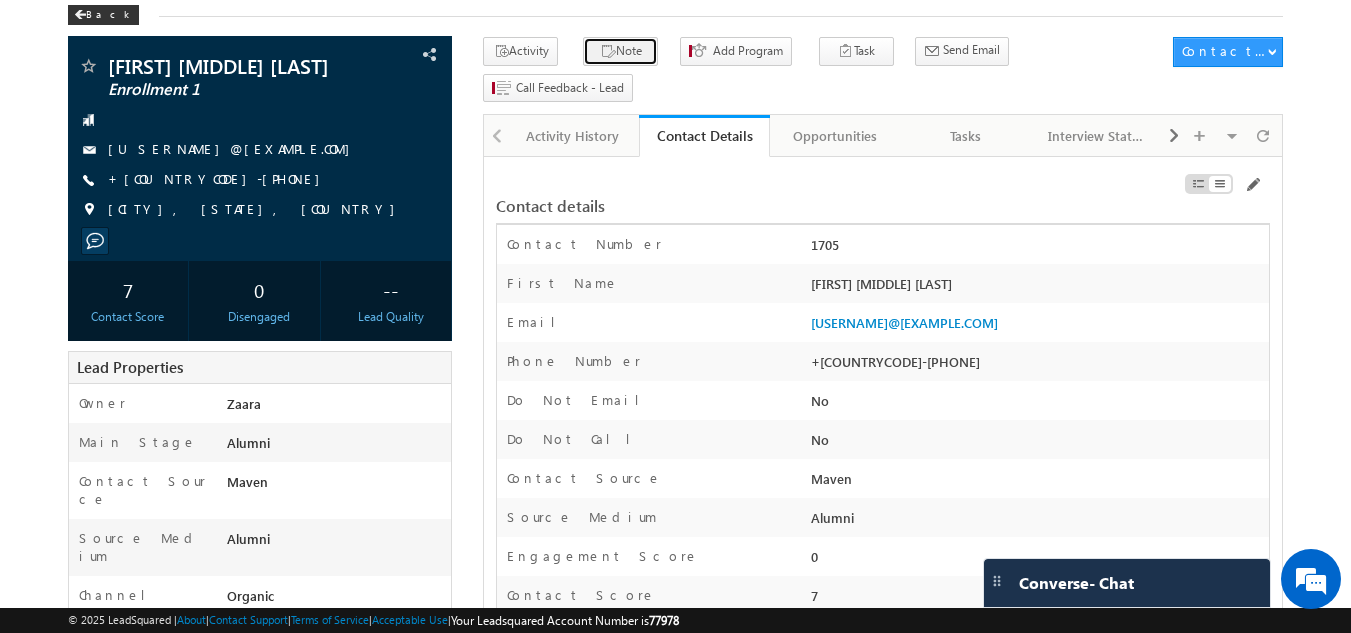 click on "Note" at bounding box center [620, 51] 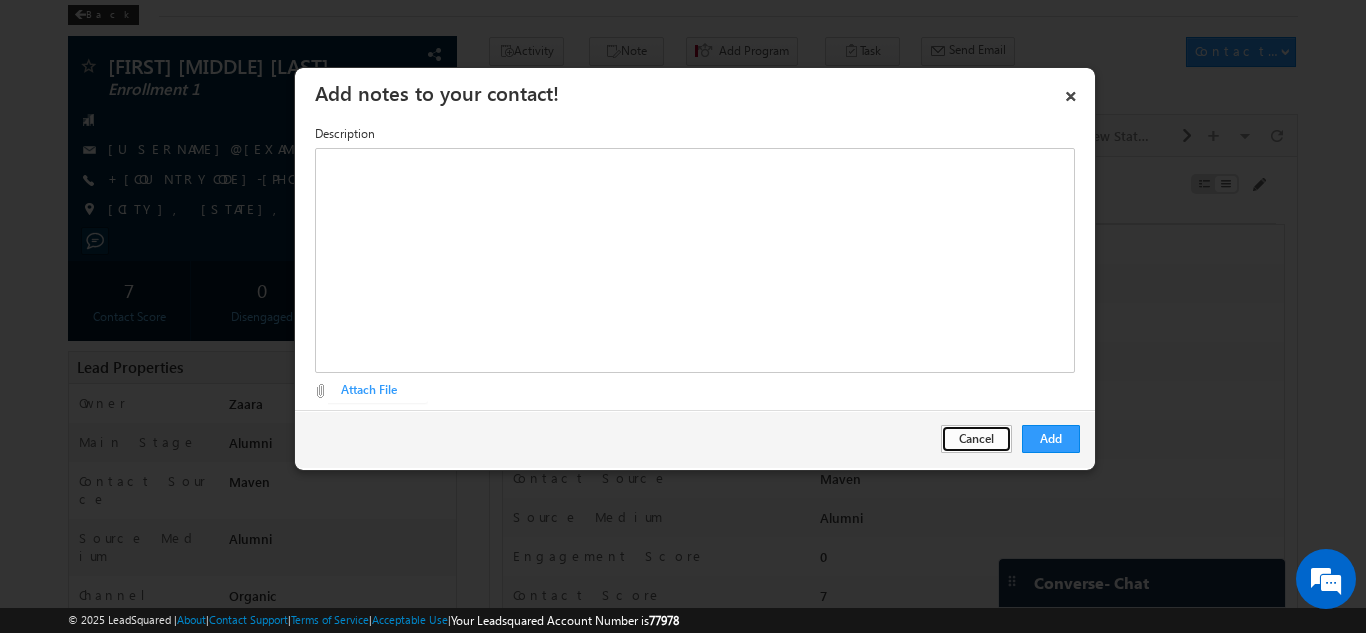 click on "Cancel" at bounding box center (976, 439) 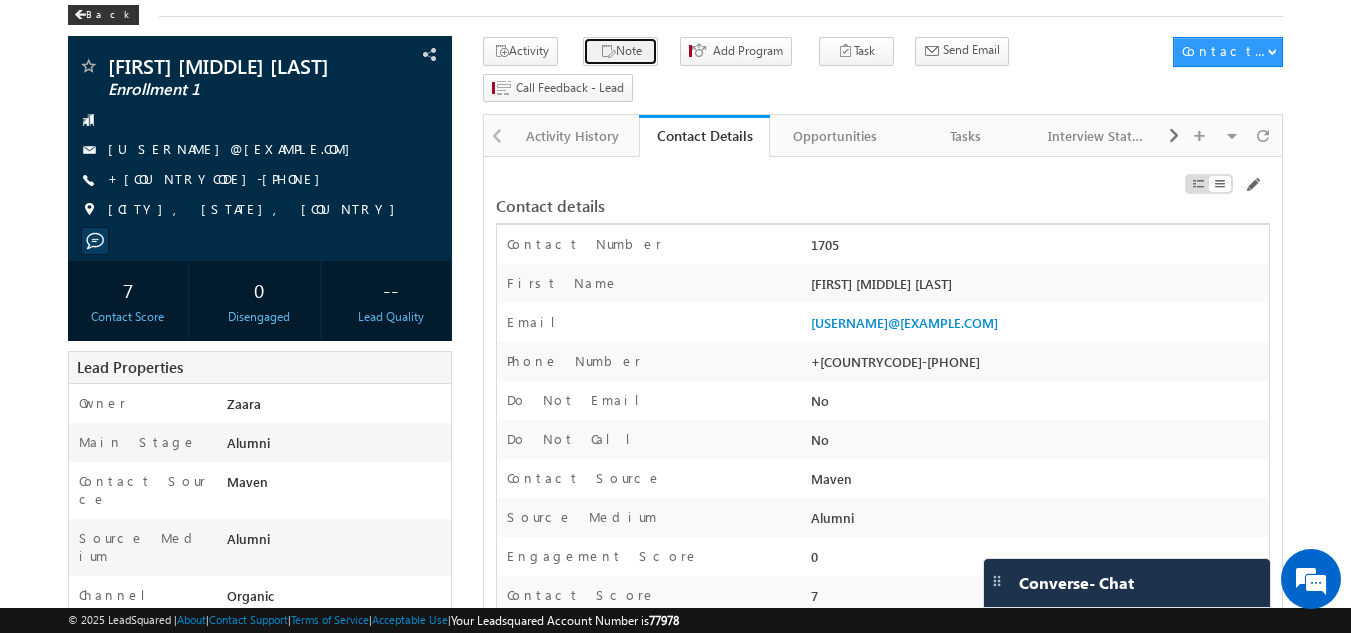 click on "Note" at bounding box center [620, 51] 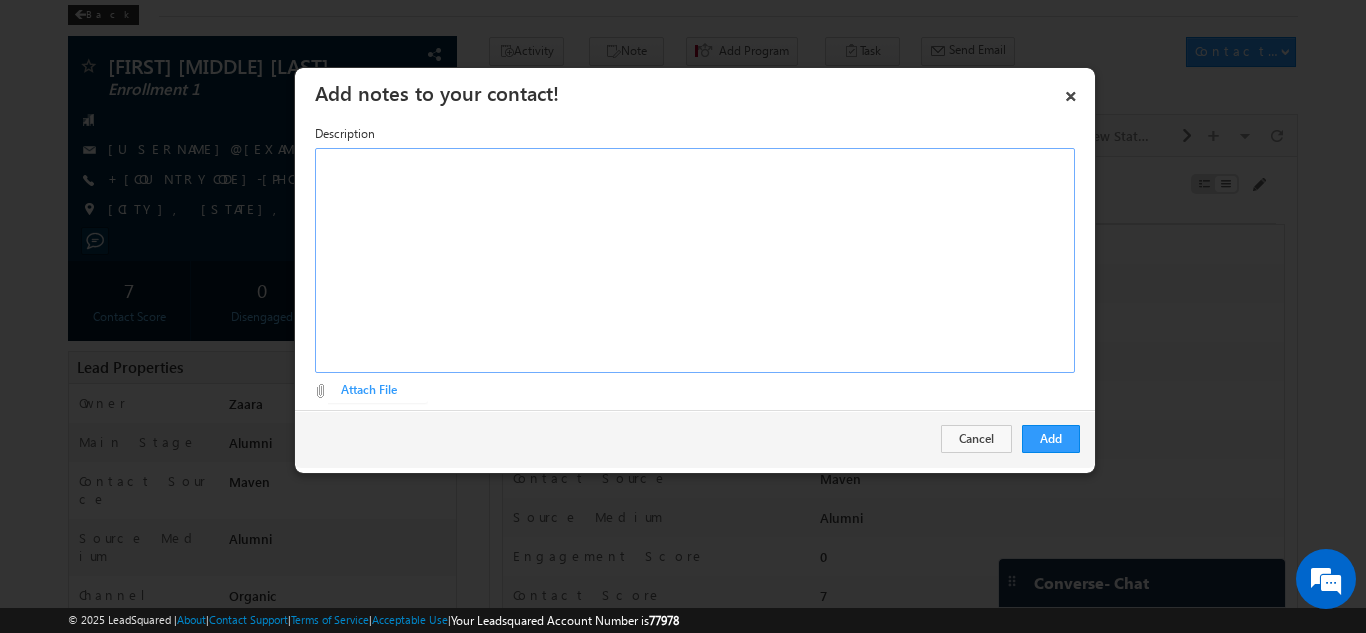 click at bounding box center [695, 260] 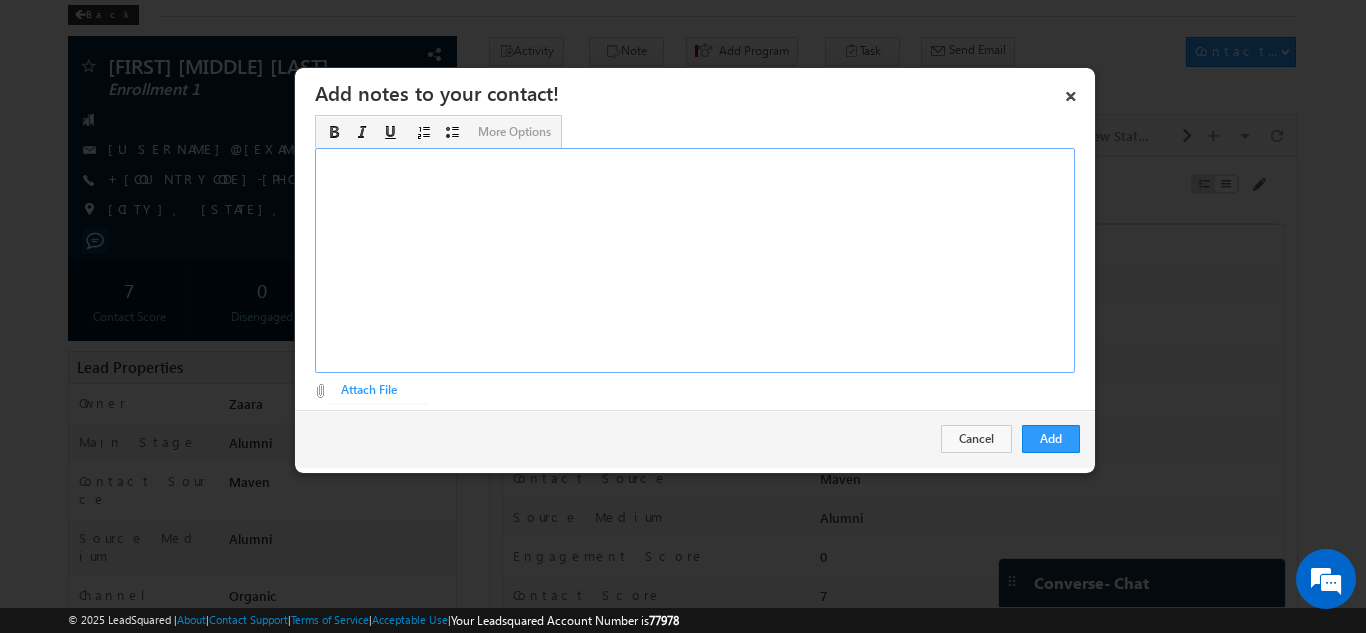 type 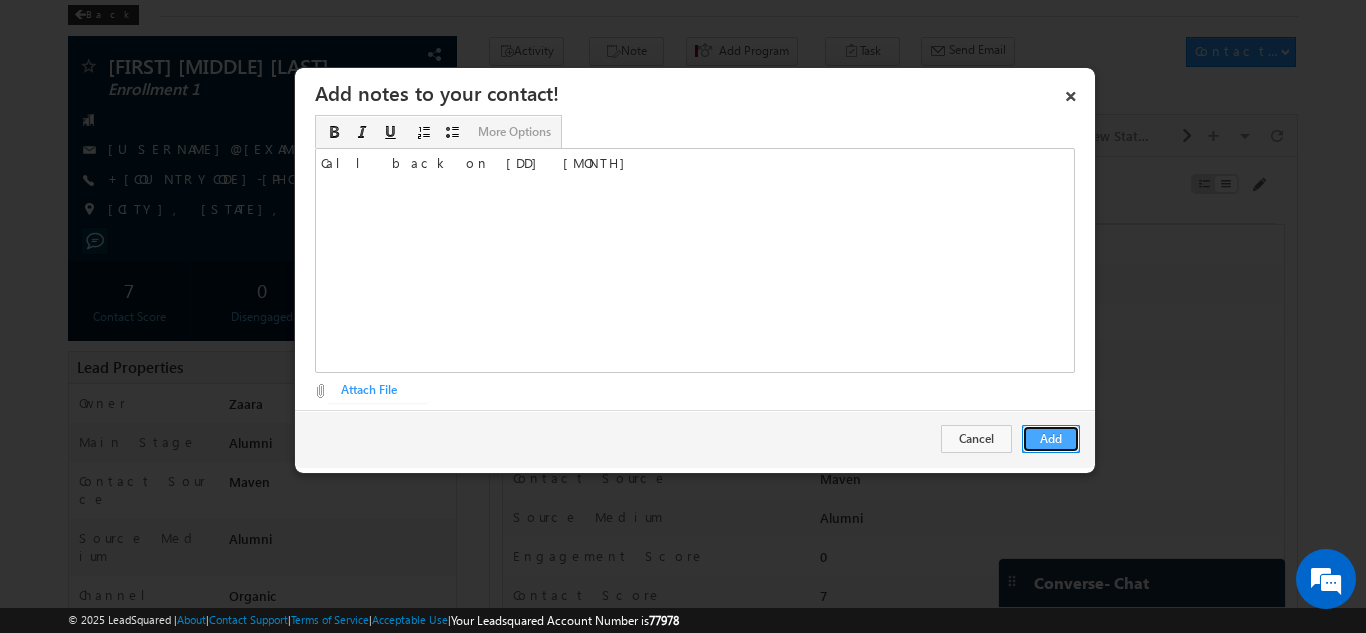 click on "Add" at bounding box center (1051, 439) 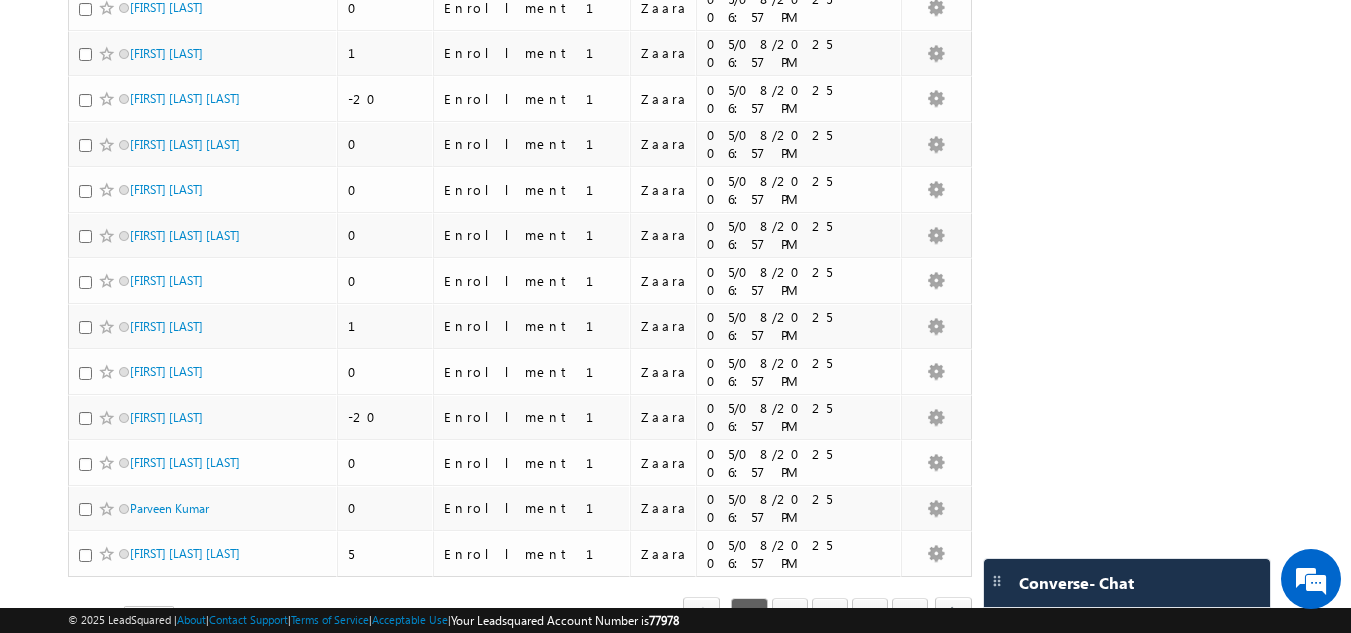 scroll, scrollTop: 914, scrollLeft: 0, axis: vertical 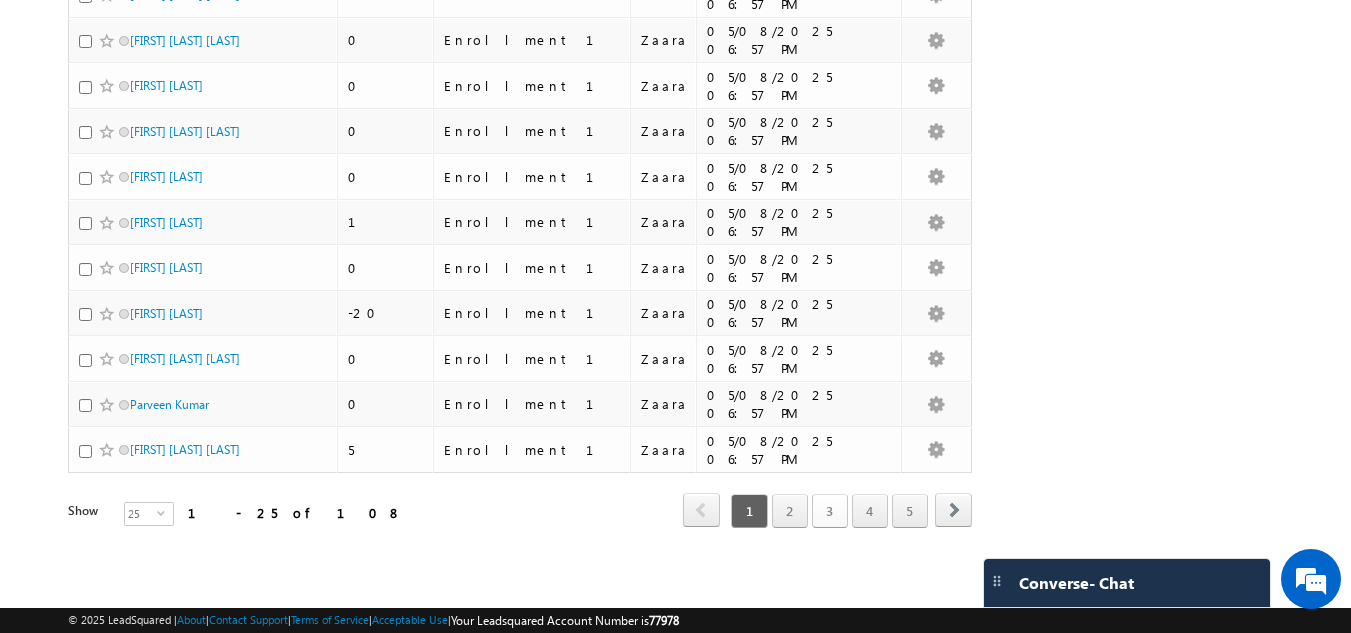click on "3" at bounding box center [830, 511] 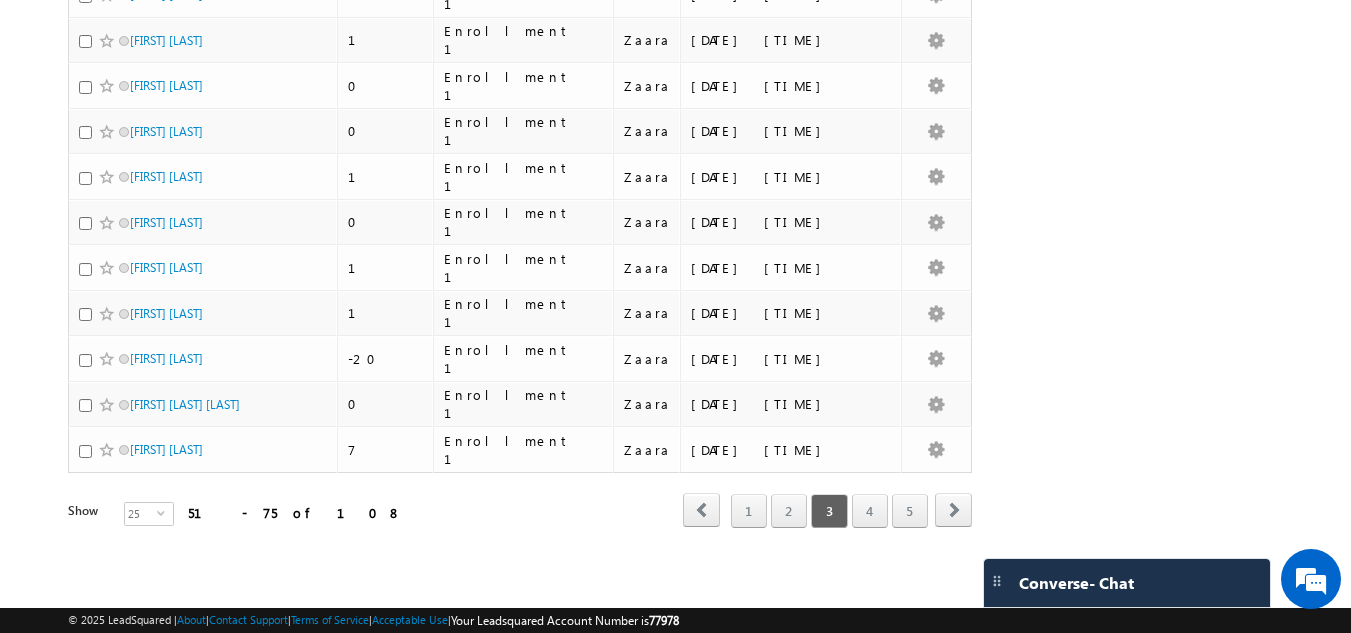 scroll, scrollTop: 0, scrollLeft: 0, axis: both 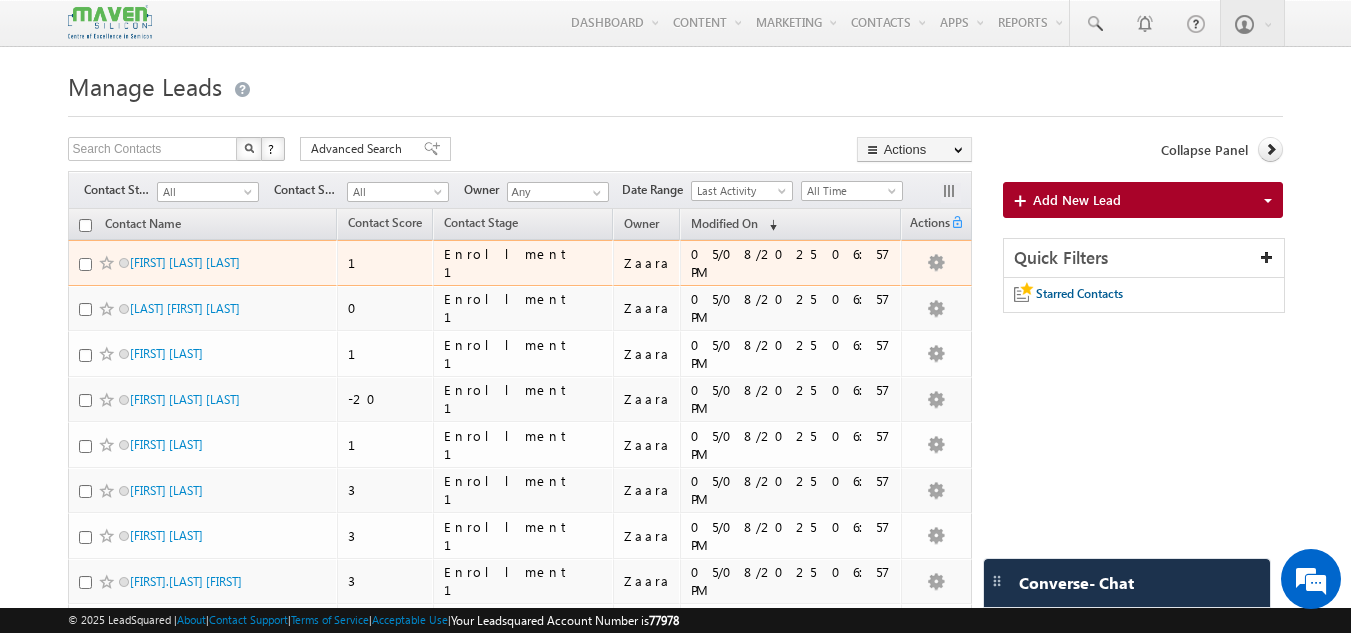 click at bounding box center (85, 264) 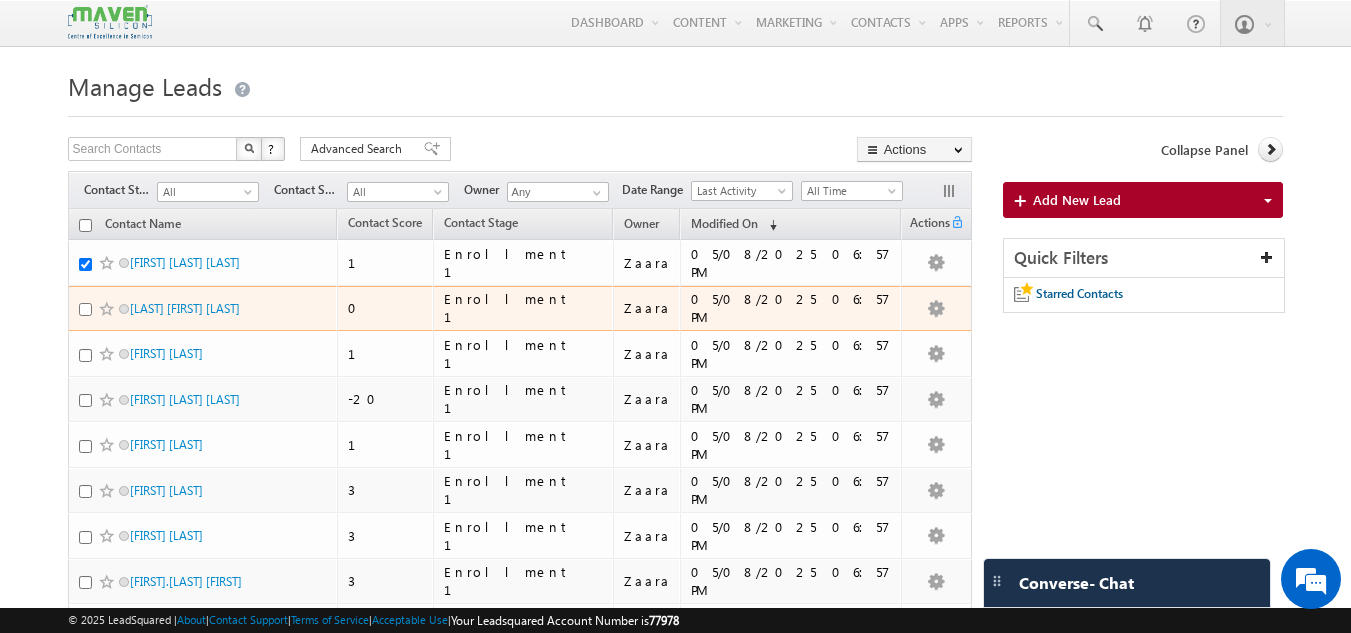 click at bounding box center (85, 309) 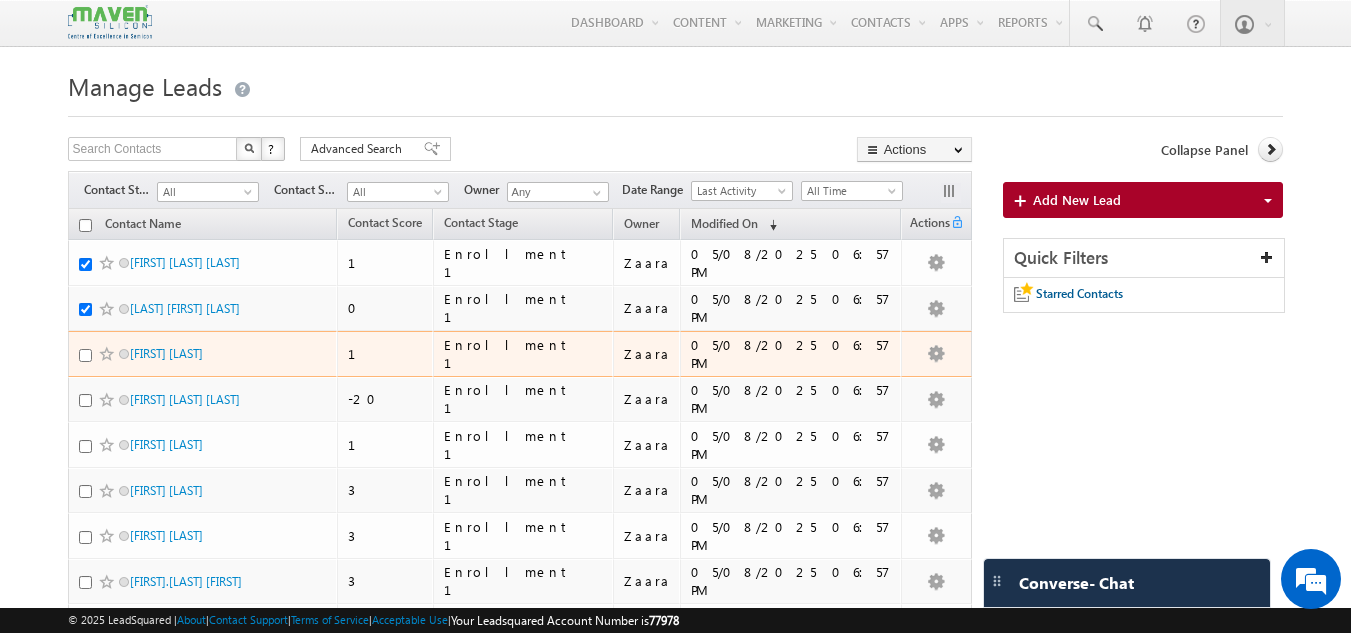 click at bounding box center (85, 355) 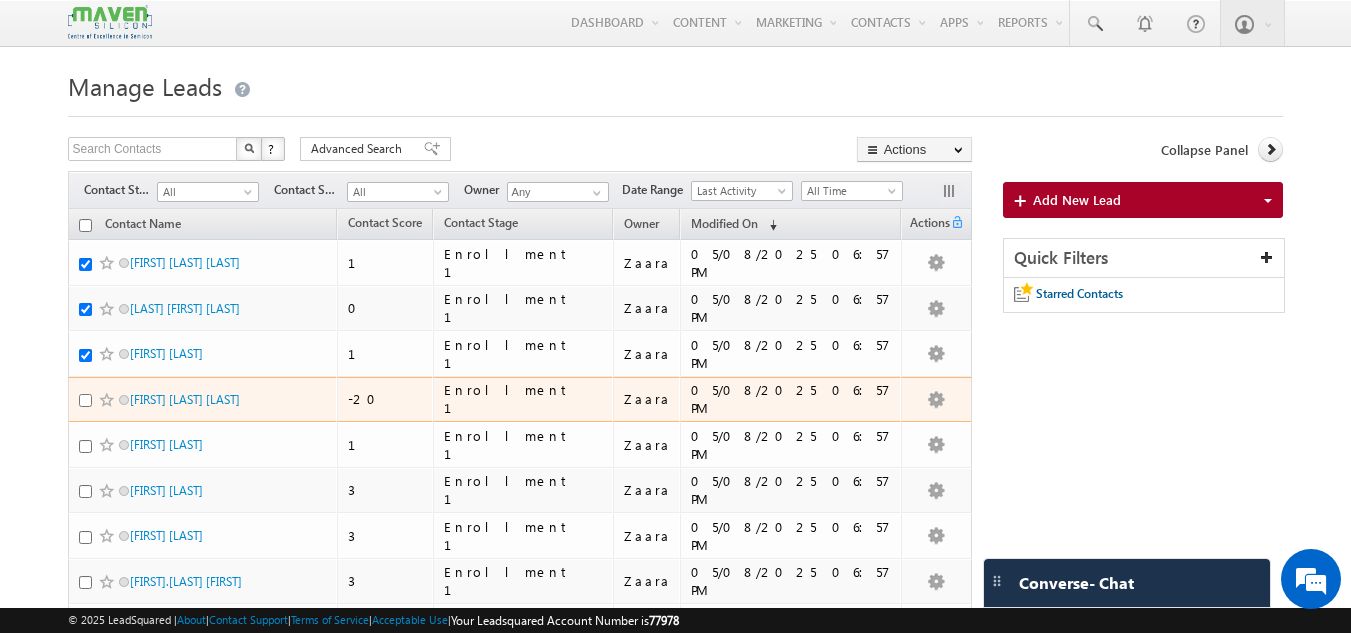 click at bounding box center [85, 400] 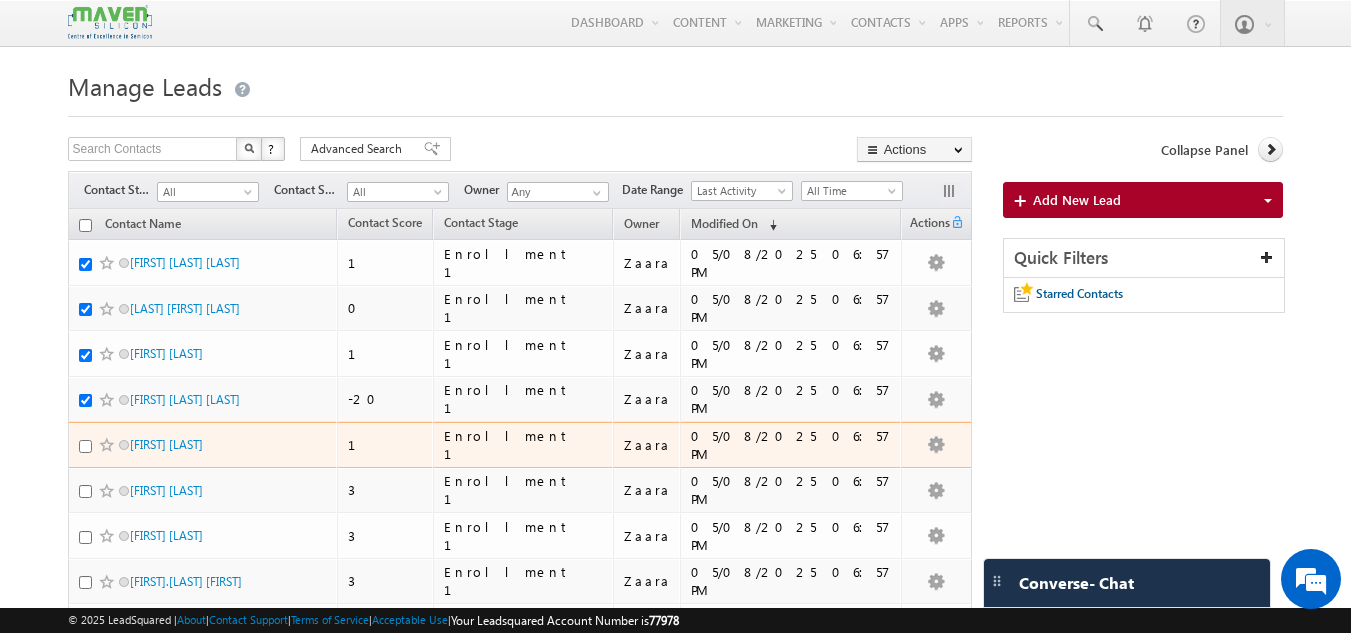 click at bounding box center [85, 446] 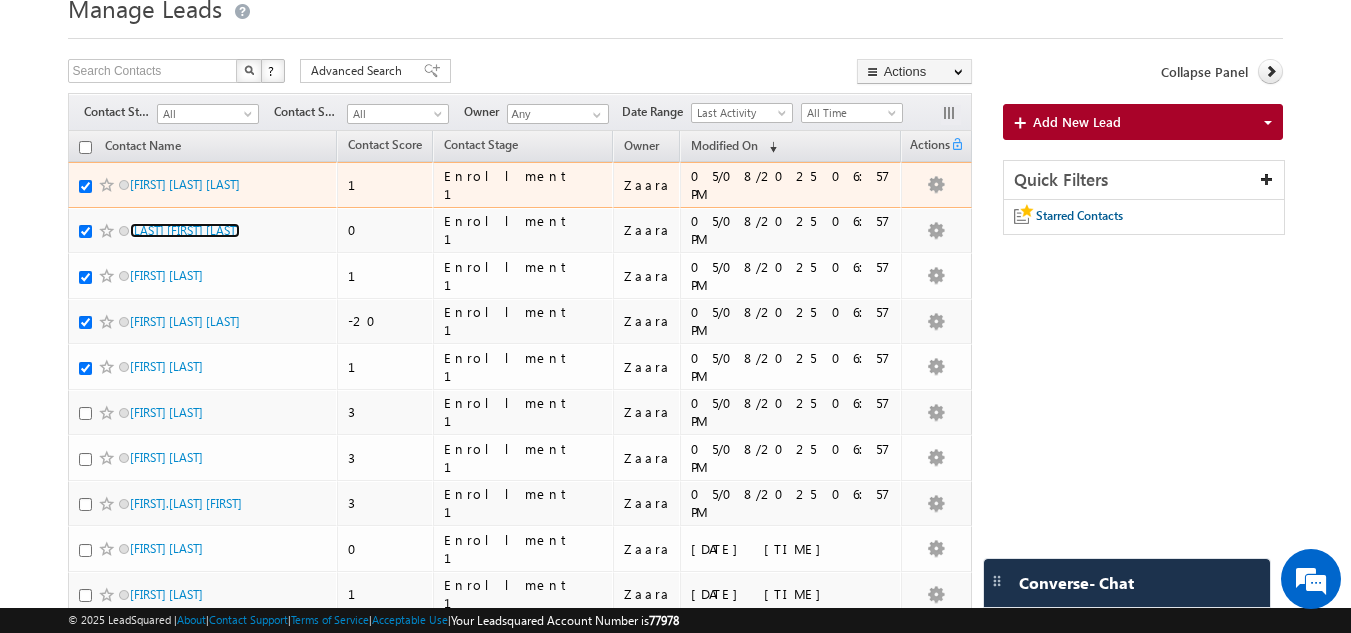 scroll, scrollTop: 200, scrollLeft: 0, axis: vertical 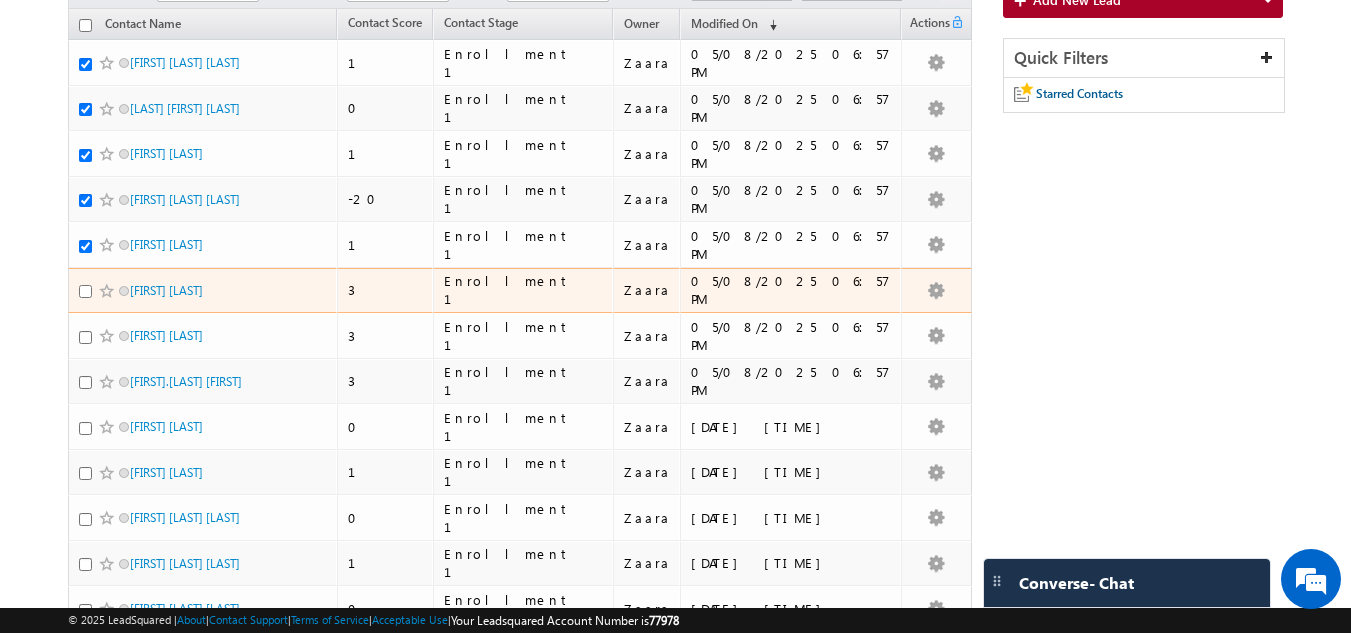 click at bounding box center (85, 291) 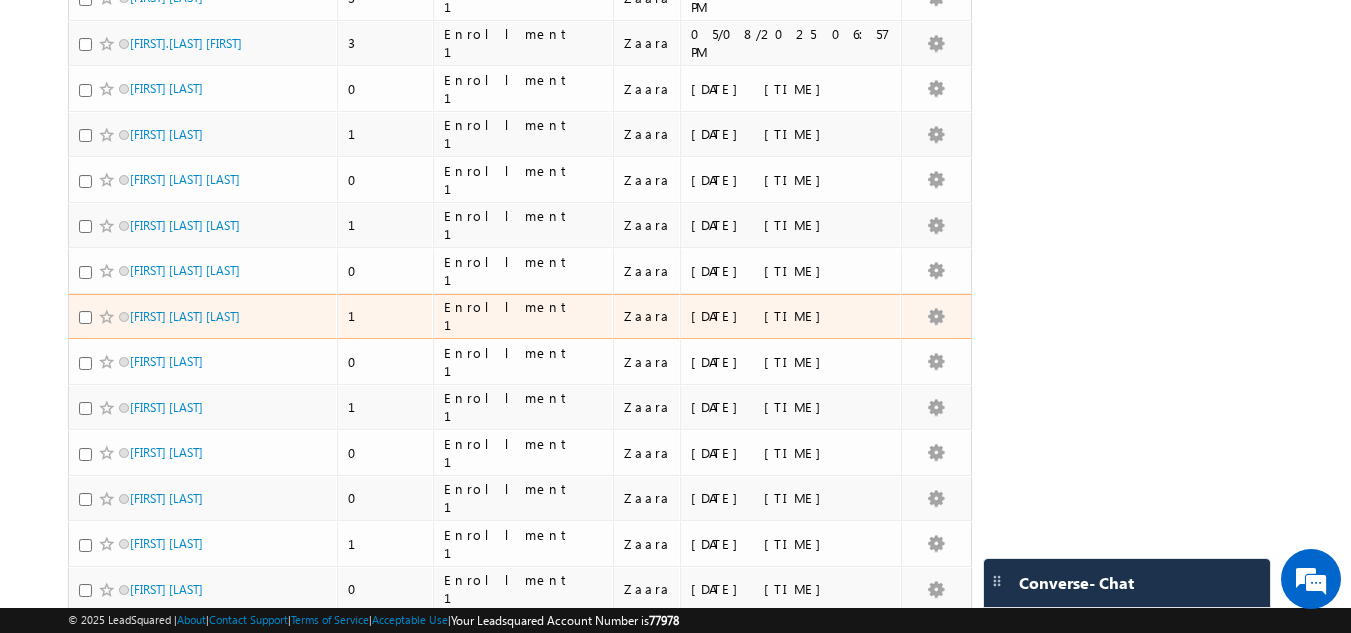scroll, scrollTop: 938, scrollLeft: 0, axis: vertical 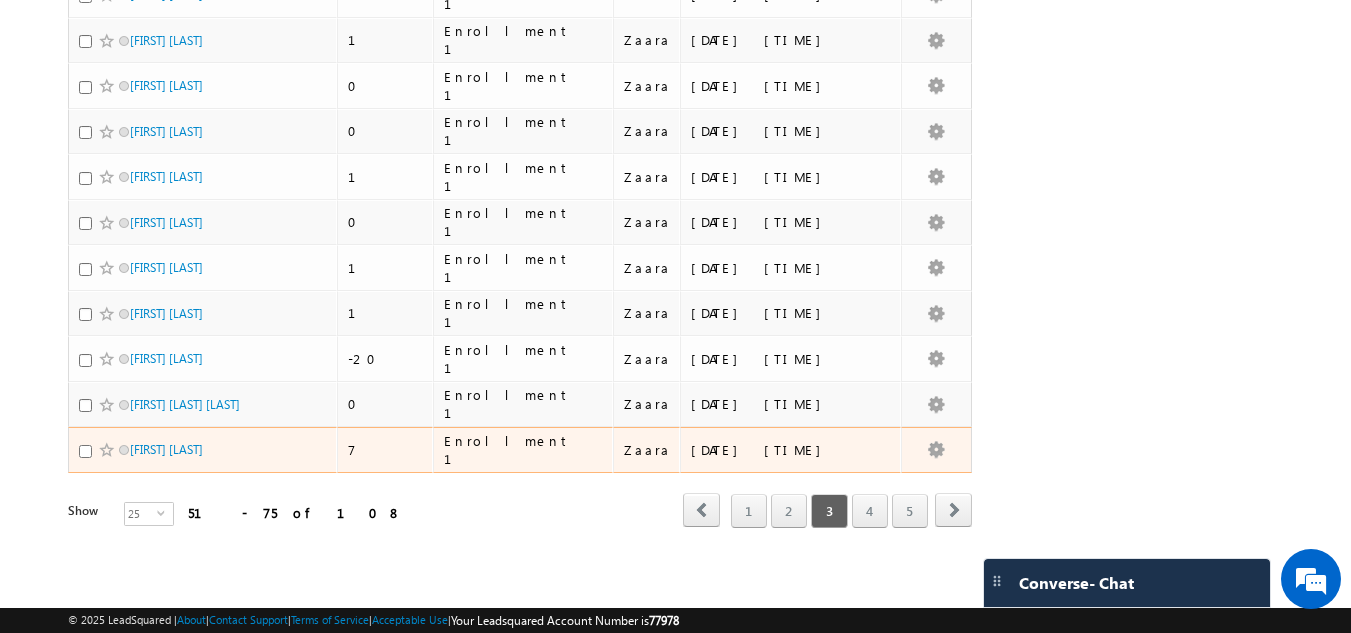 click at bounding box center [85, 451] 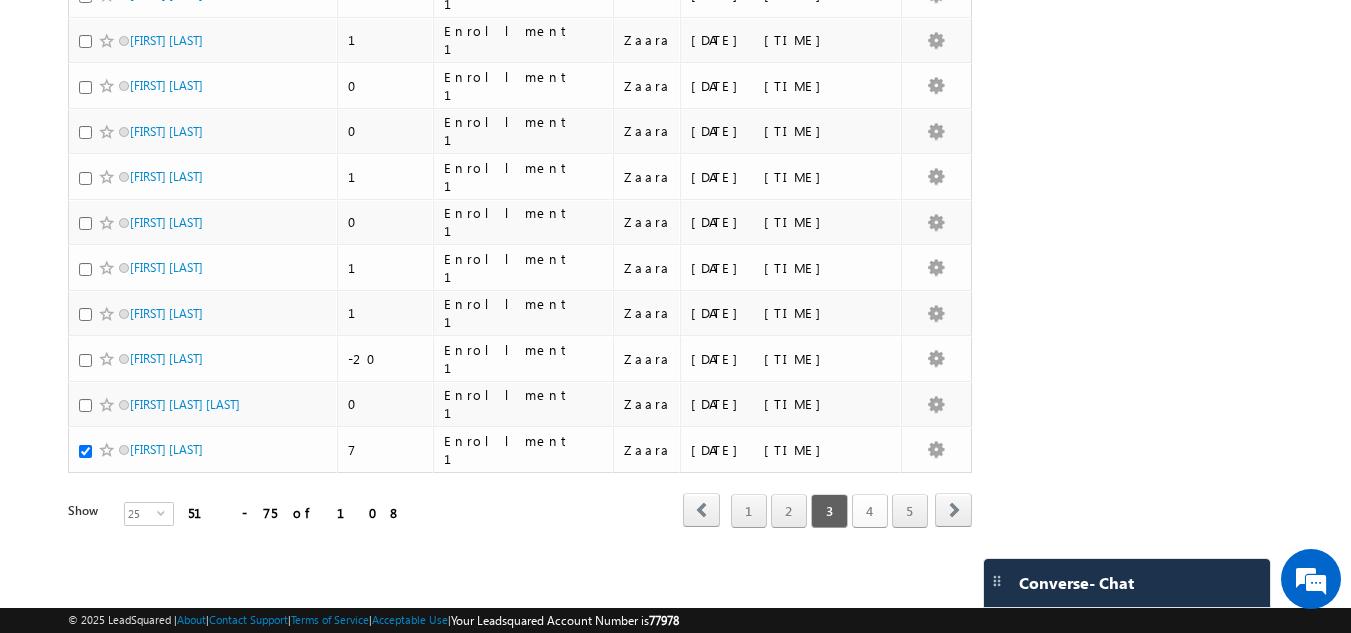 click on "4" at bounding box center (870, 511) 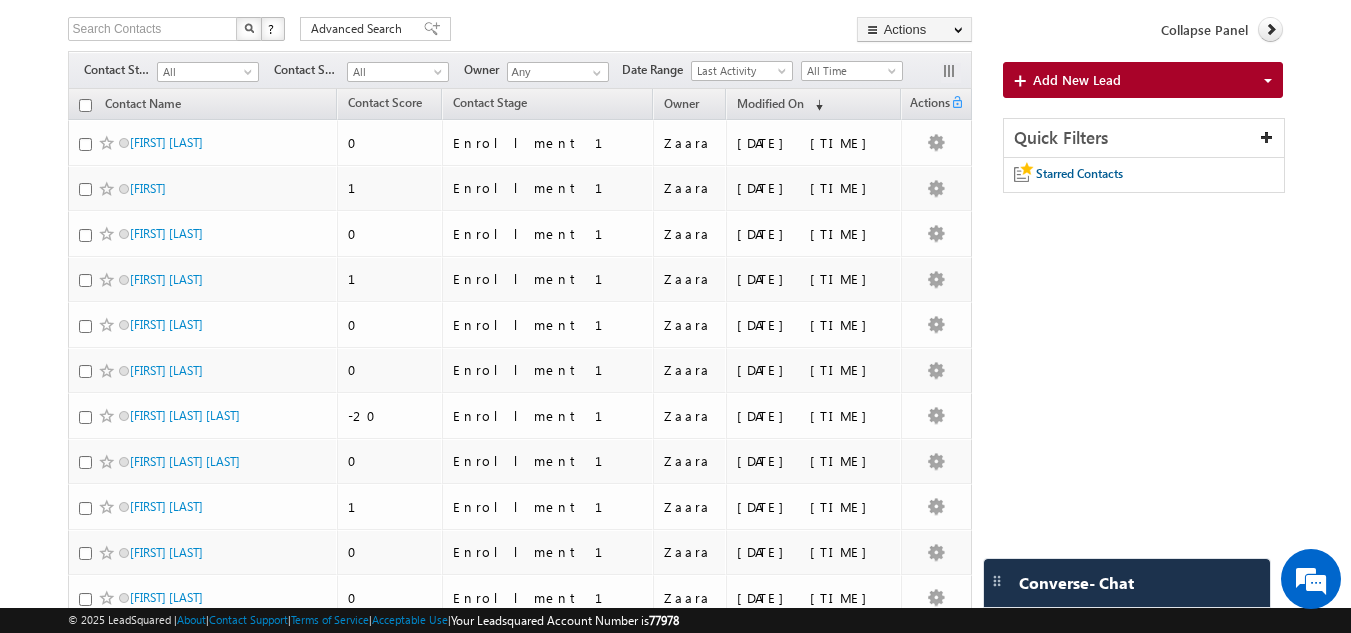 scroll, scrollTop: 0, scrollLeft: 0, axis: both 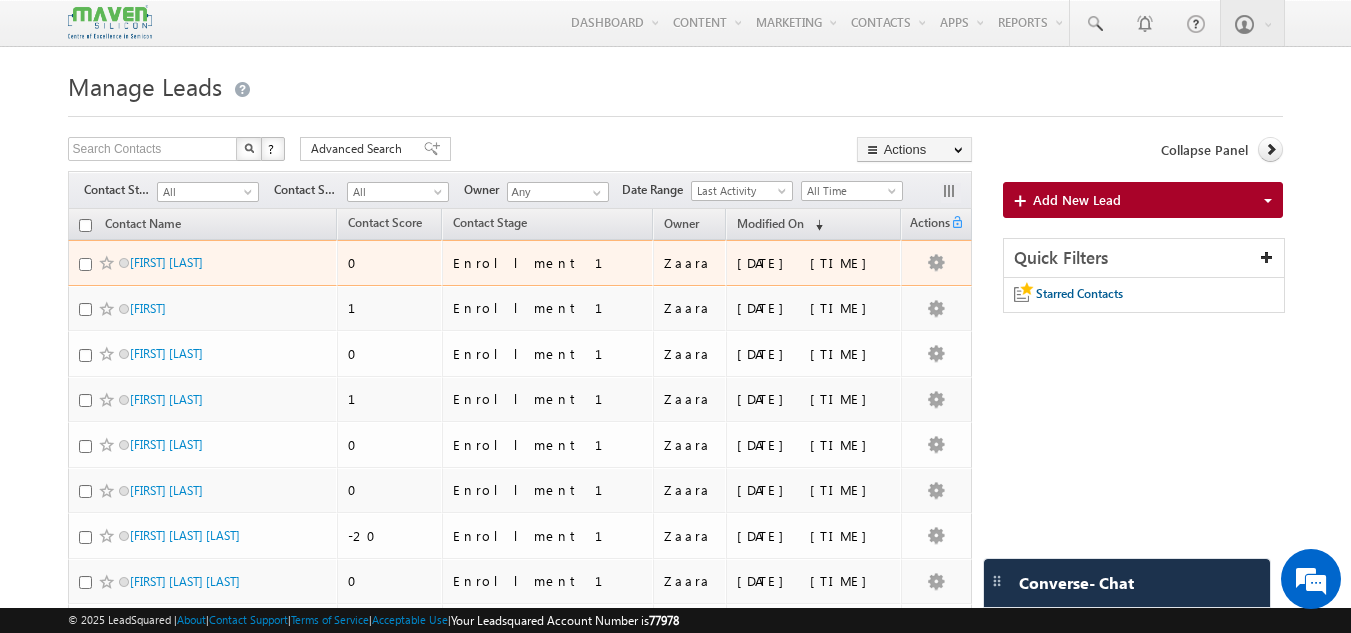 click at bounding box center [85, 264] 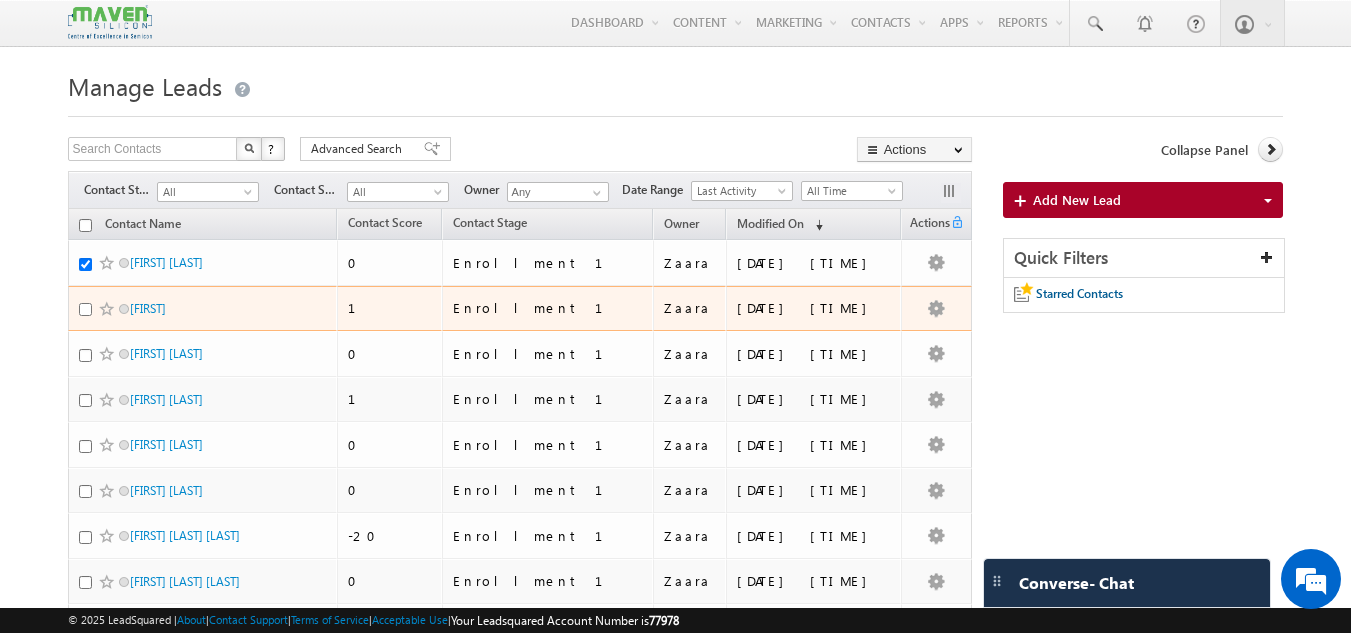 click at bounding box center [85, 309] 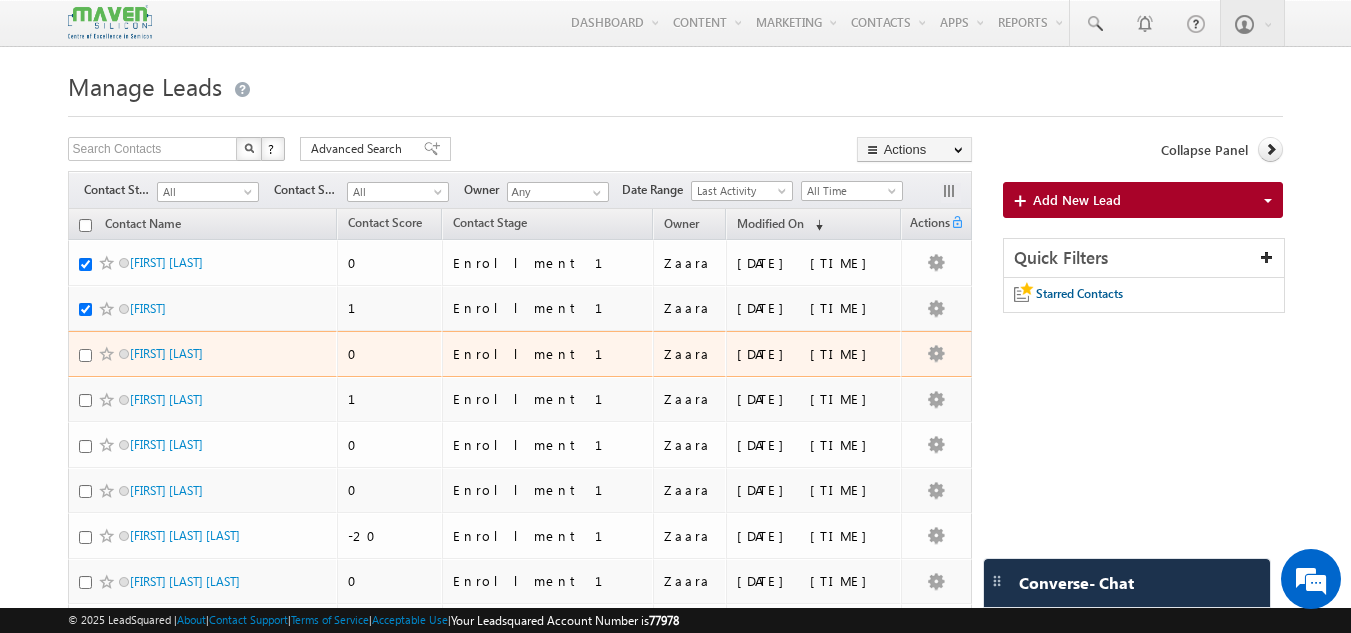 click at bounding box center [85, 355] 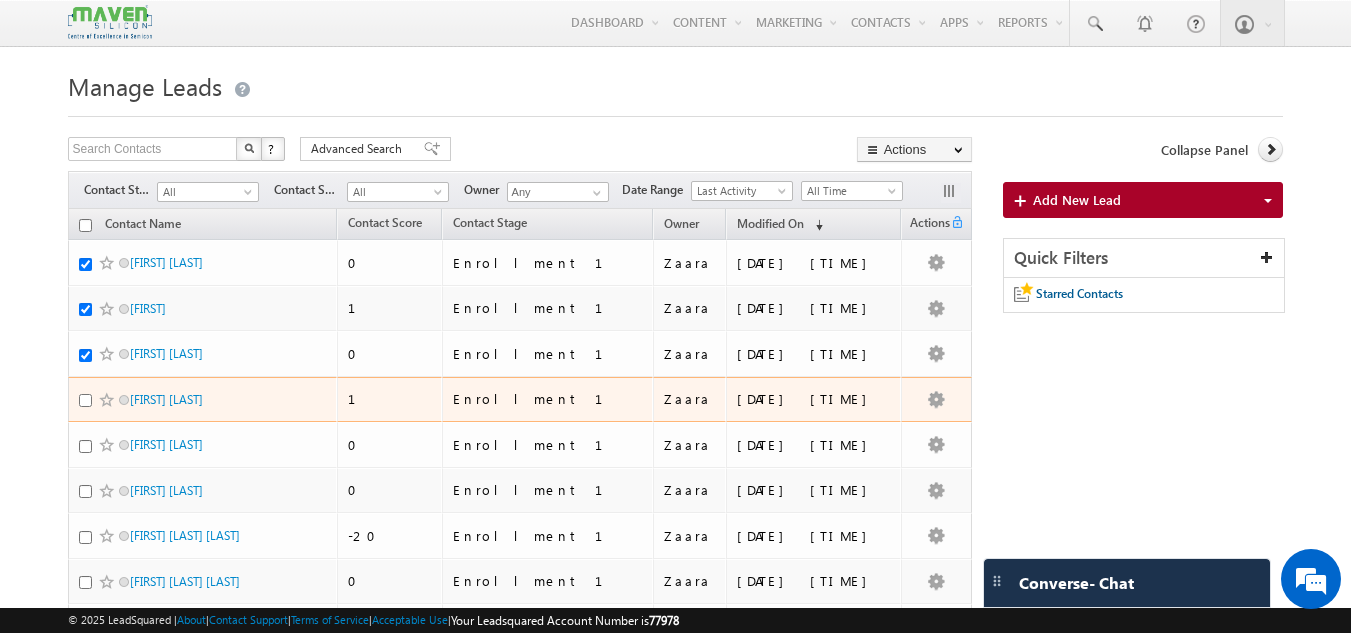 click at bounding box center (85, 400) 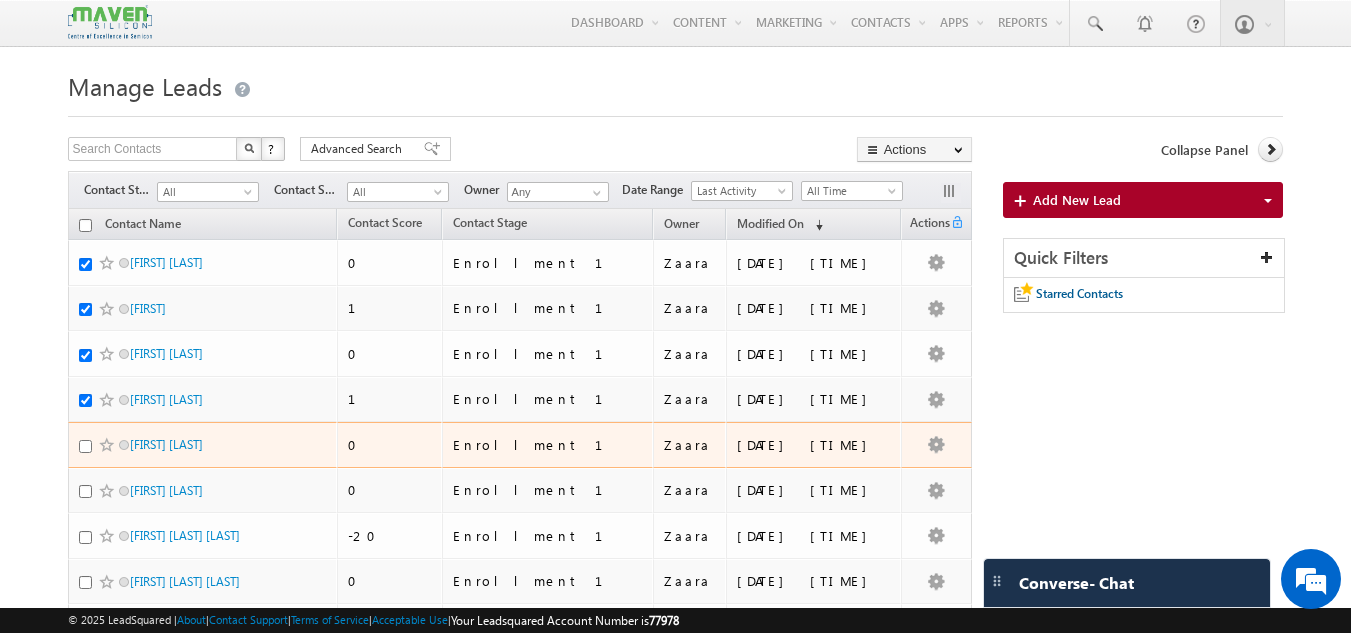click at bounding box center [85, 446] 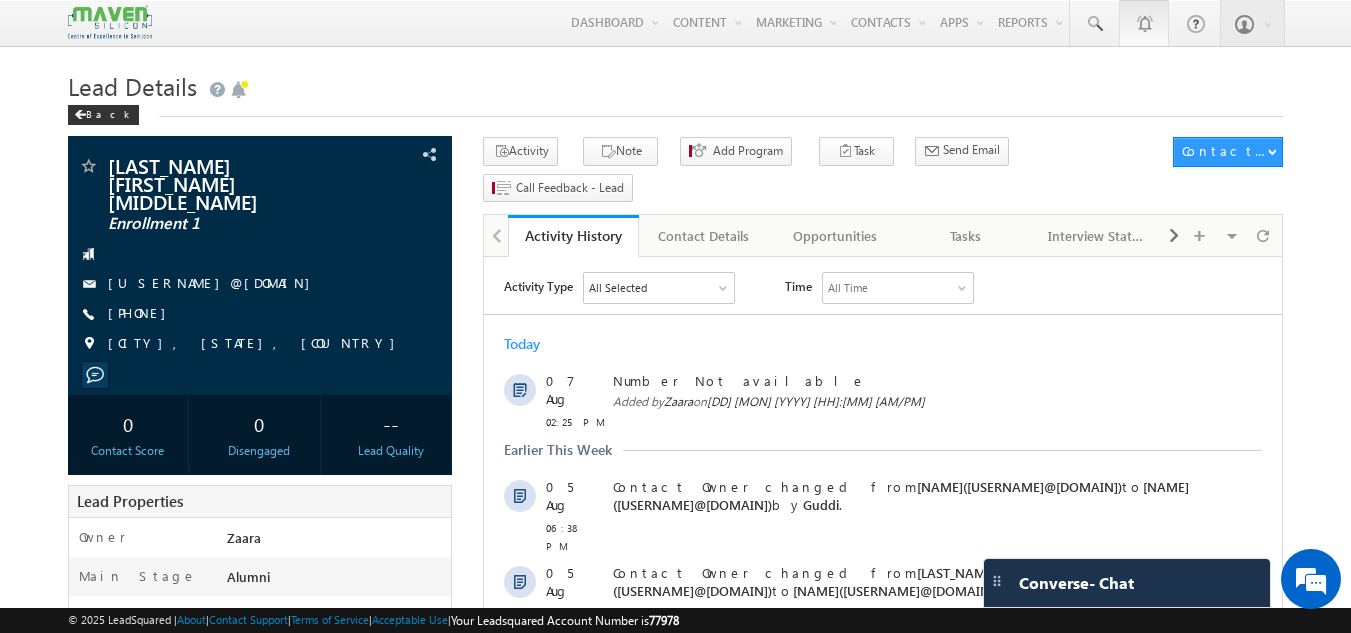 scroll, scrollTop: 0, scrollLeft: 0, axis: both 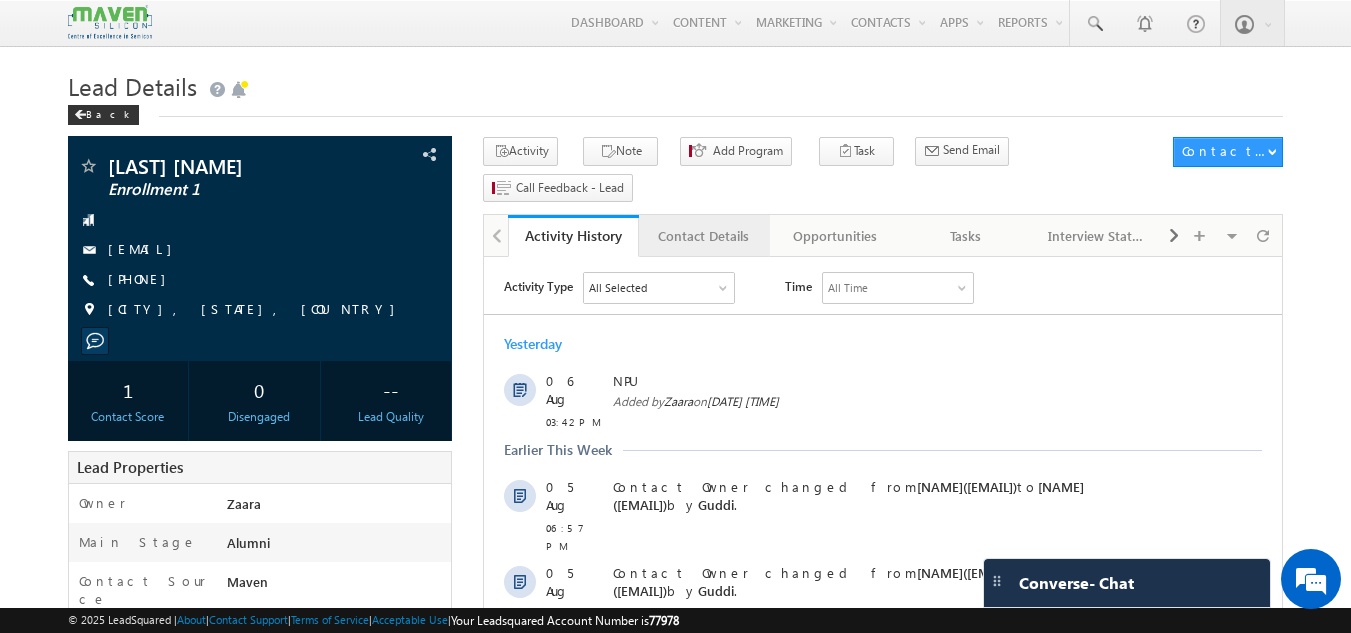 click on "Contact Details" at bounding box center [703, 236] 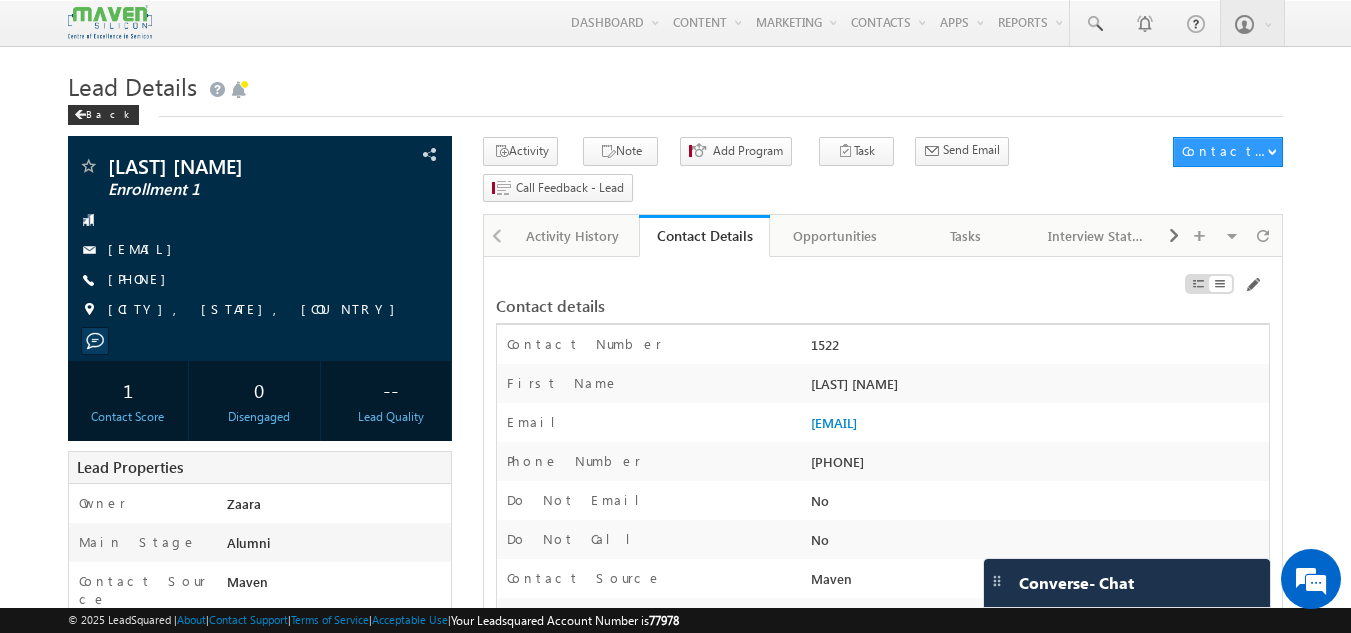 click on "+91-9591385878" at bounding box center (1037, 466) 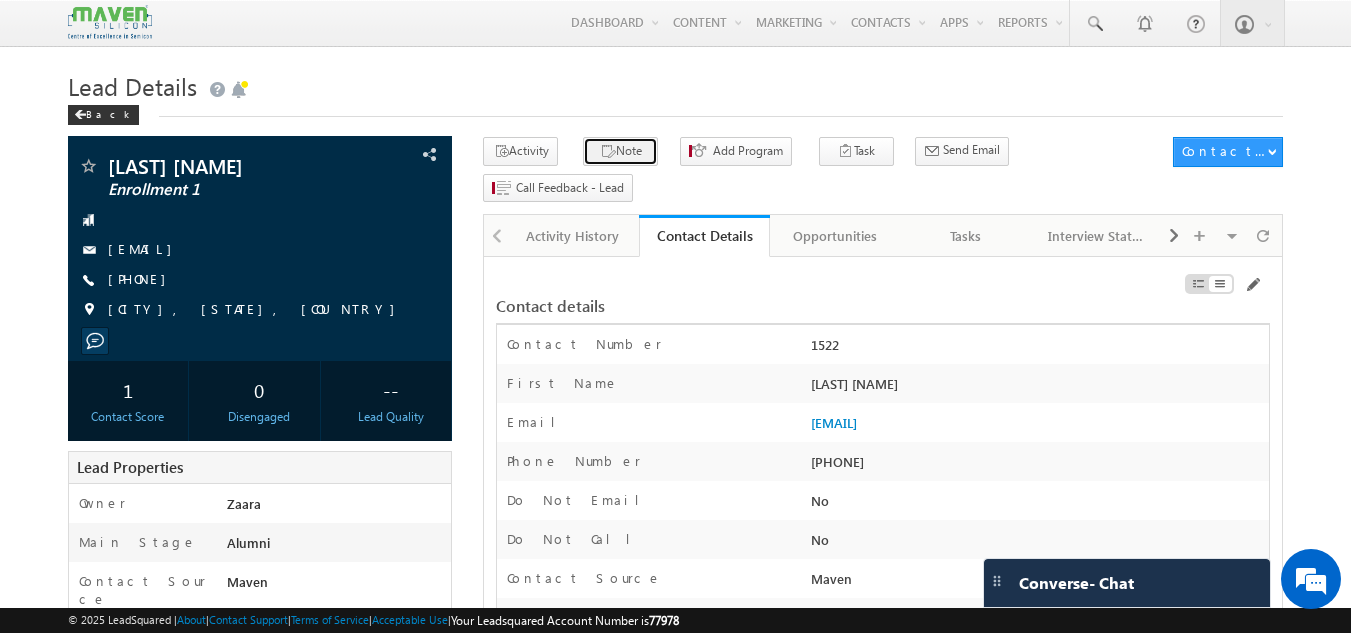 click at bounding box center [608, 152] 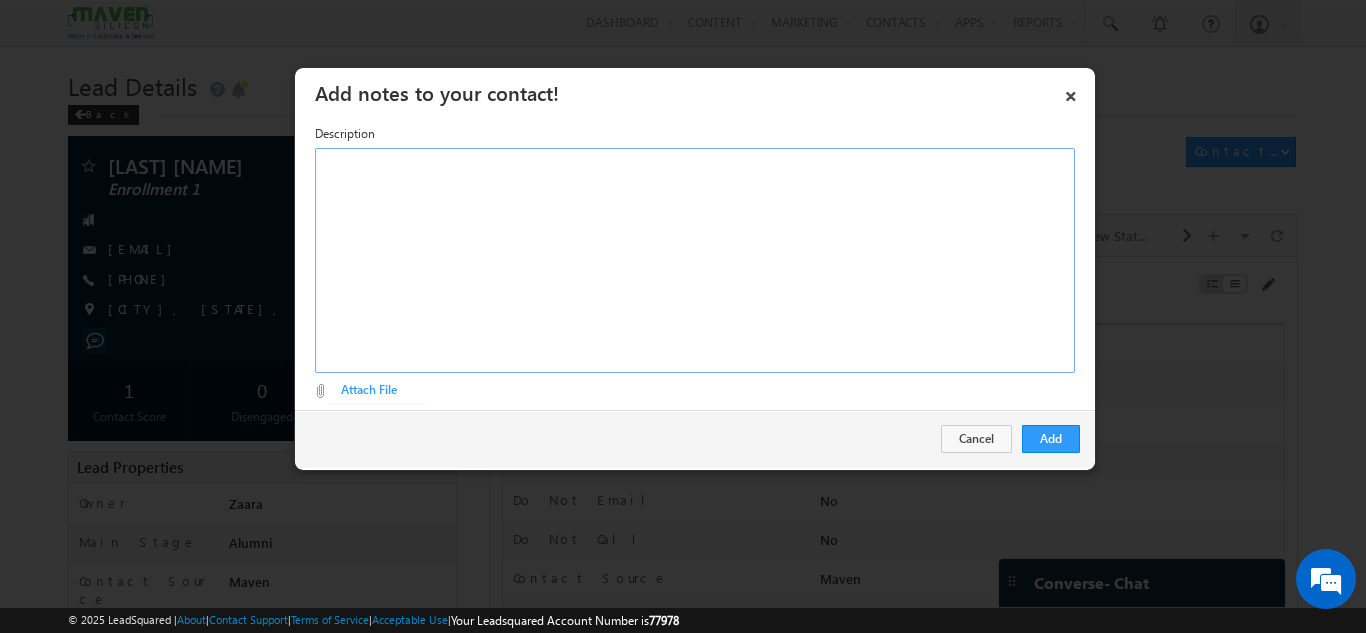 click at bounding box center (695, 260) 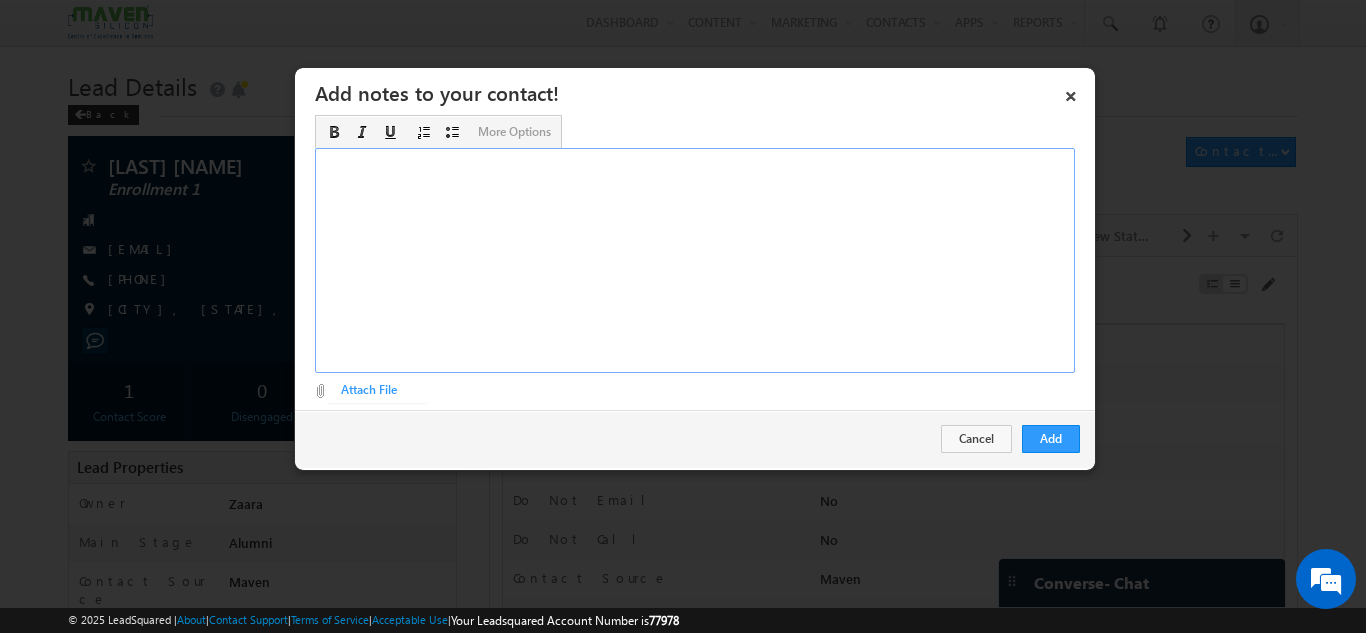 type 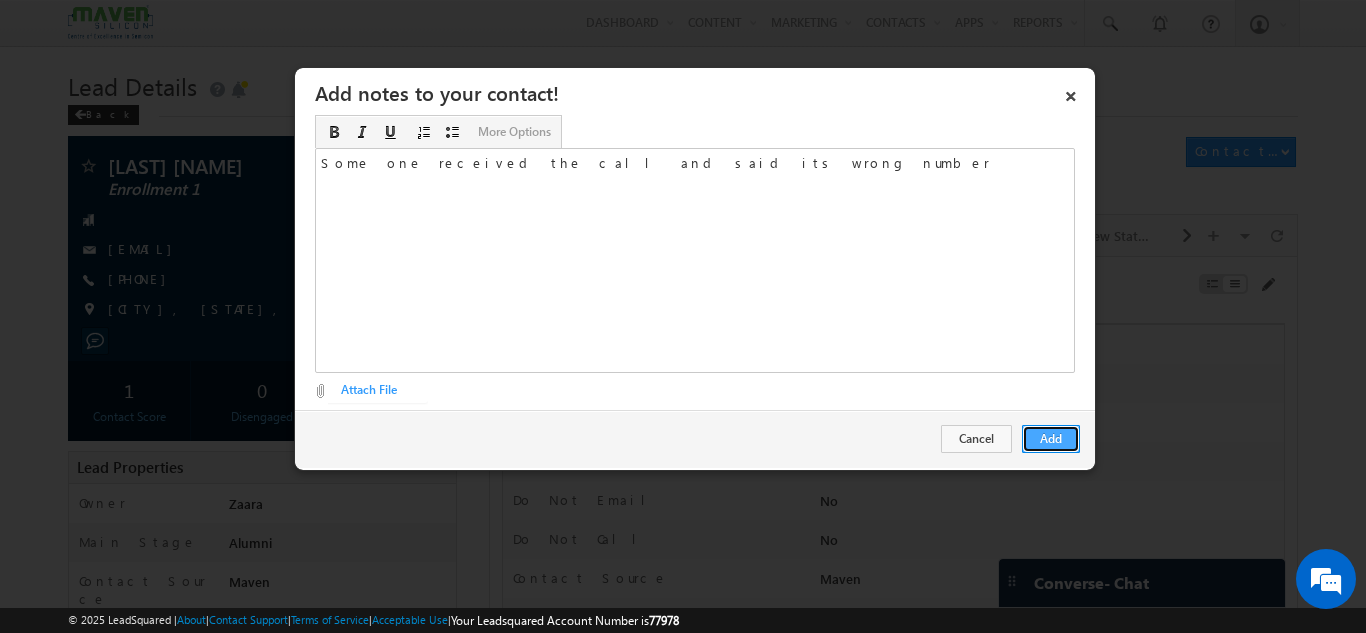 click on "Add" at bounding box center (1051, 439) 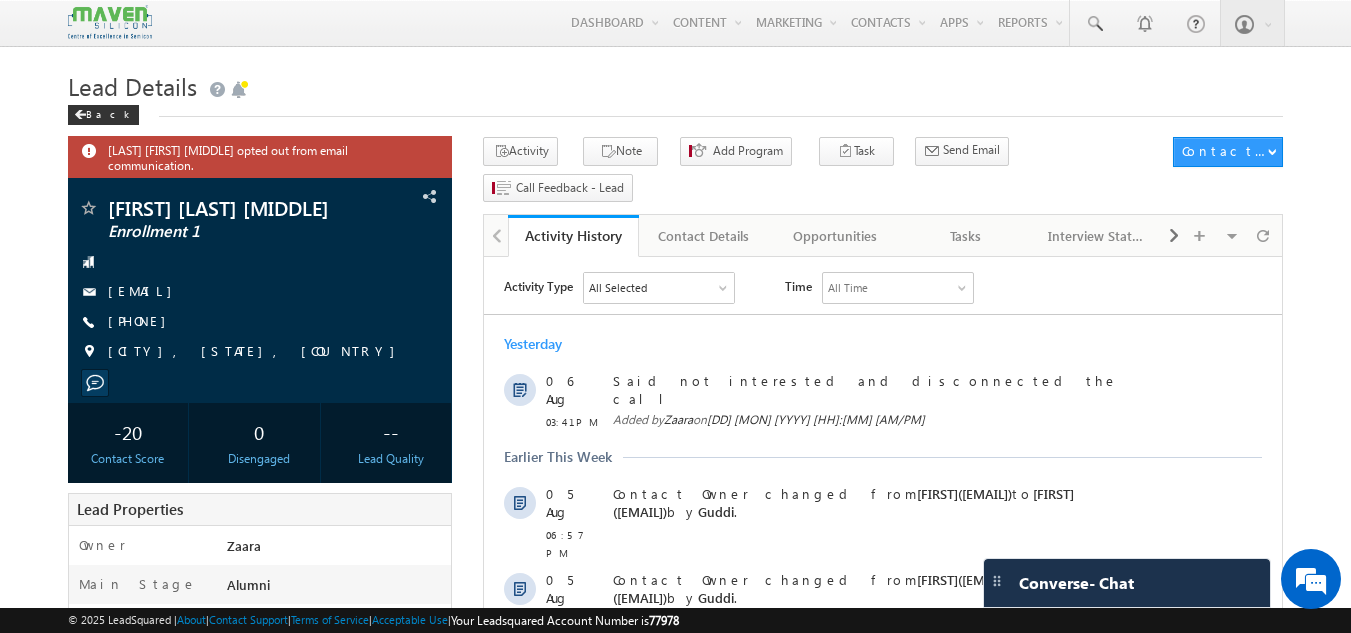 scroll, scrollTop: 0, scrollLeft: 0, axis: both 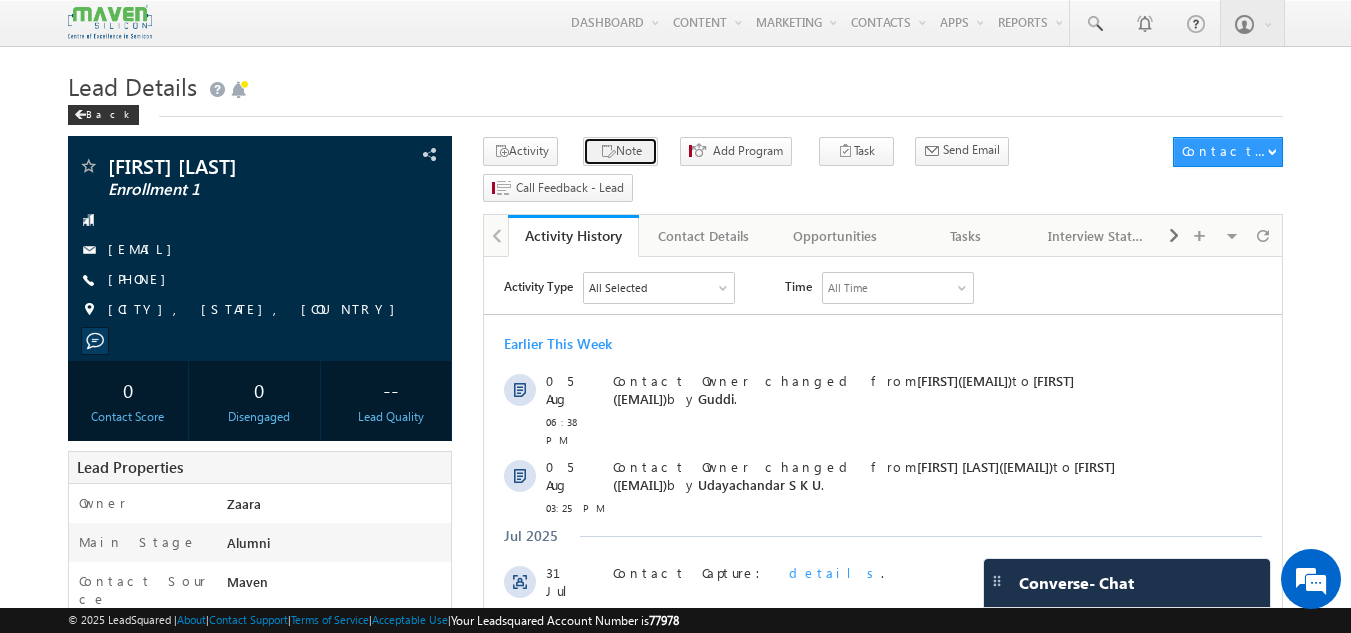 click on "Note" at bounding box center (620, 151) 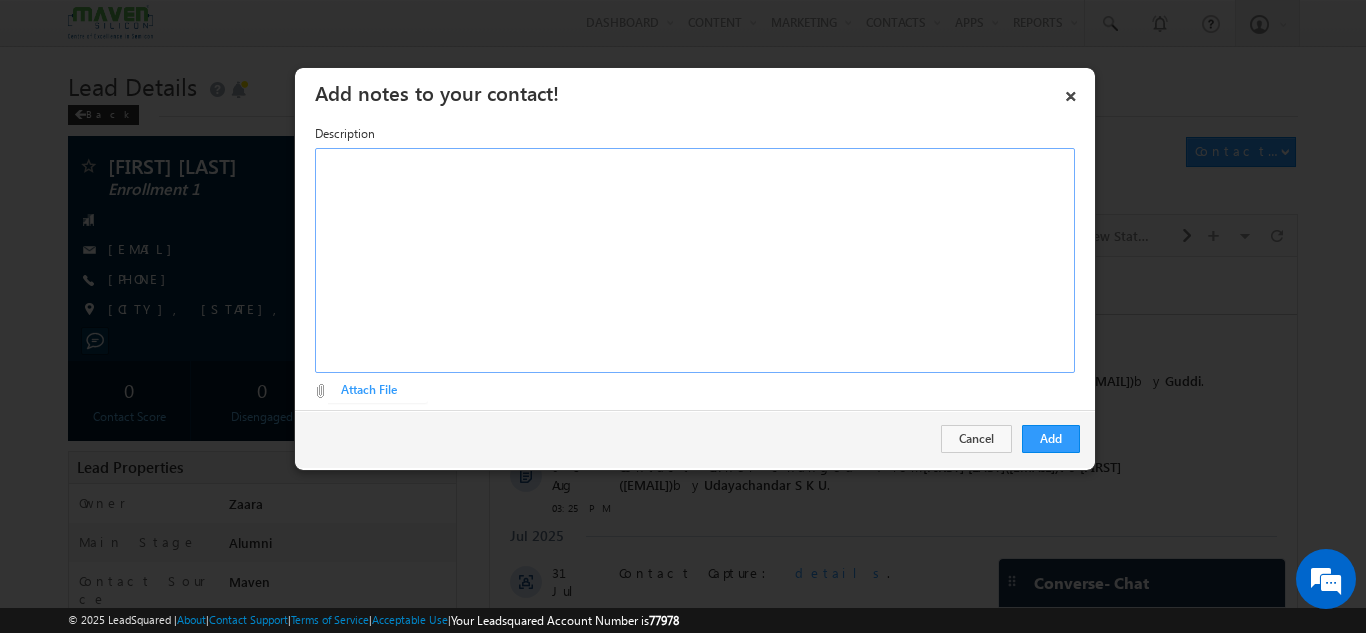 click at bounding box center (695, 260) 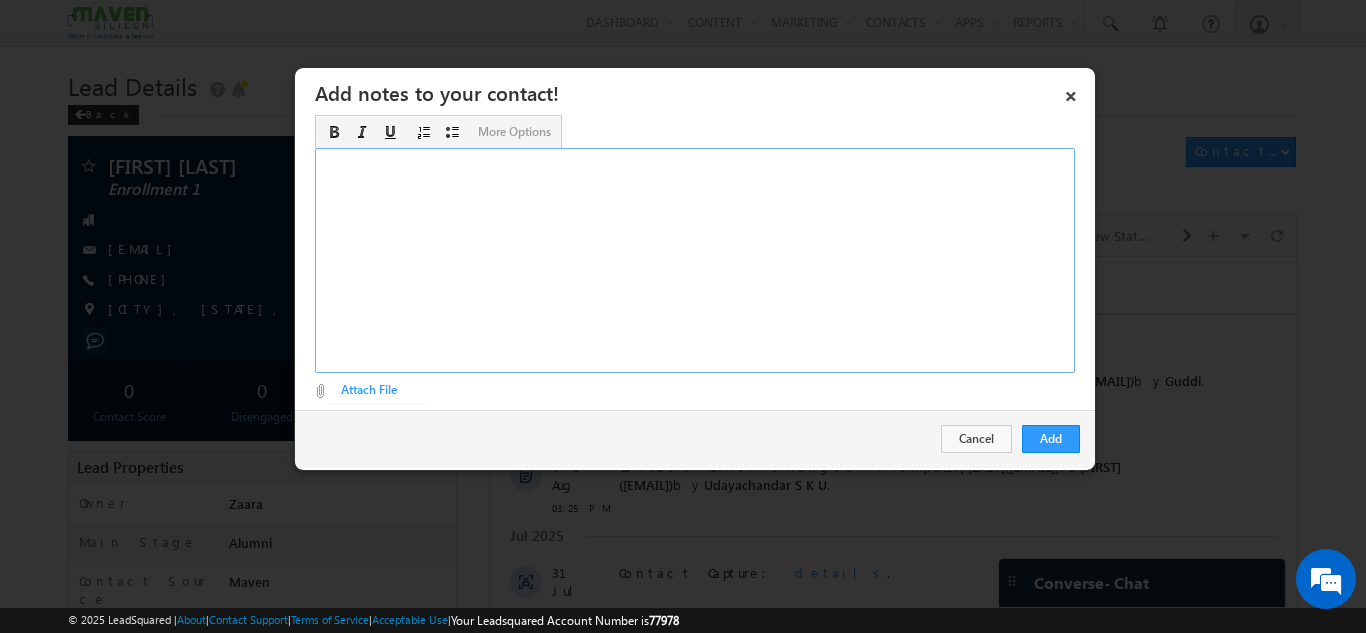 type 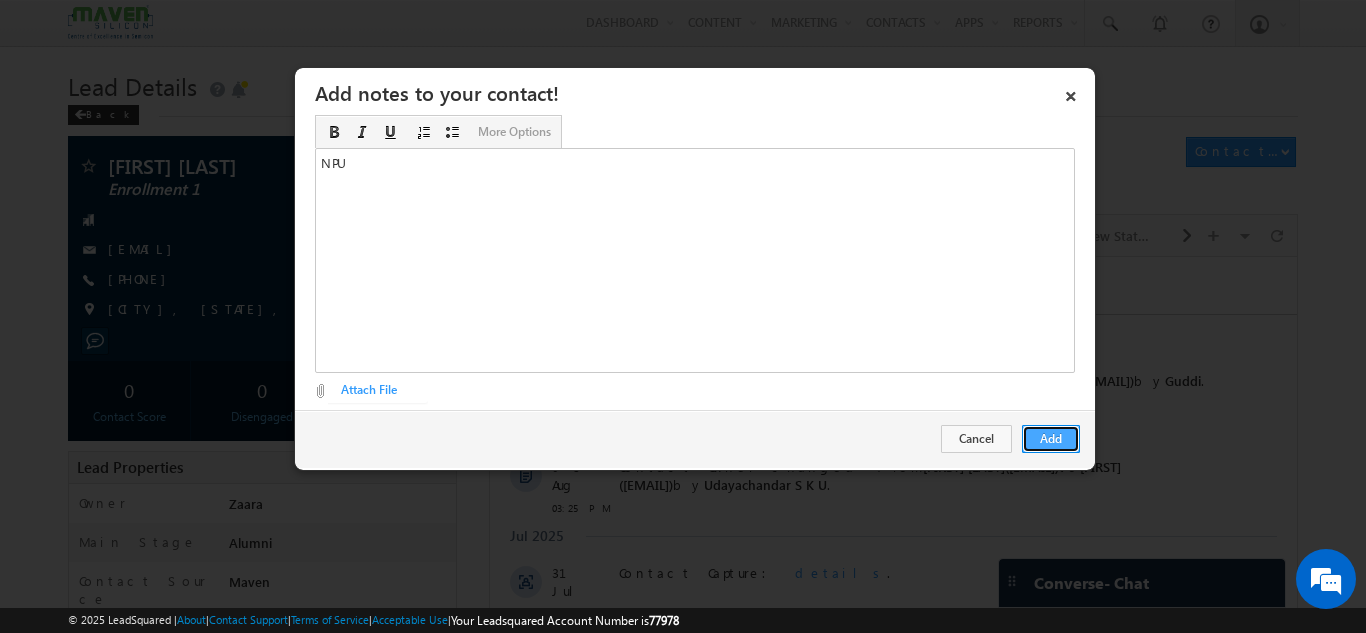 click on "Add" at bounding box center [1051, 439] 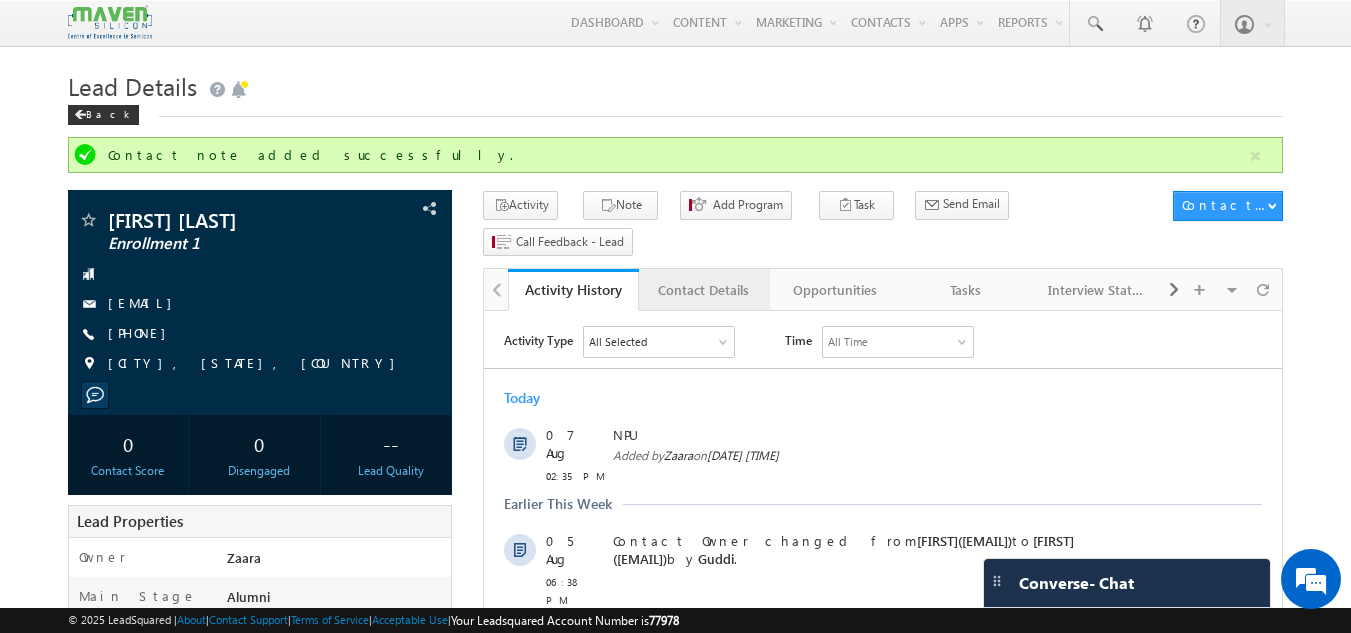 click on "Contact Details" at bounding box center [703, 290] 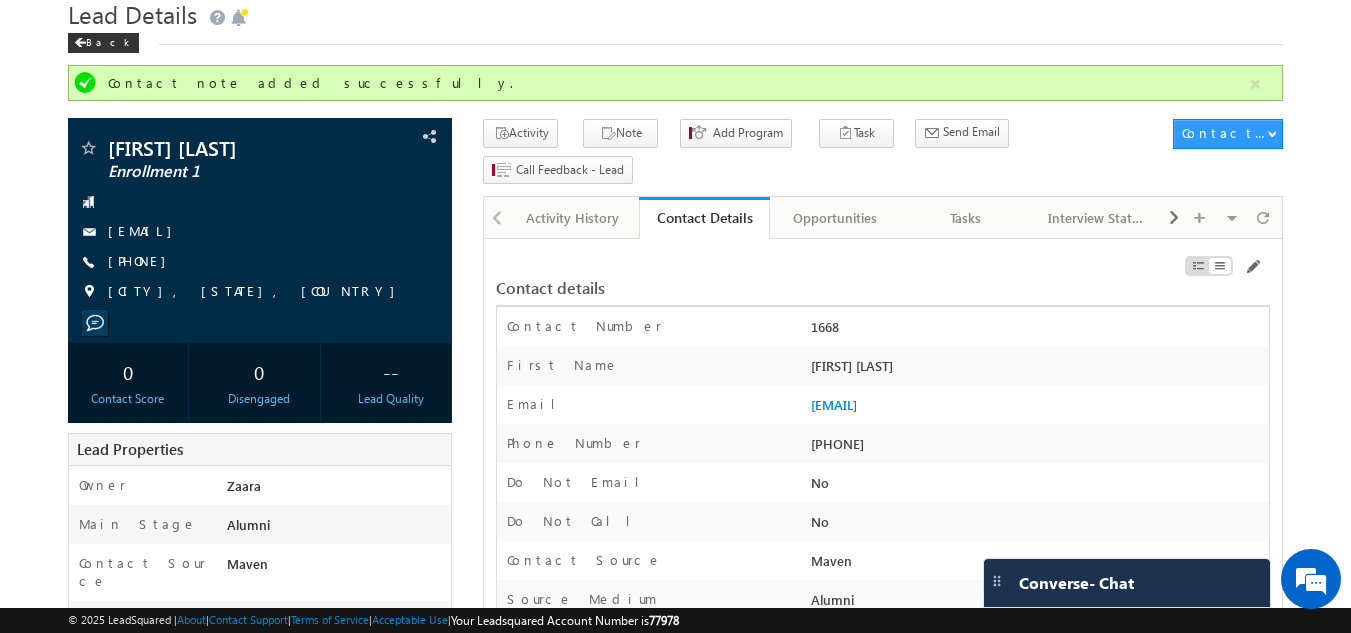 scroll, scrollTop: 200, scrollLeft: 0, axis: vertical 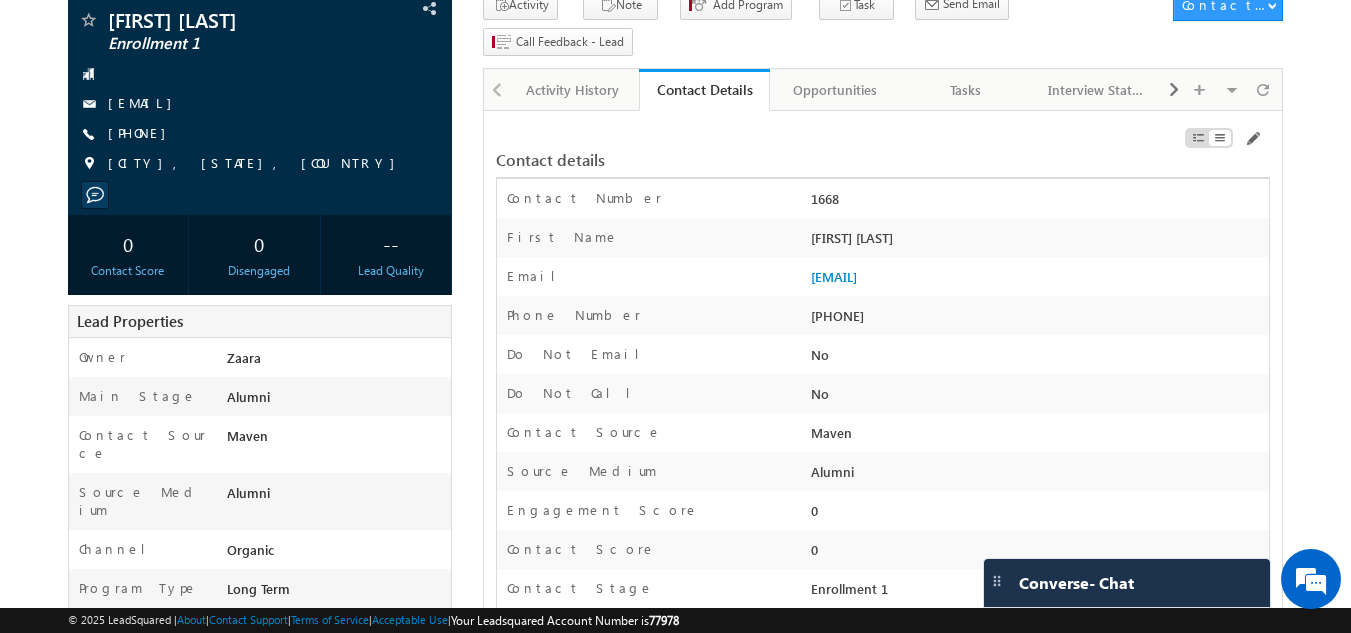 click on "+91-9686173525" at bounding box center [1037, 320] 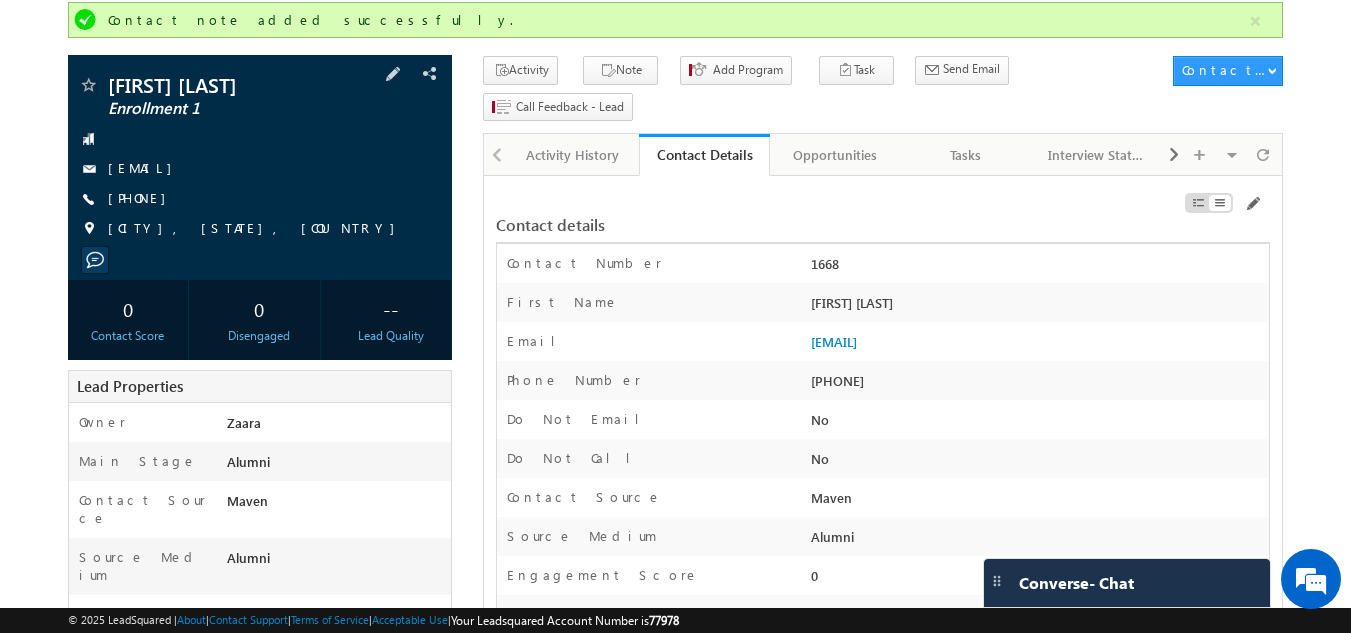 scroll, scrollTop: 100, scrollLeft: 0, axis: vertical 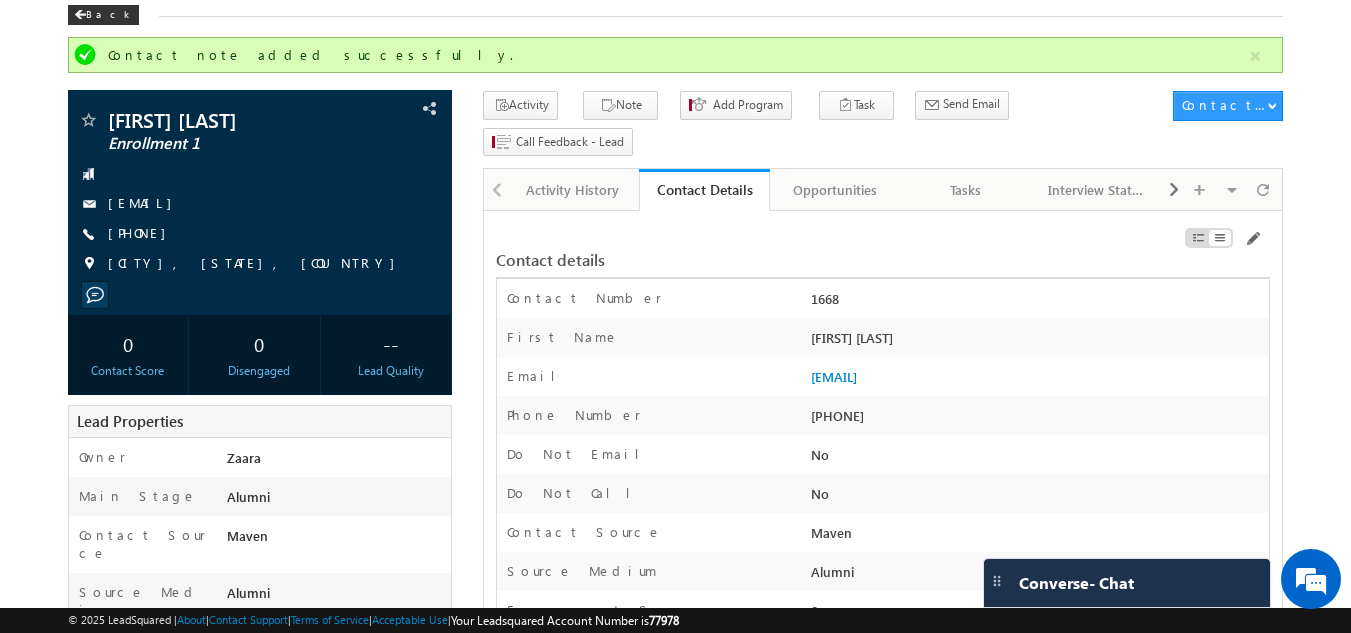drag, startPoint x: 814, startPoint y: 308, endPoint x: 918, endPoint y: 306, distance: 104.019226 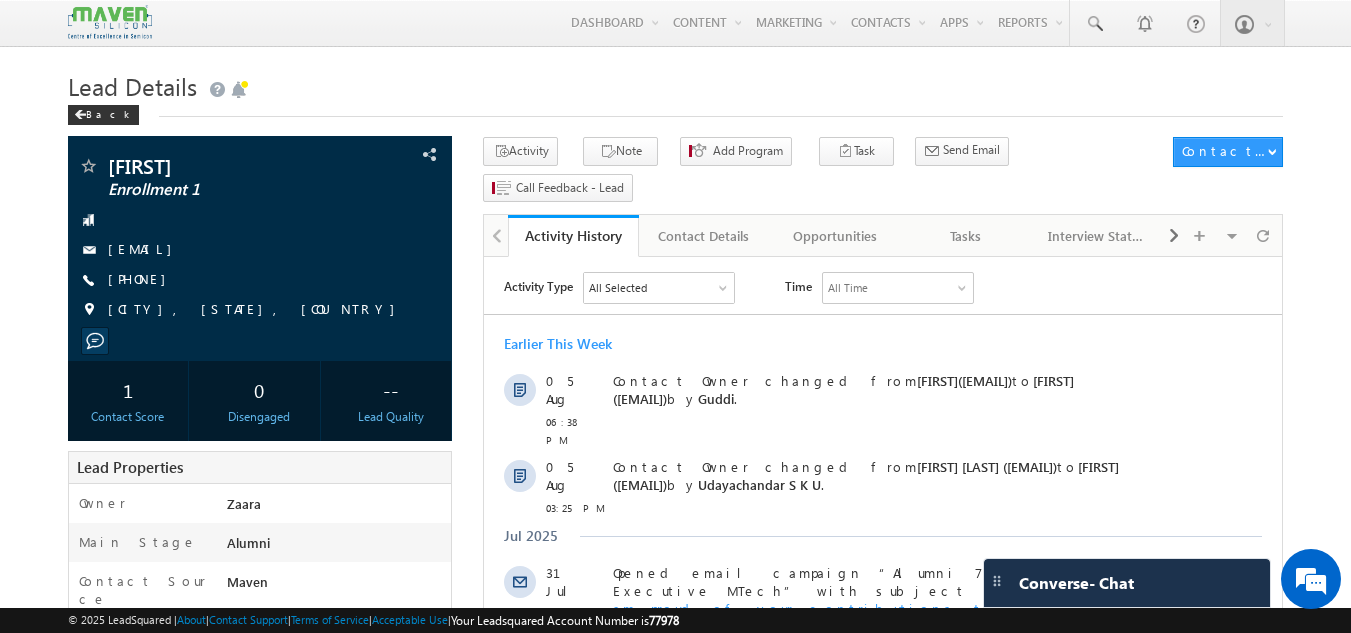 scroll, scrollTop: 0, scrollLeft: 0, axis: both 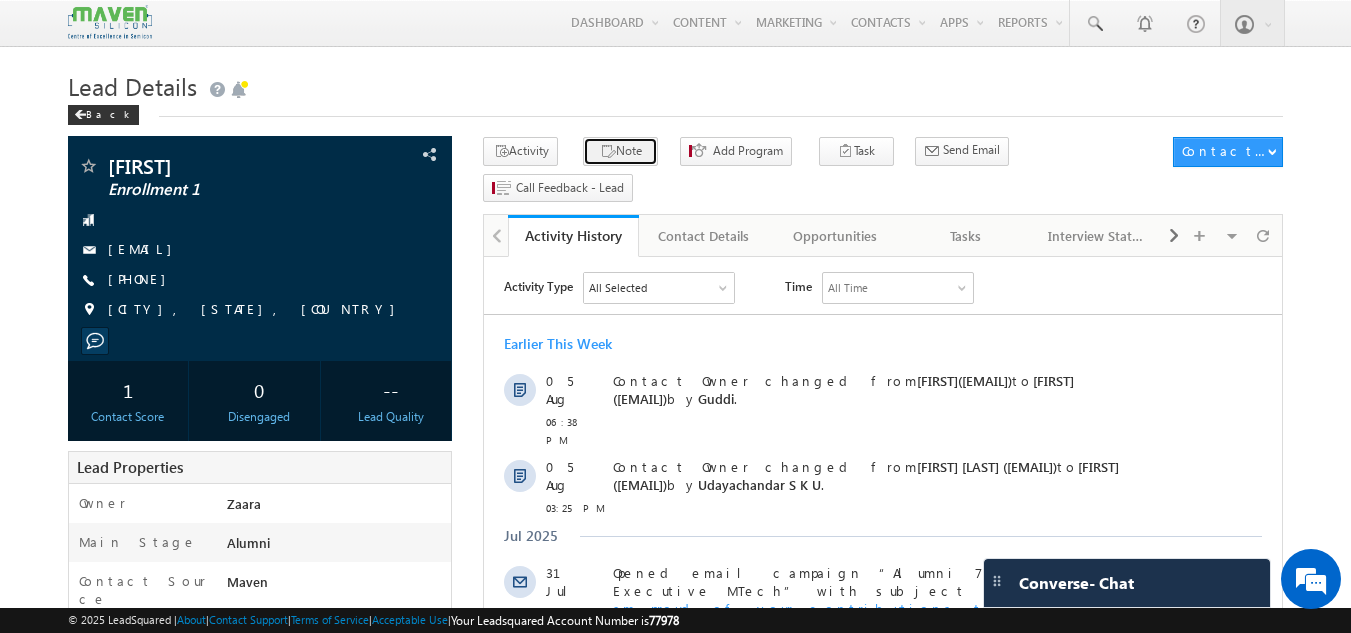 click on "Note" at bounding box center [620, 151] 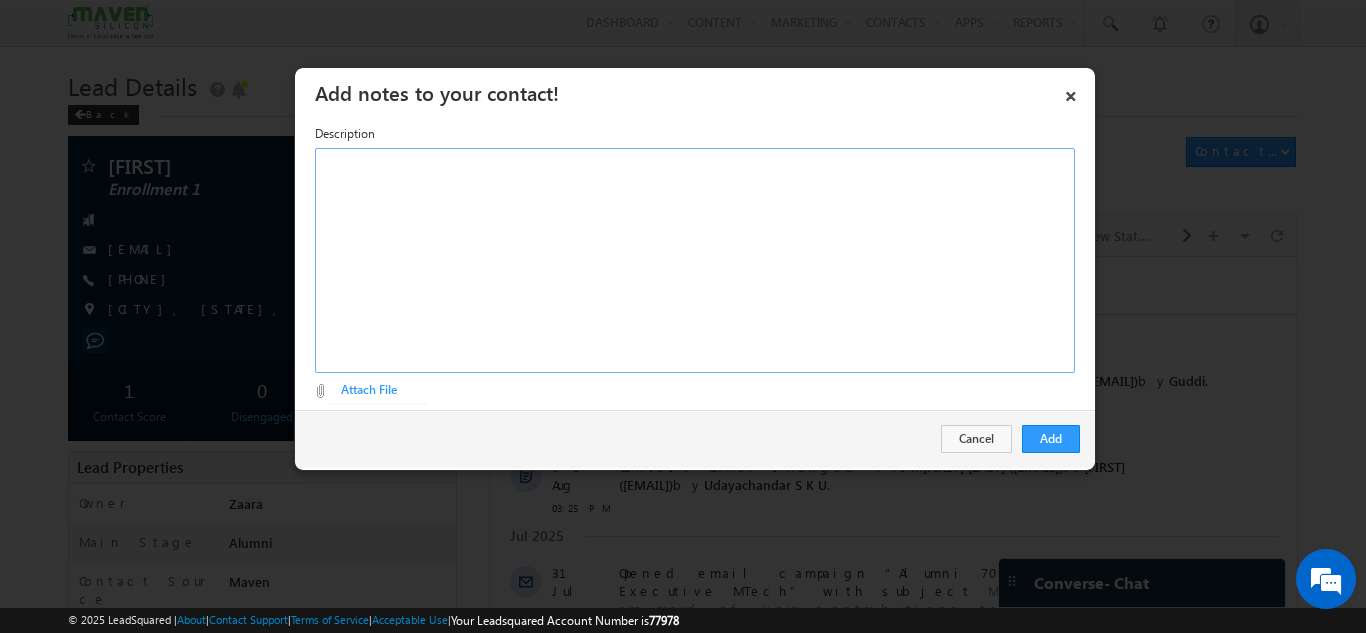 click at bounding box center (695, 260) 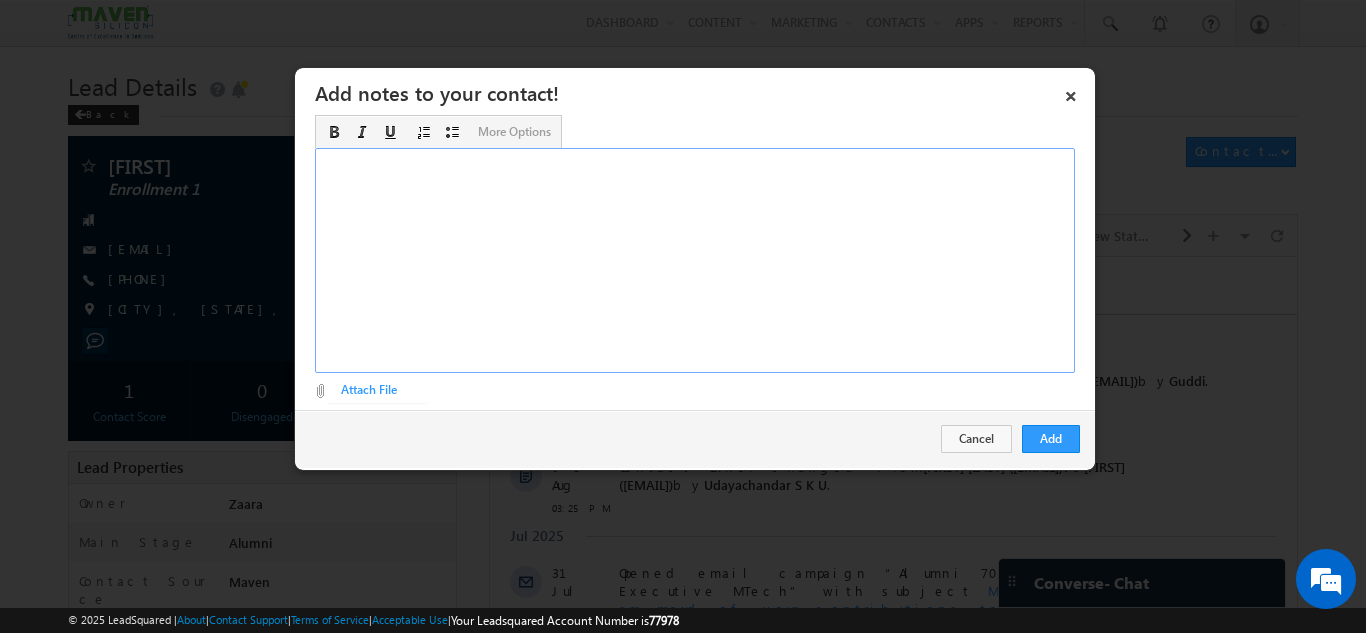 type 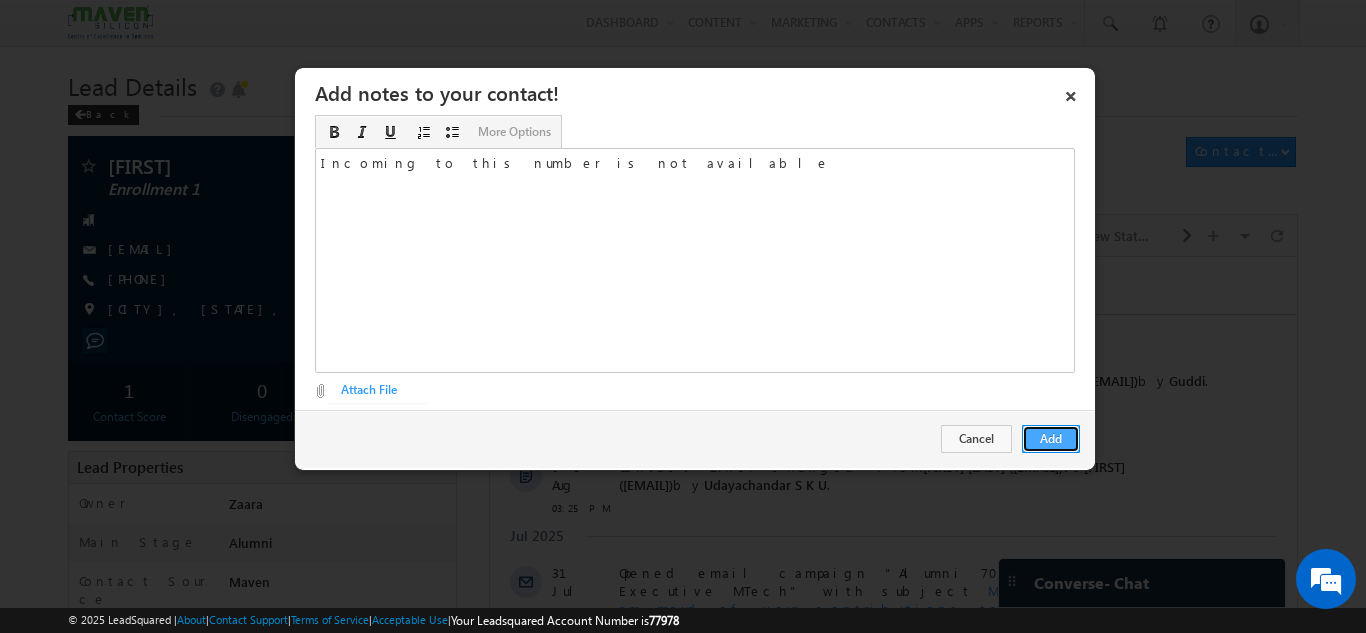 click on "Add" at bounding box center (1051, 439) 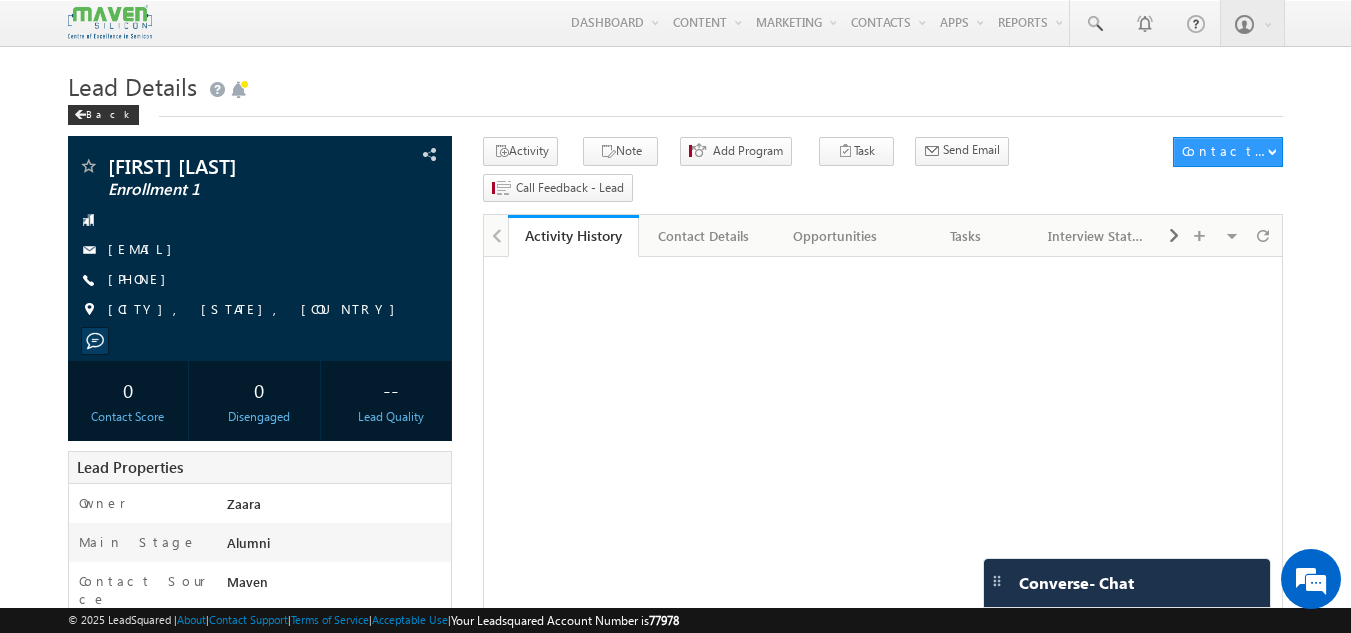 scroll, scrollTop: 0, scrollLeft: 0, axis: both 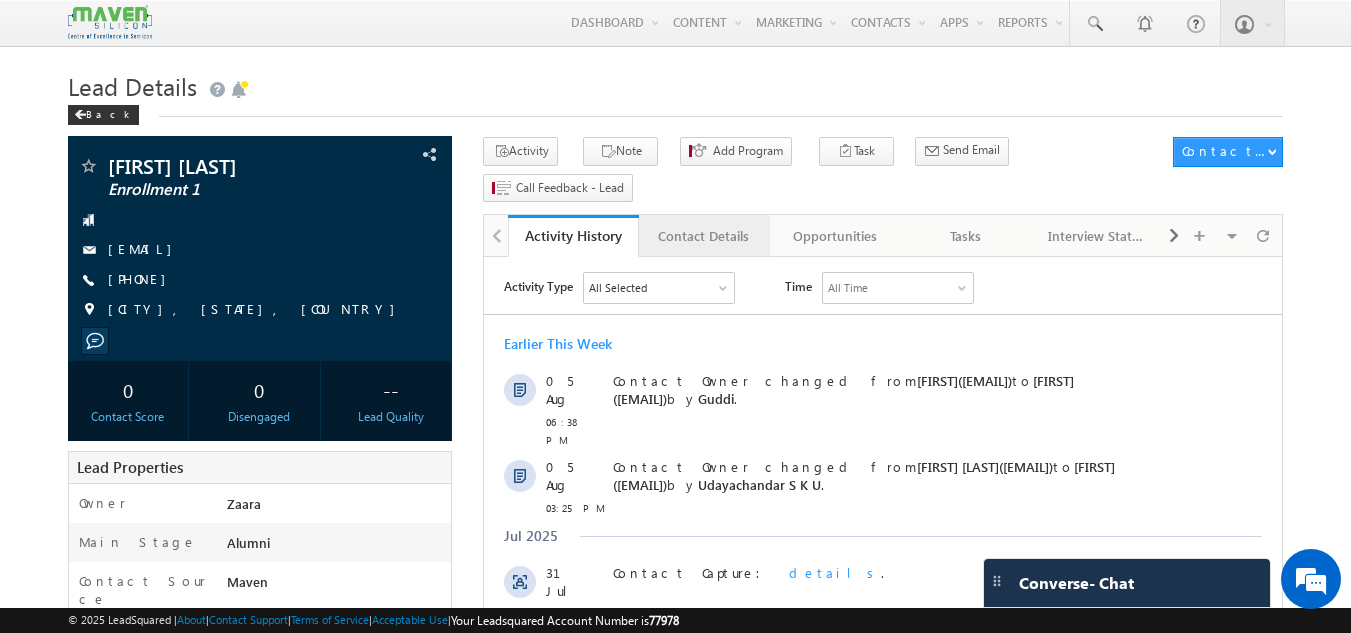 click on "Contact Details" at bounding box center (704, 236) 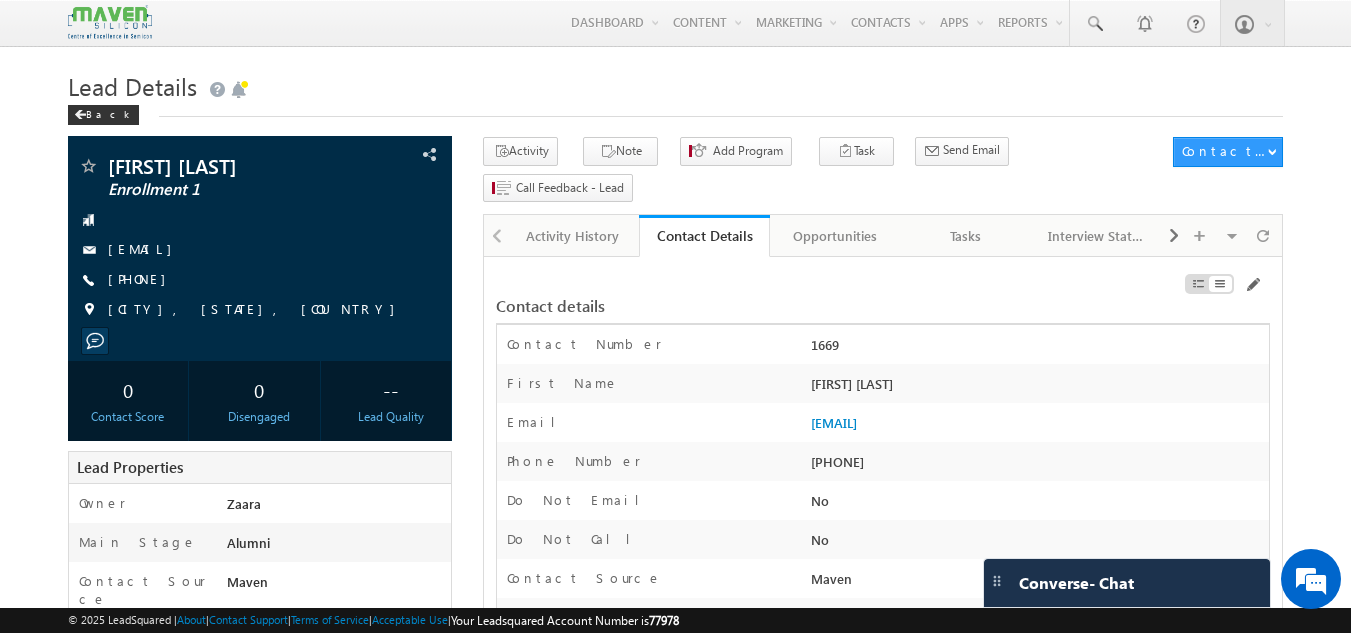 click on "[PHONE]" at bounding box center [1037, 466] 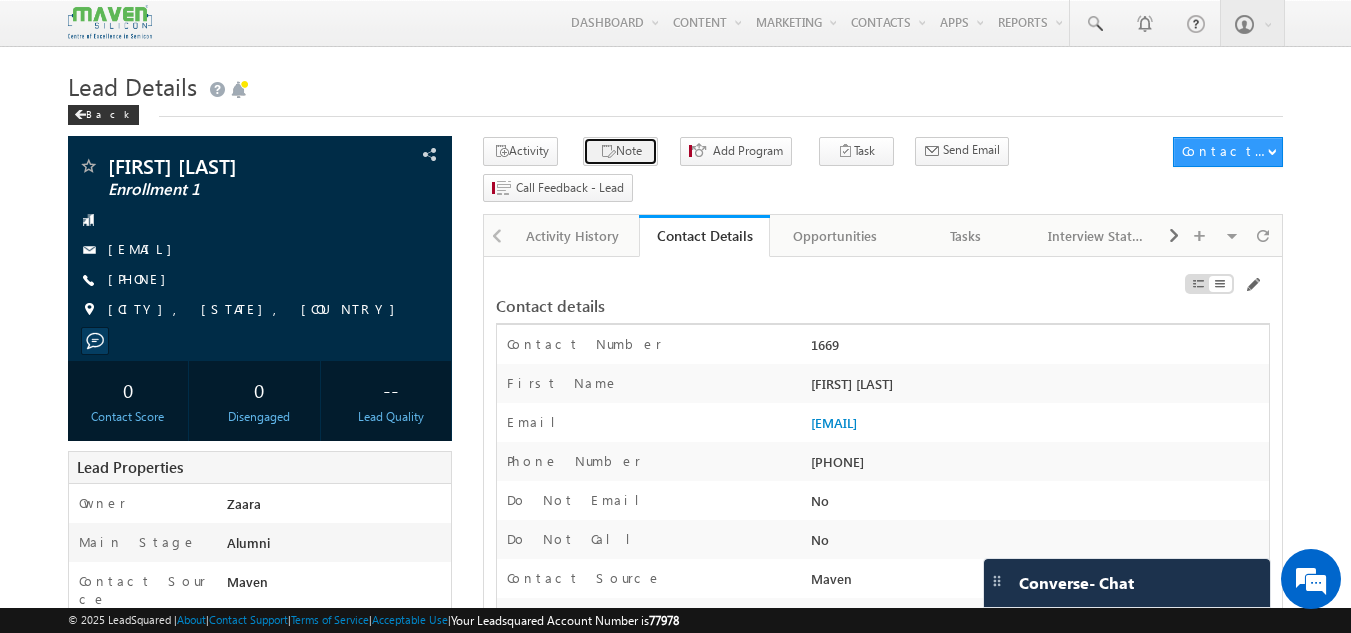 click on "Note" at bounding box center (620, 151) 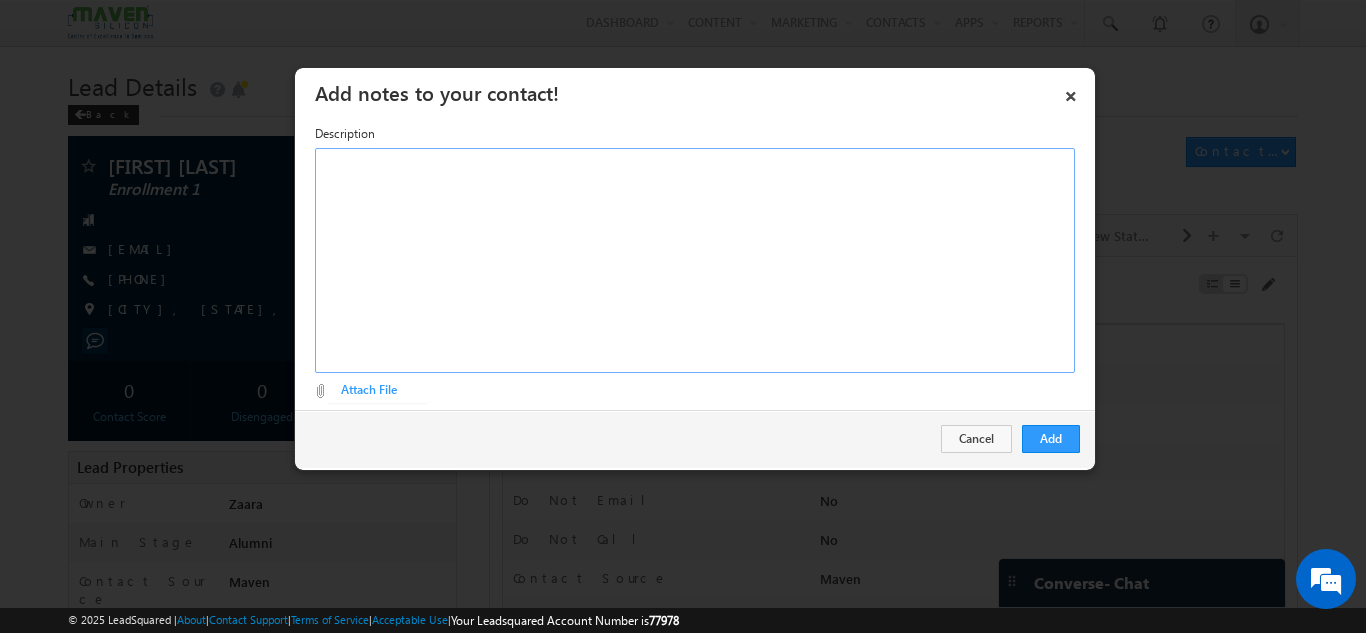 click at bounding box center [695, 260] 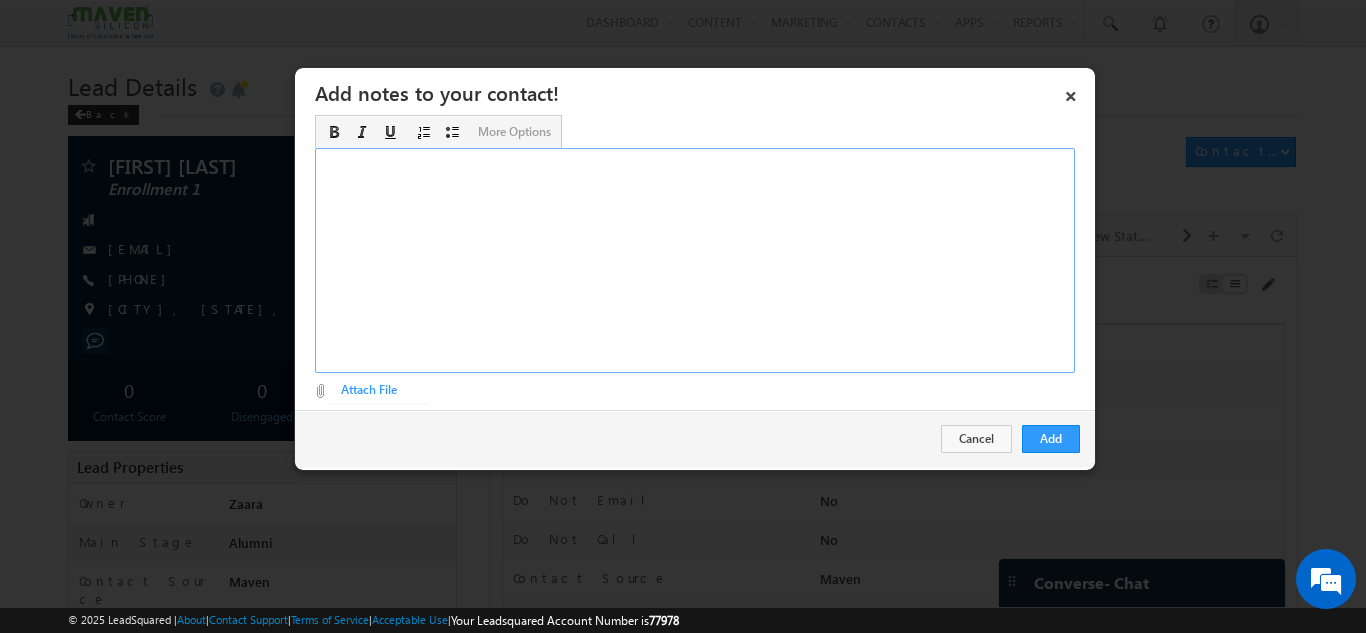 type 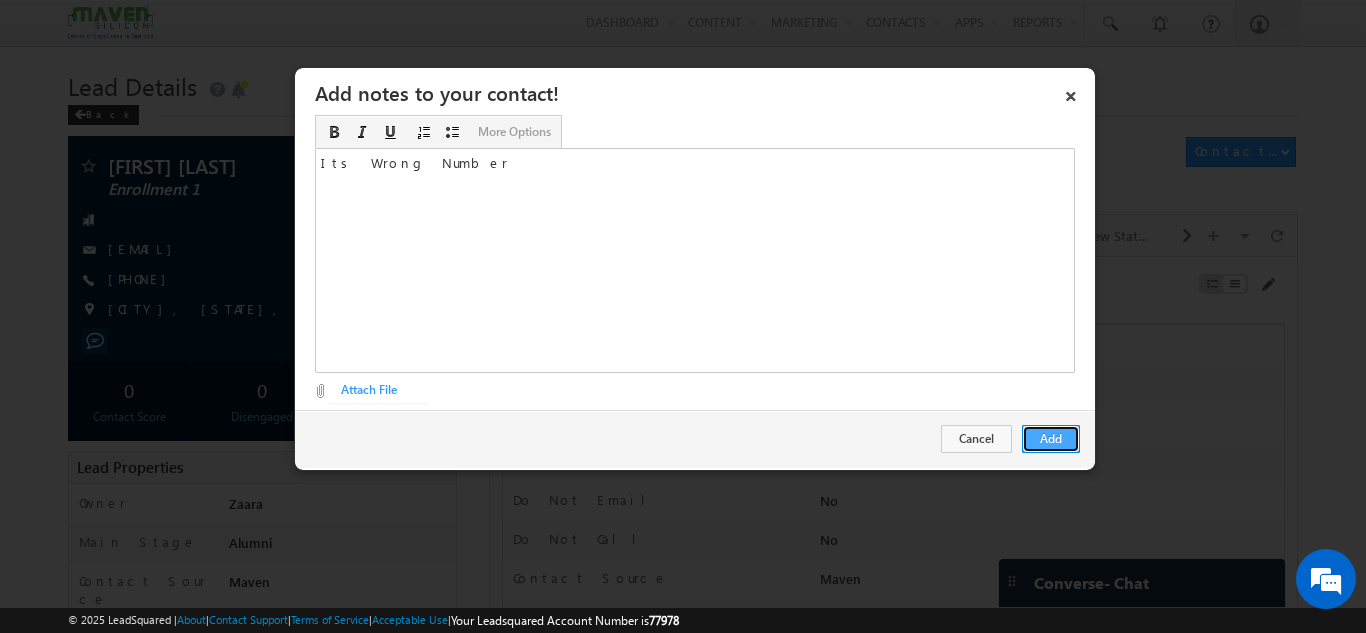 click on "Add" at bounding box center [1051, 439] 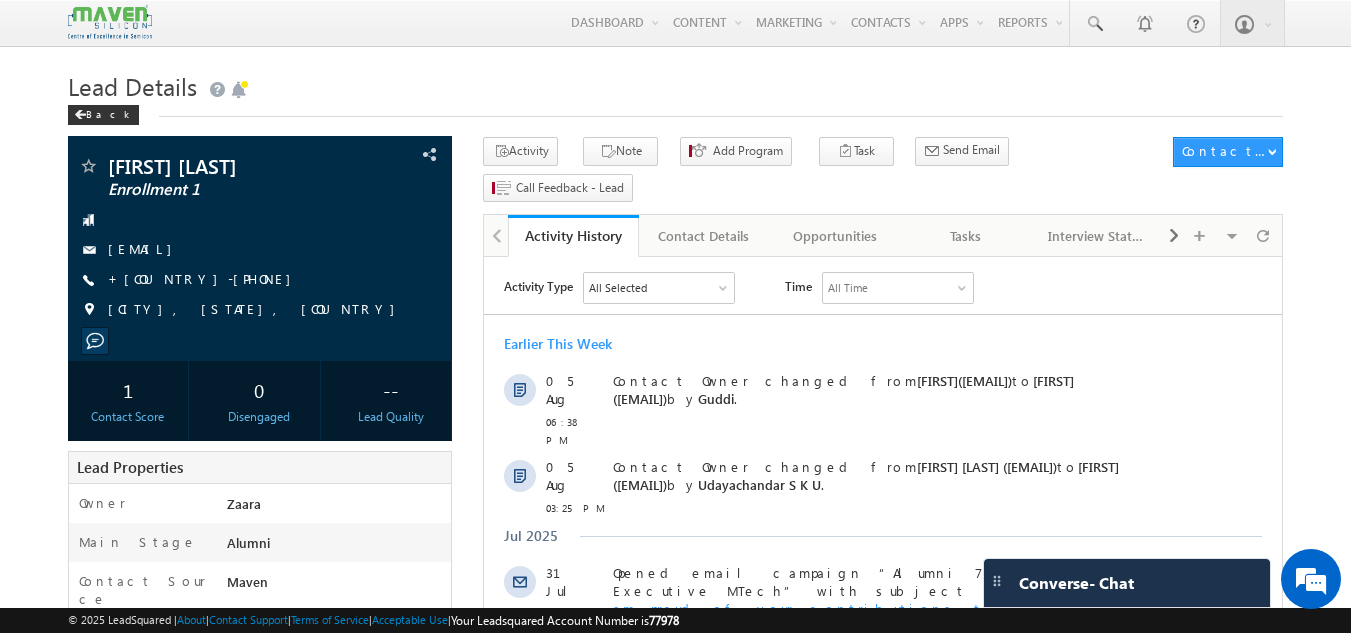 scroll, scrollTop: 0, scrollLeft: 0, axis: both 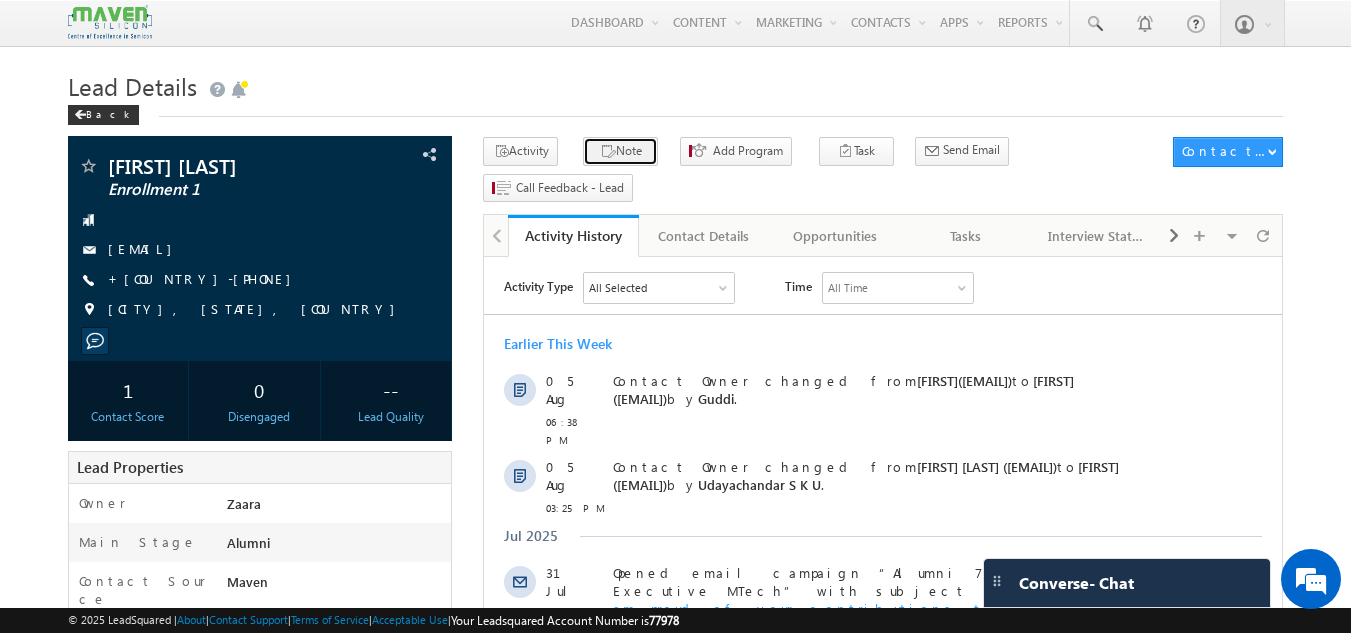 click on "Note" at bounding box center (620, 151) 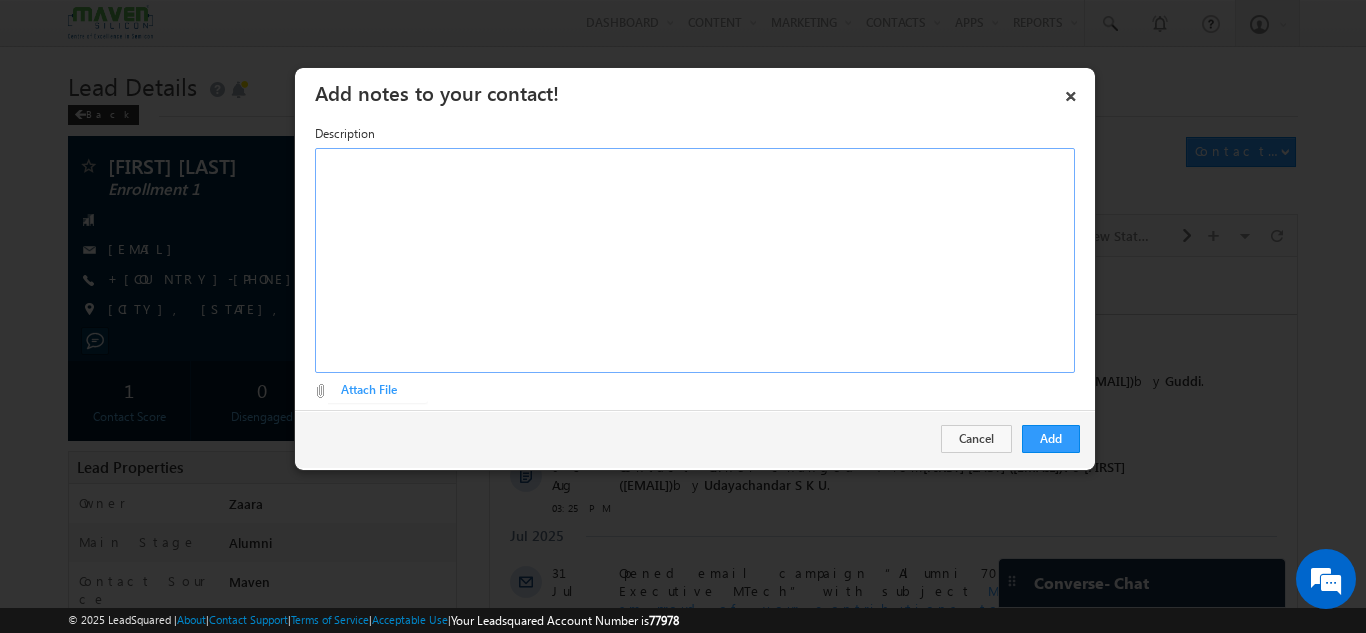 click at bounding box center [695, 260] 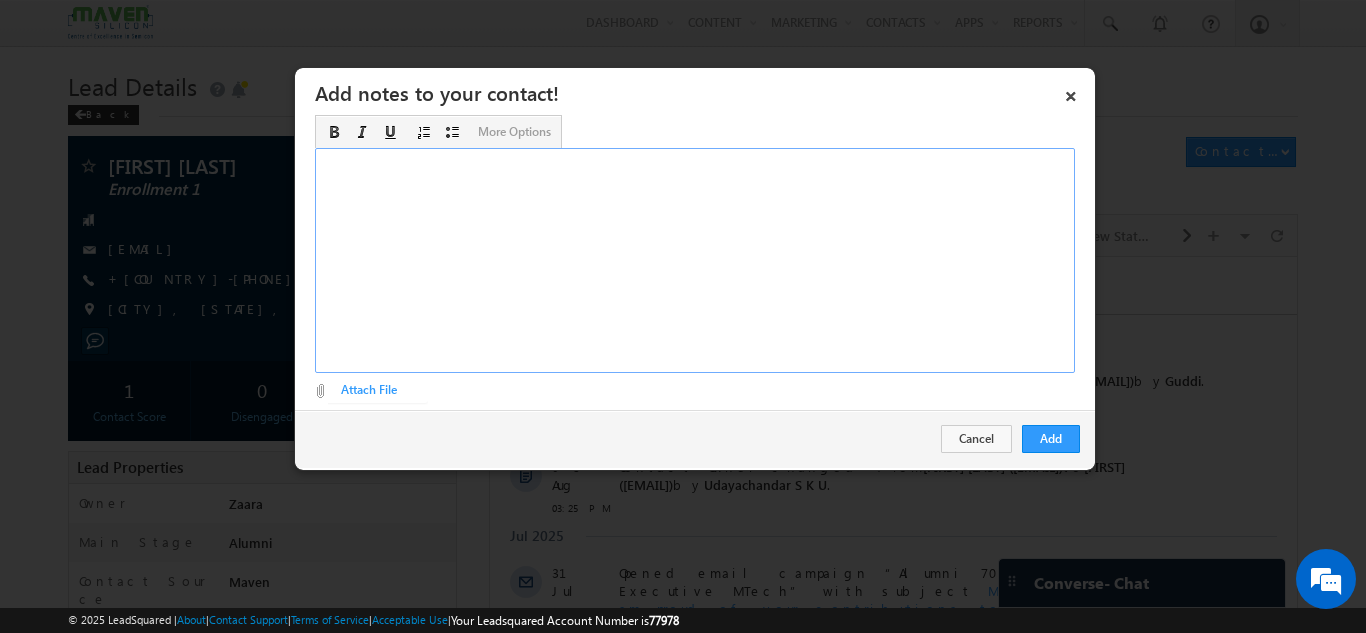 type 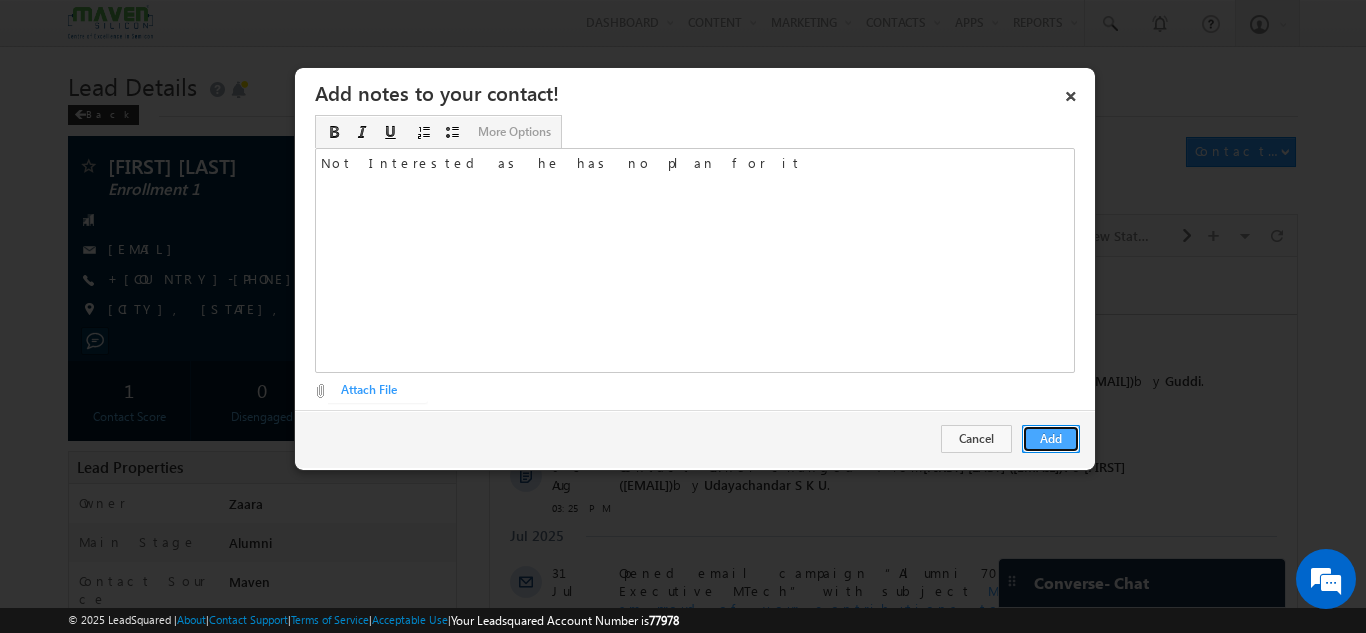 click on "Add" at bounding box center [1051, 439] 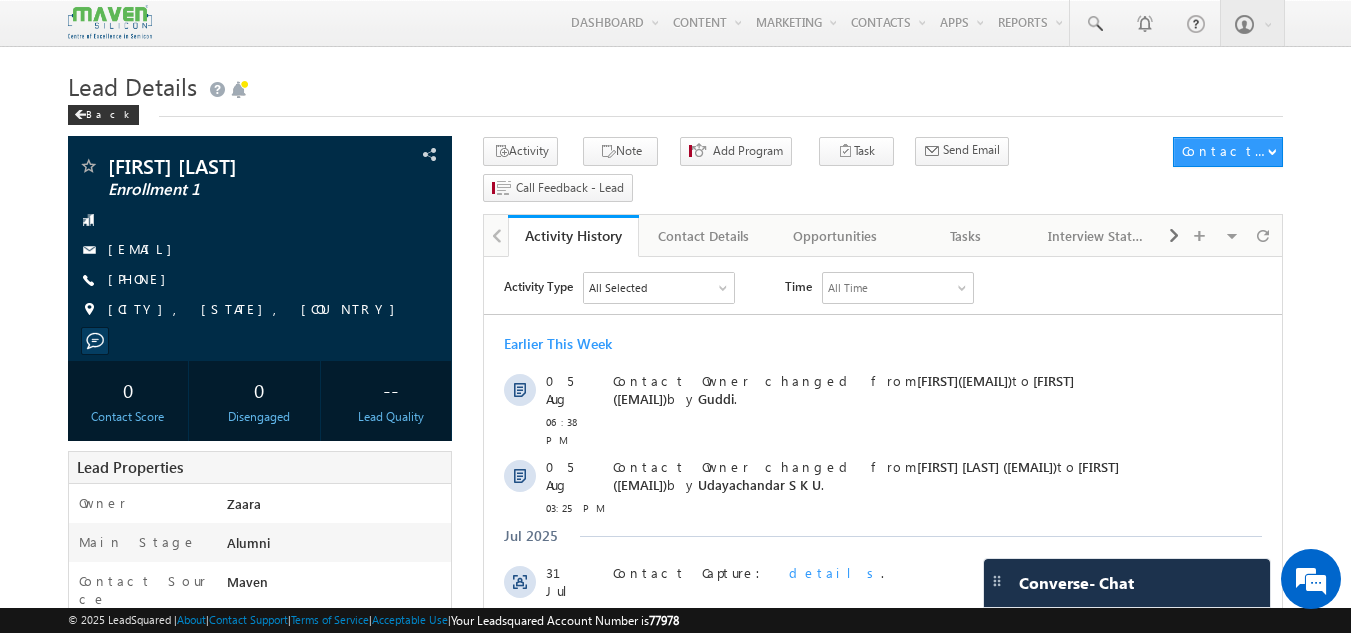 scroll, scrollTop: 0, scrollLeft: 0, axis: both 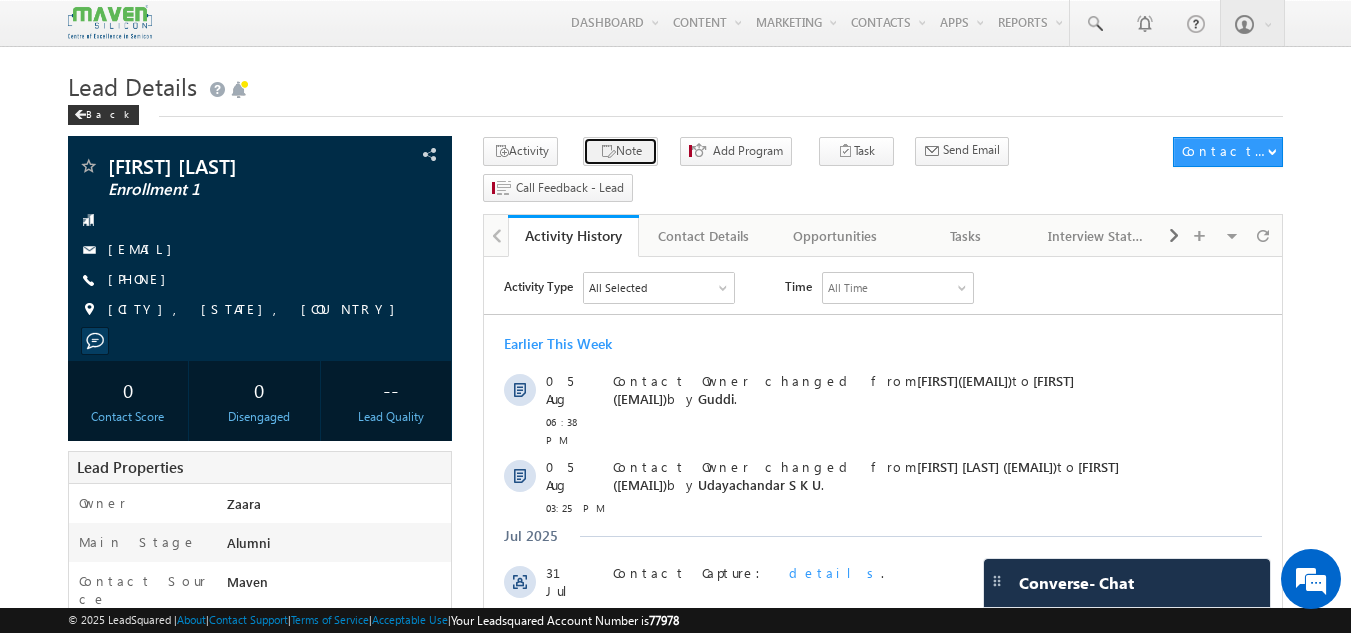 click on "Note" at bounding box center [620, 151] 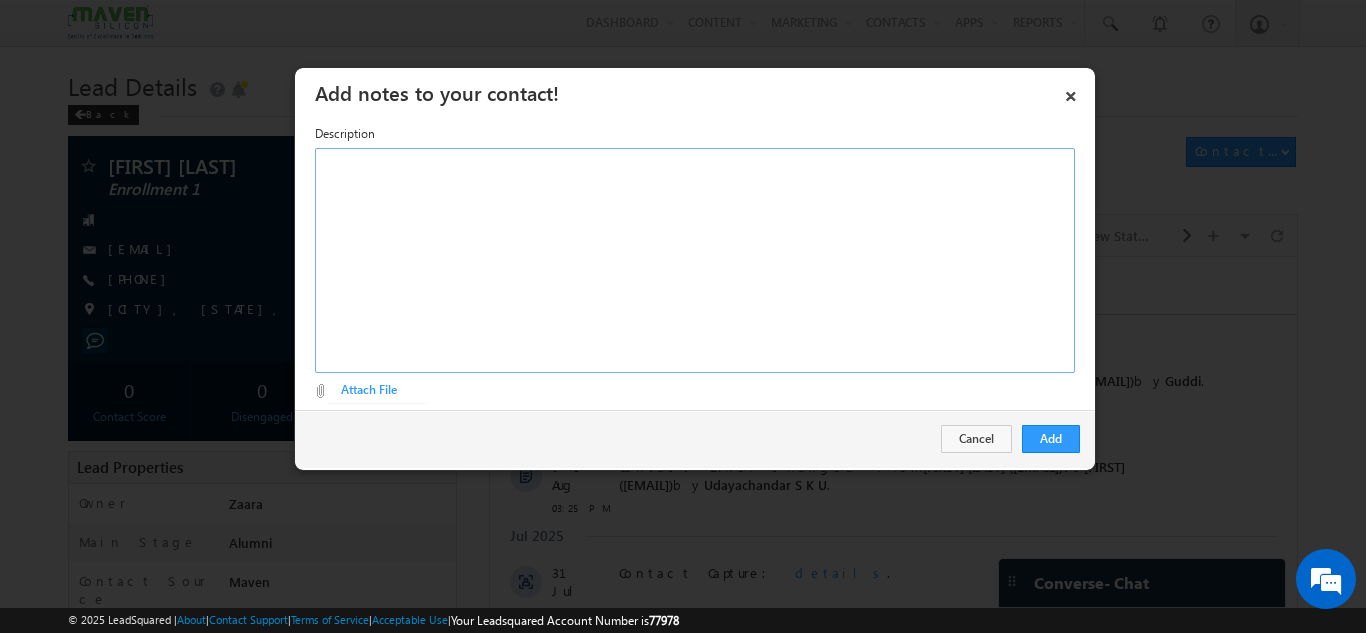 click at bounding box center [695, 260] 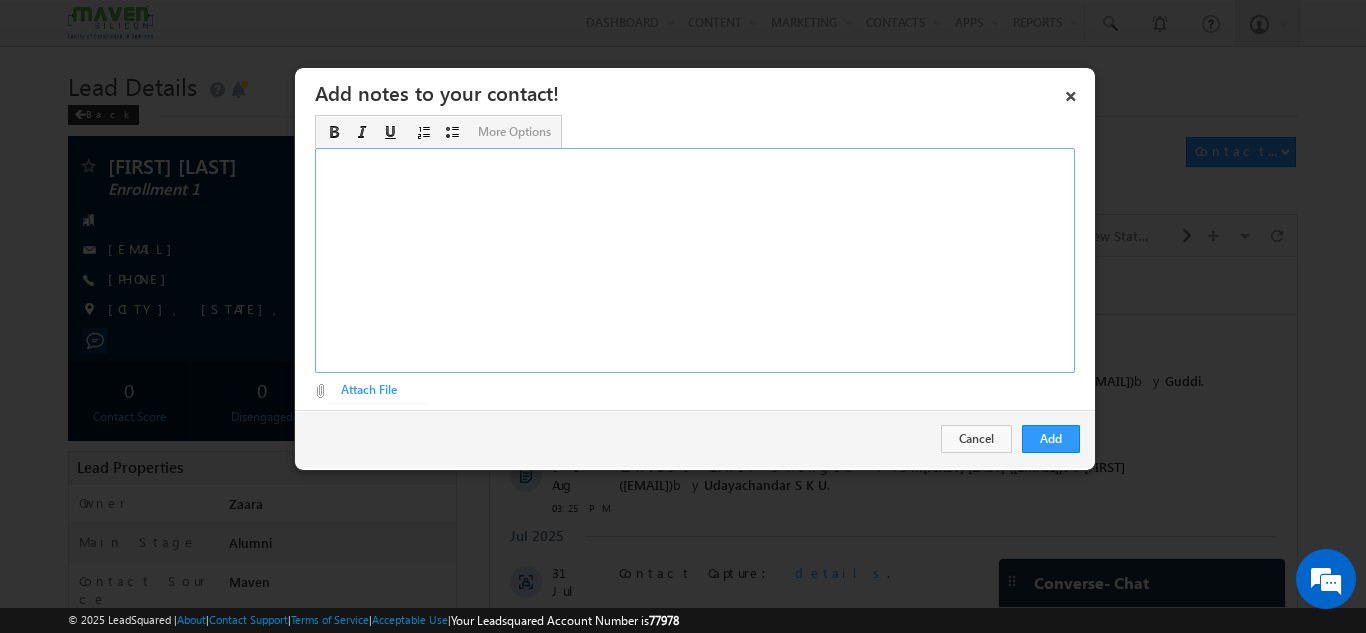 type 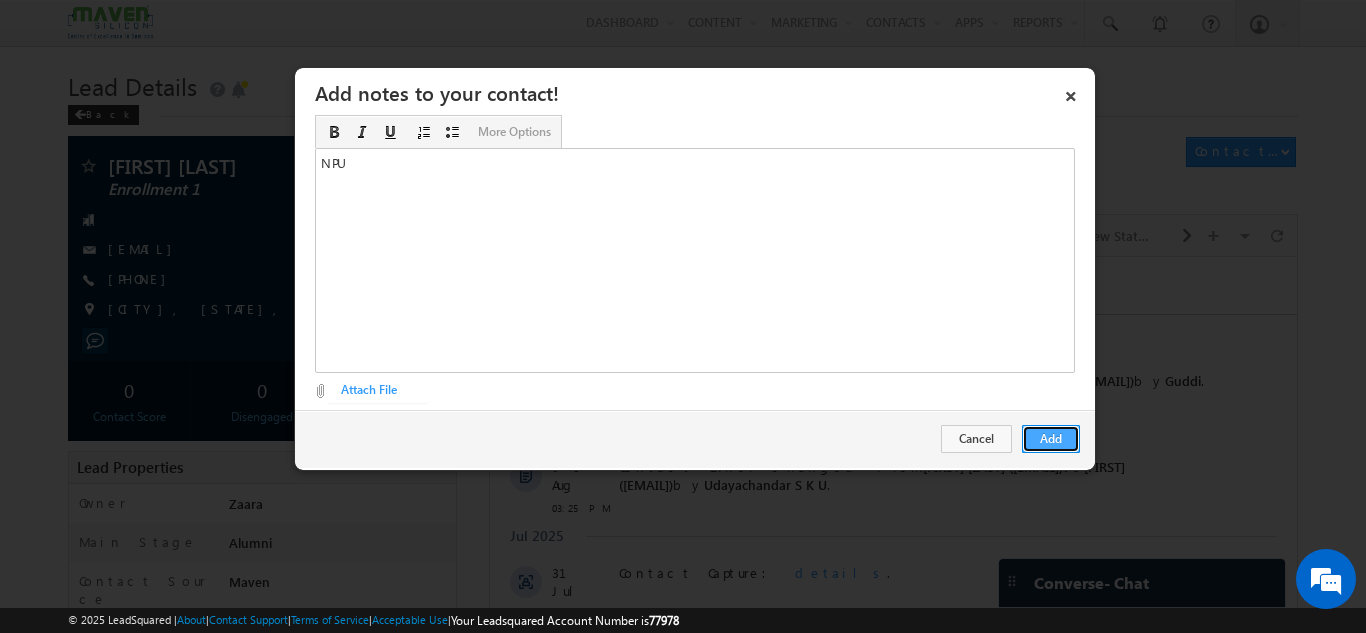 click on "Add" at bounding box center (1051, 439) 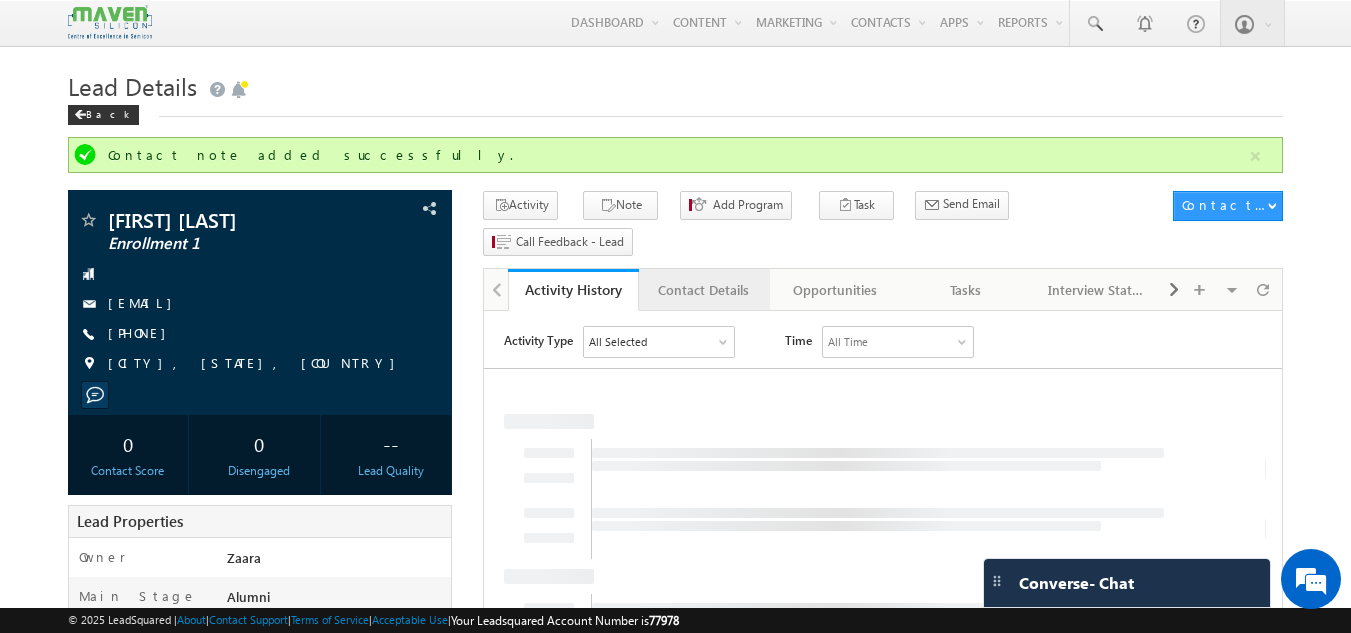 click on "Contact Details" at bounding box center (703, 290) 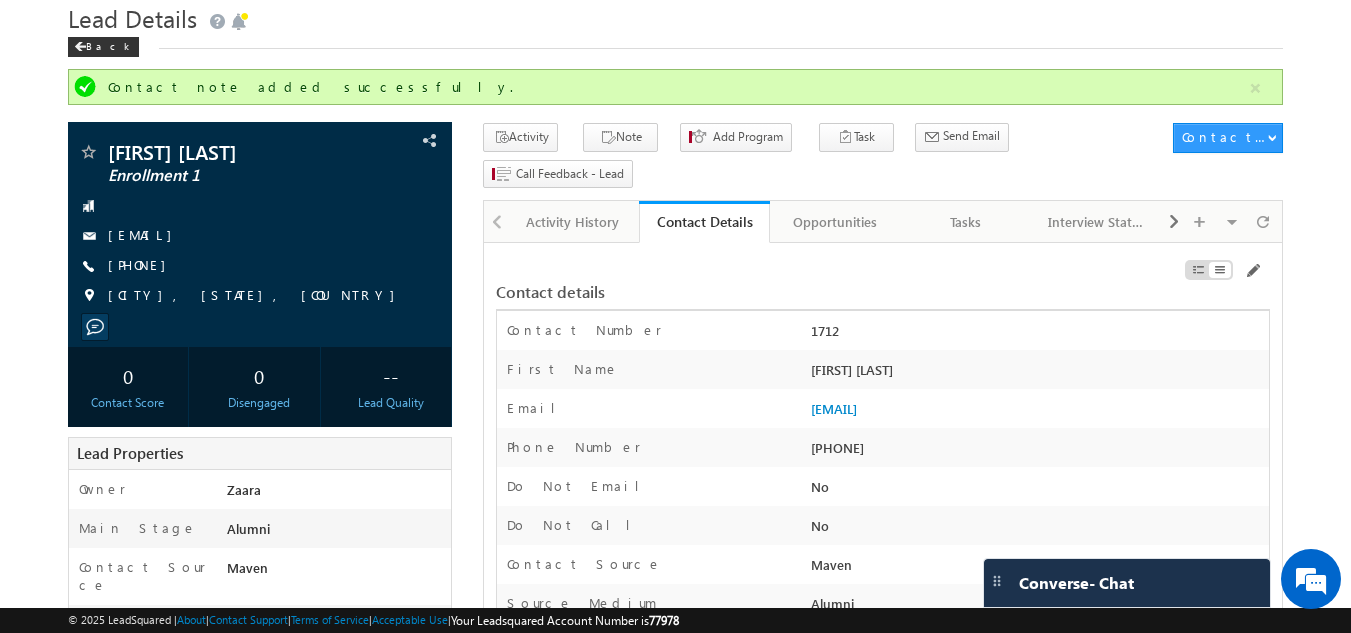 scroll, scrollTop: 100, scrollLeft: 0, axis: vertical 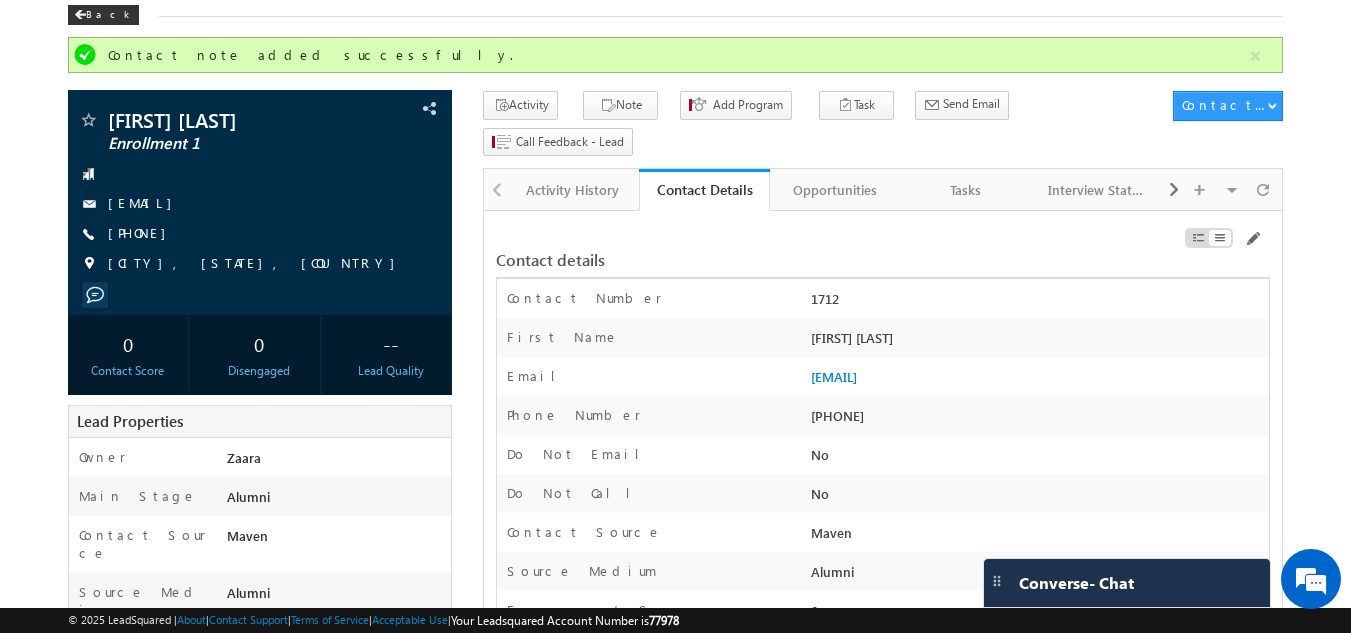 click on "[PHONE]" at bounding box center (1037, 420) 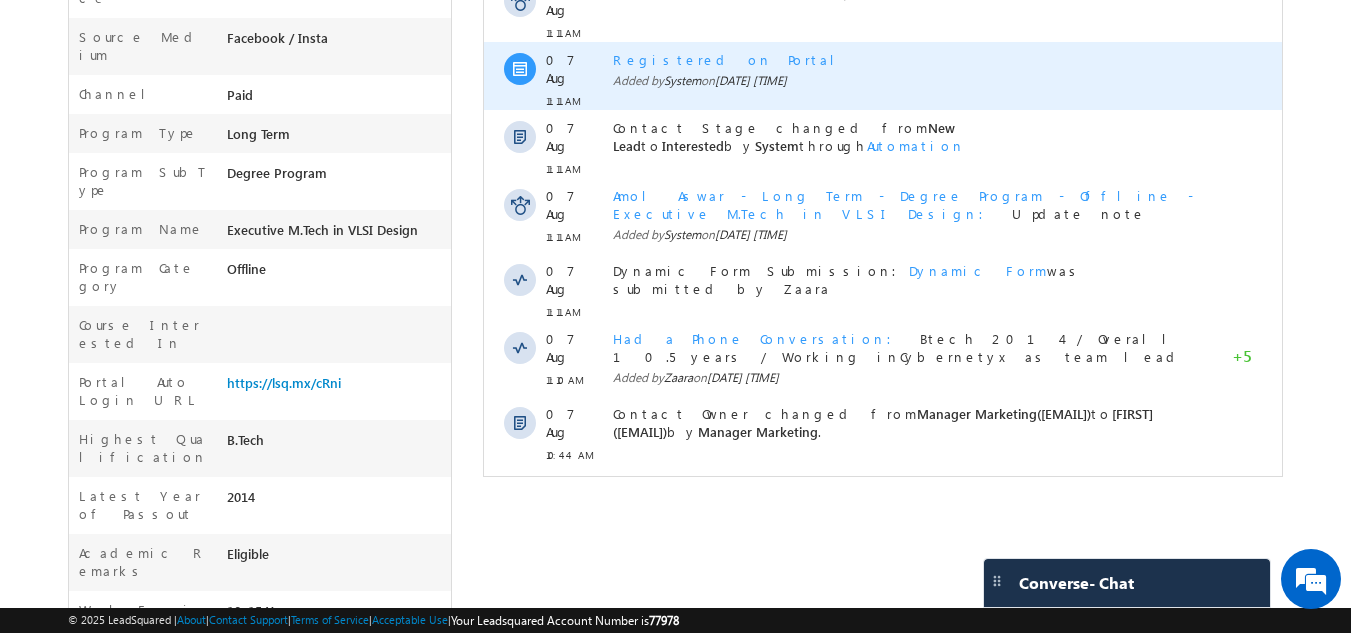 scroll, scrollTop: 748, scrollLeft: 0, axis: vertical 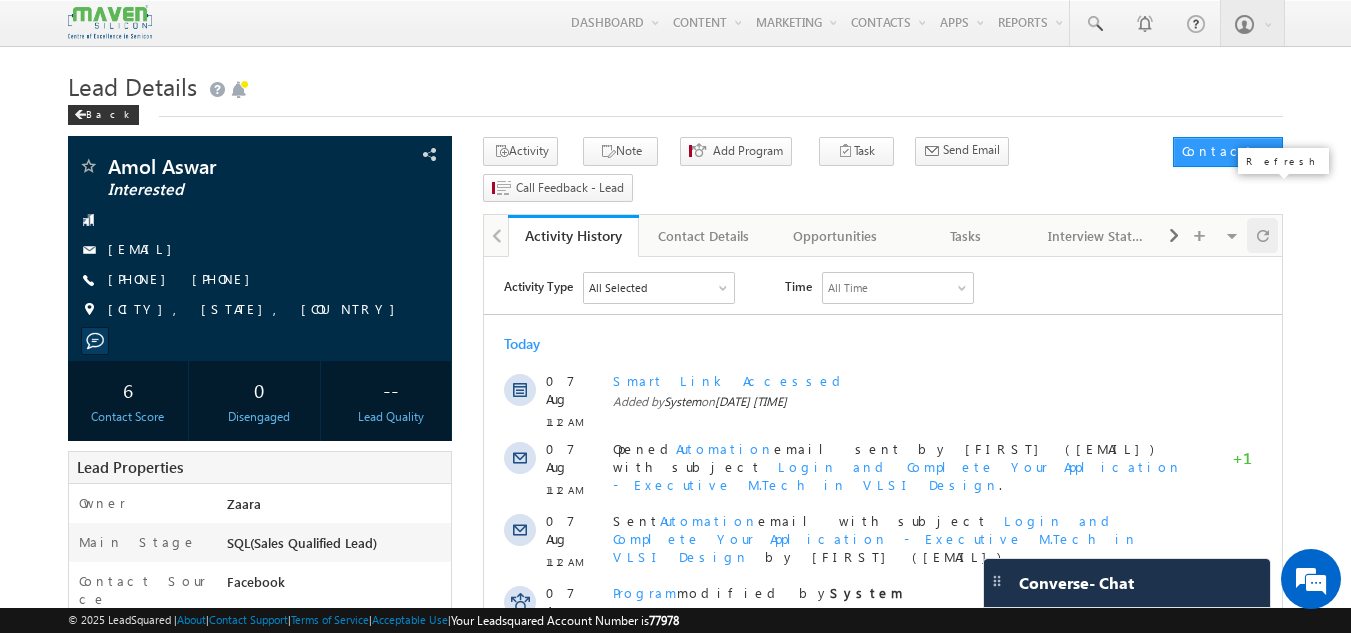 click at bounding box center [1262, 235] 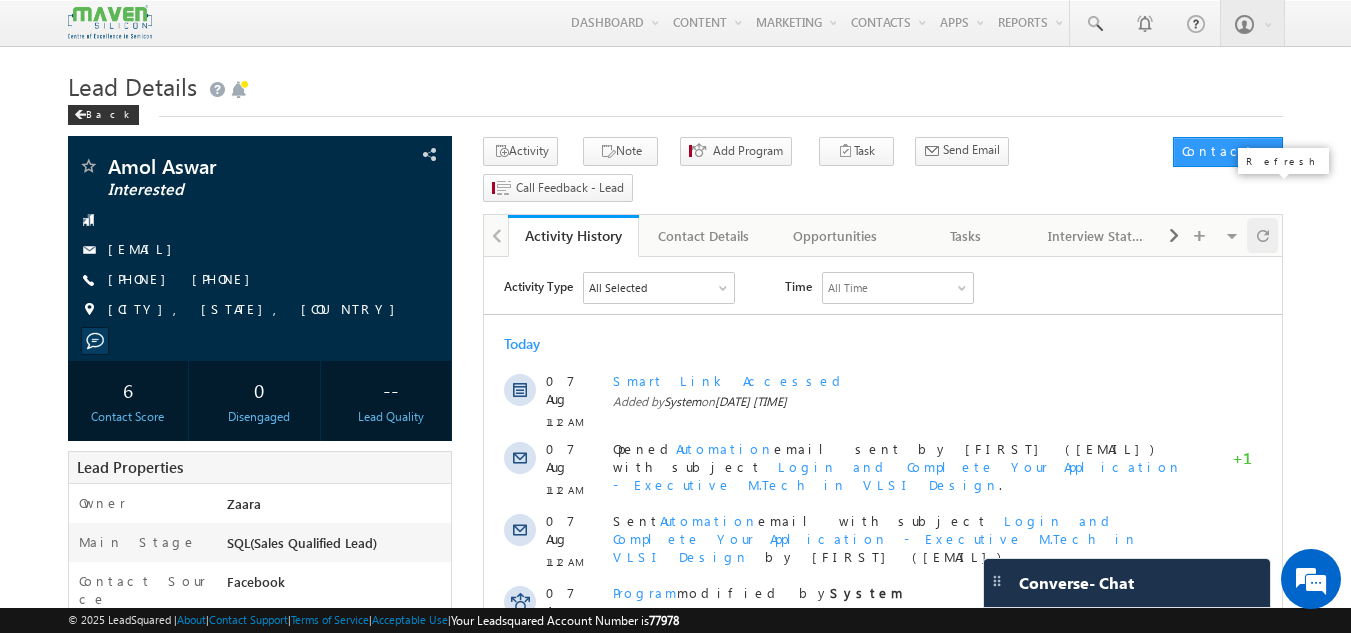 scroll, scrollTop: 0, scrollLeft: 0, axis: both 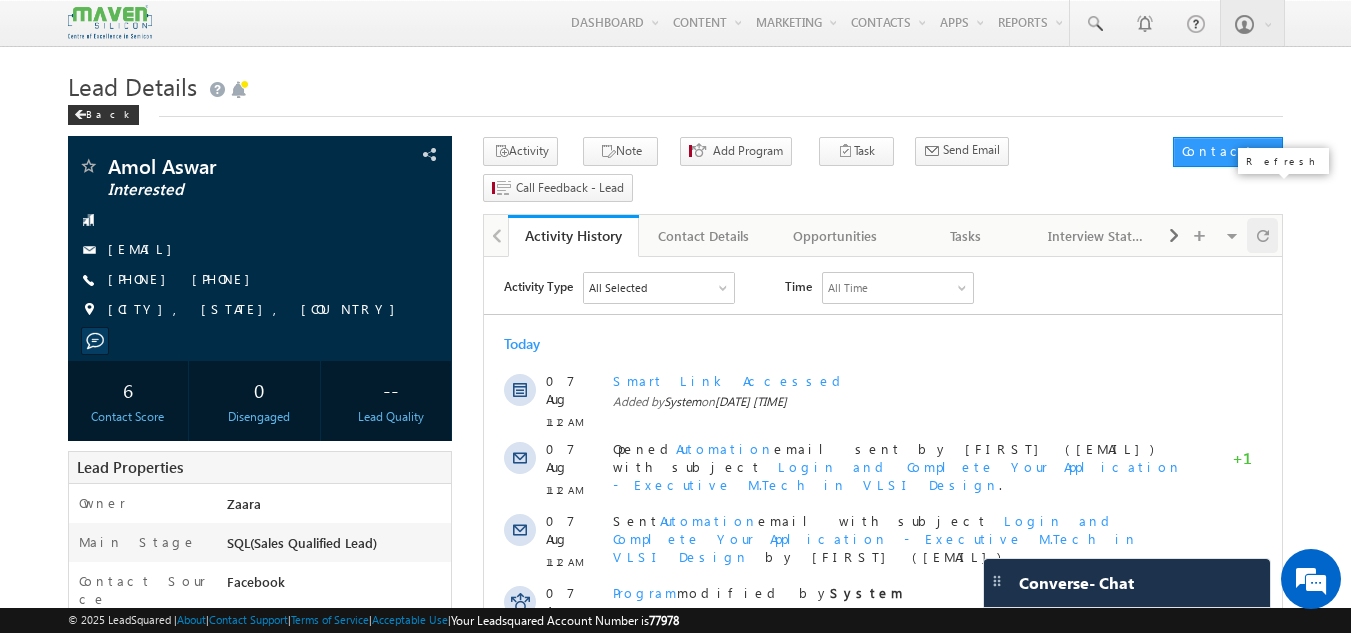 click at bounding box center (1263, 235) 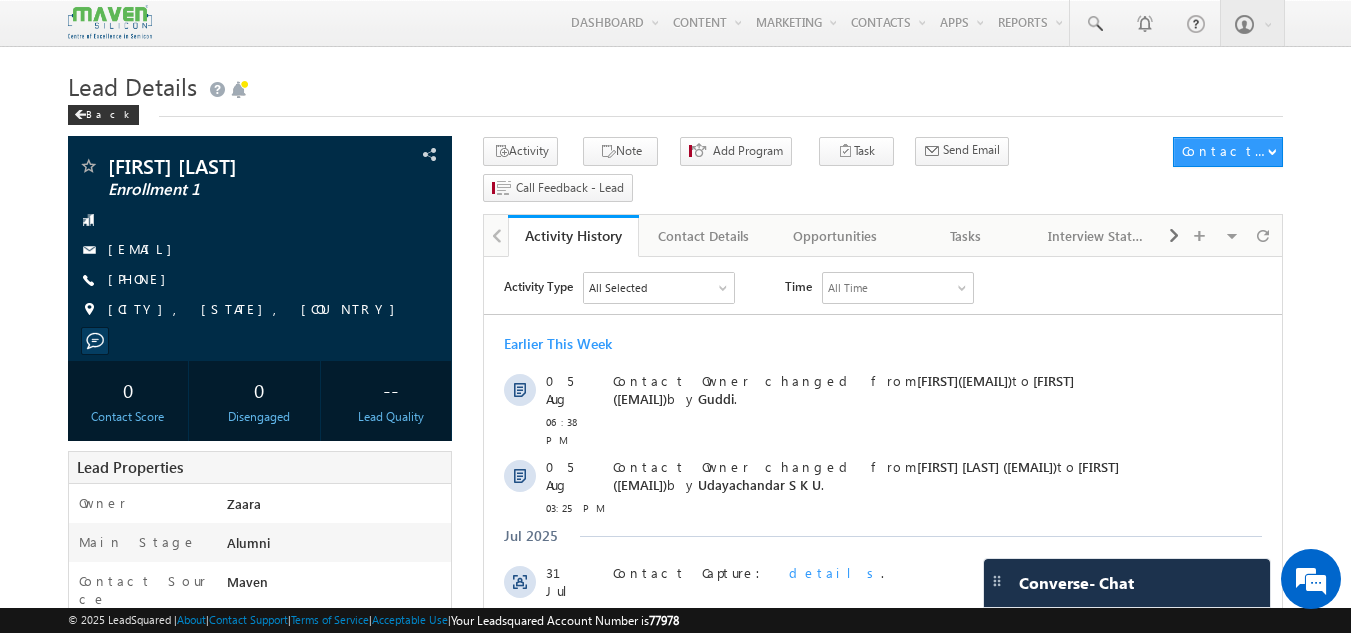 scroll, scrollTop: 0, scrollLeft: 0, axis: both 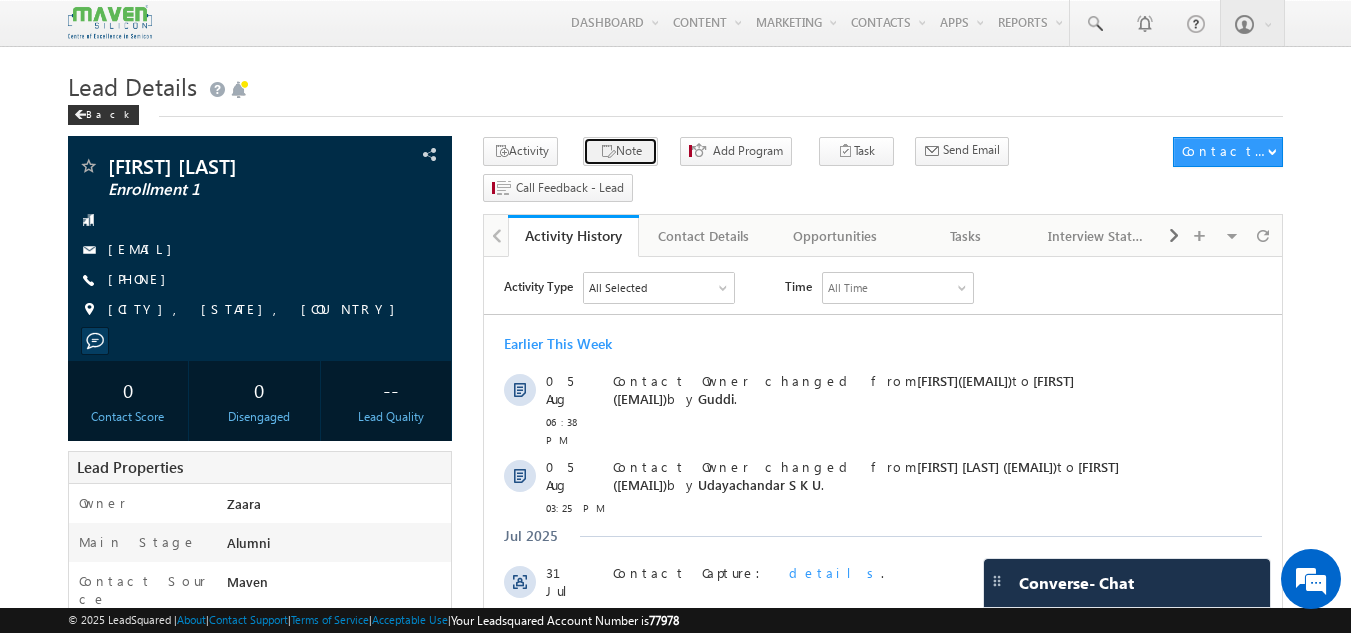 click on "Note" at bounding box center [620, 151] 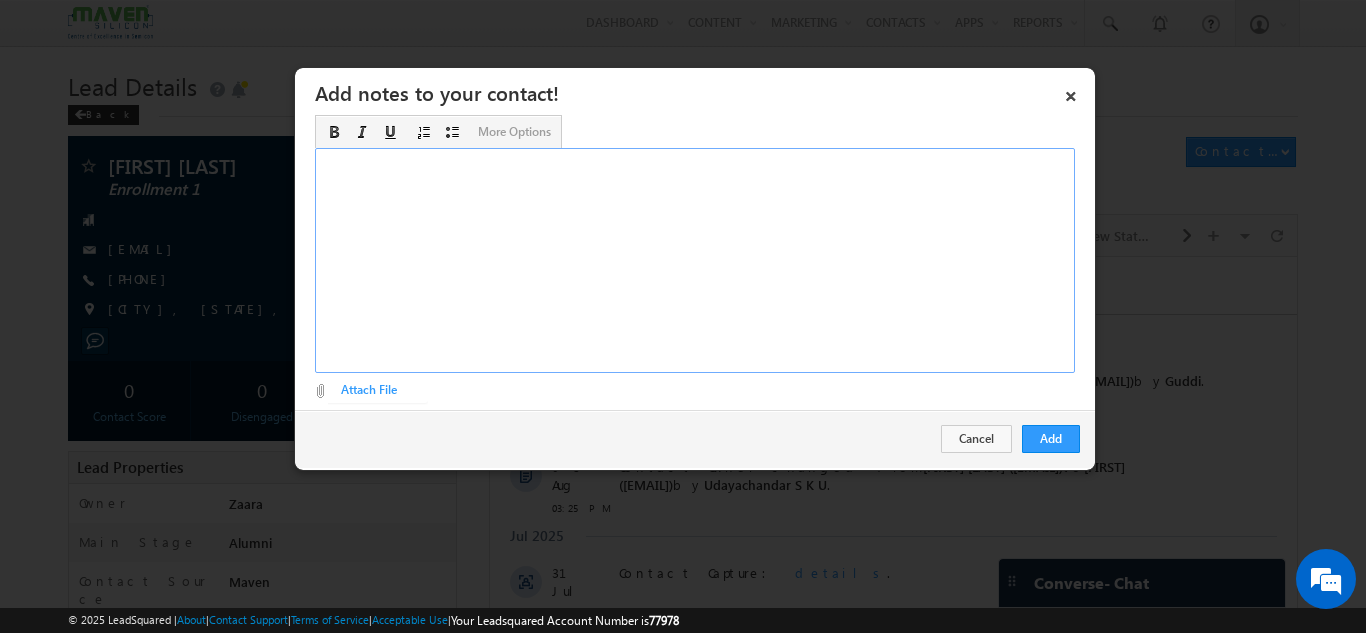 click at bounding box center [695, 260] 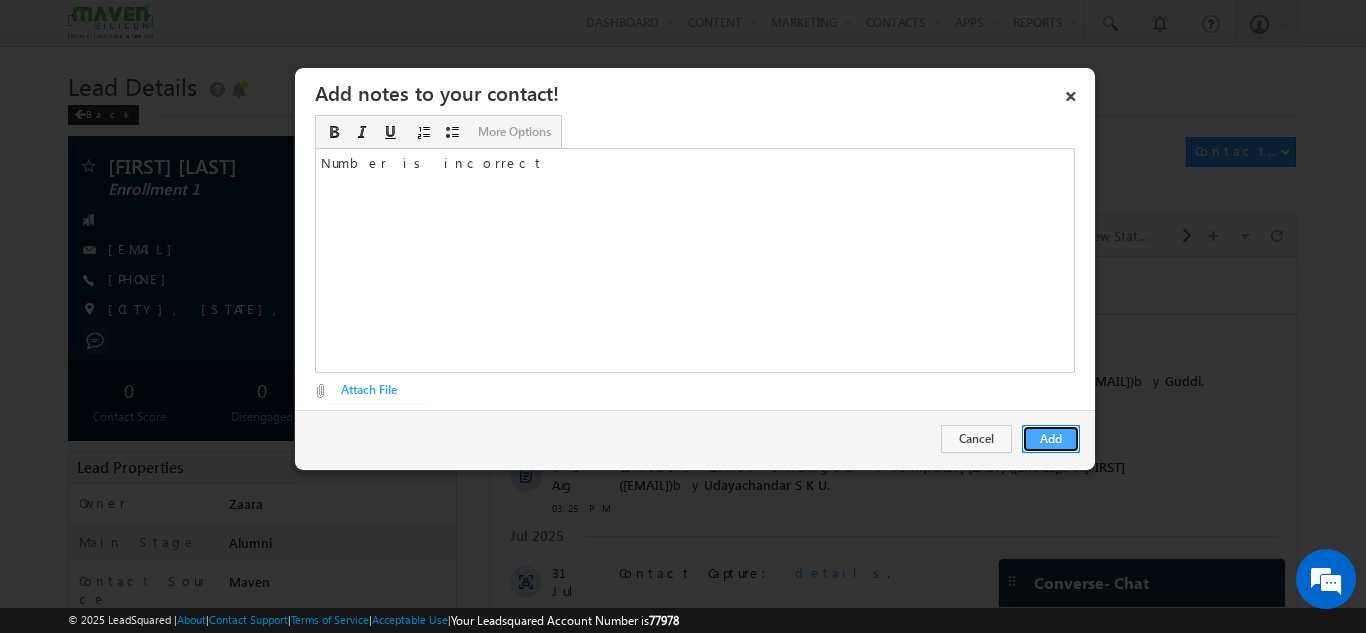click on "Add" at bounding box center [1051, 439] 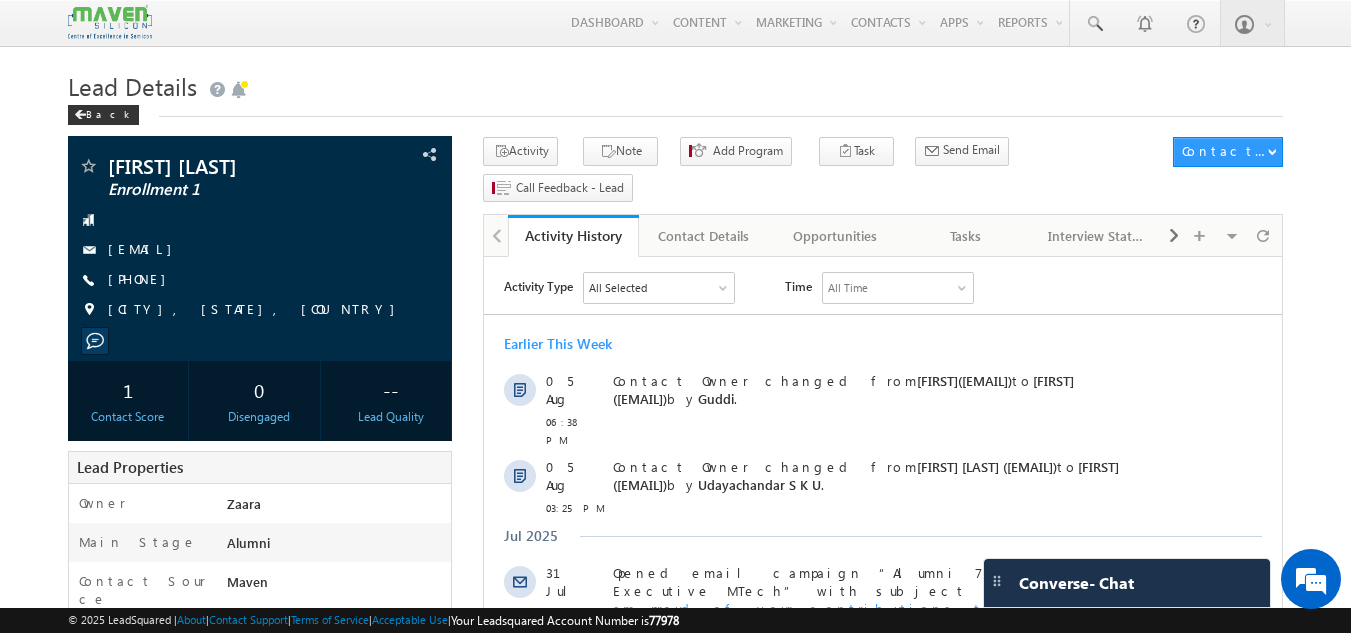 scroll, scrollTop: 0, scrollLeft: 0, axis: both 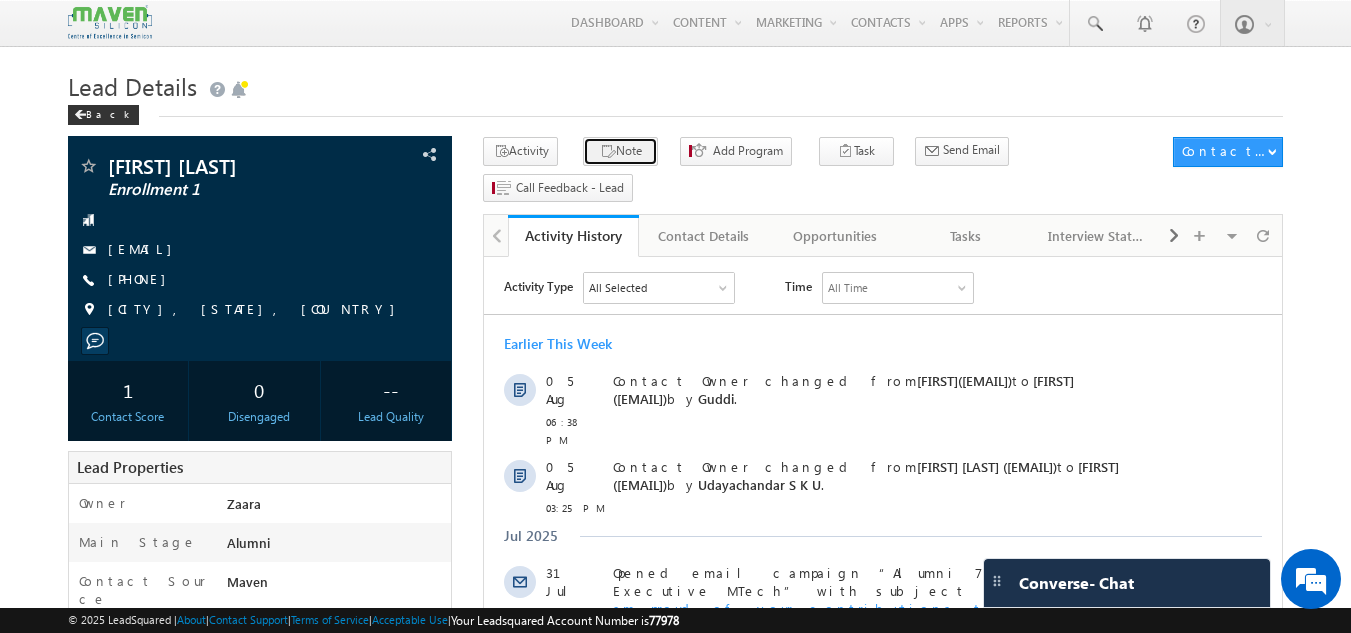 click on "Note" at bounding box center [620, 151] 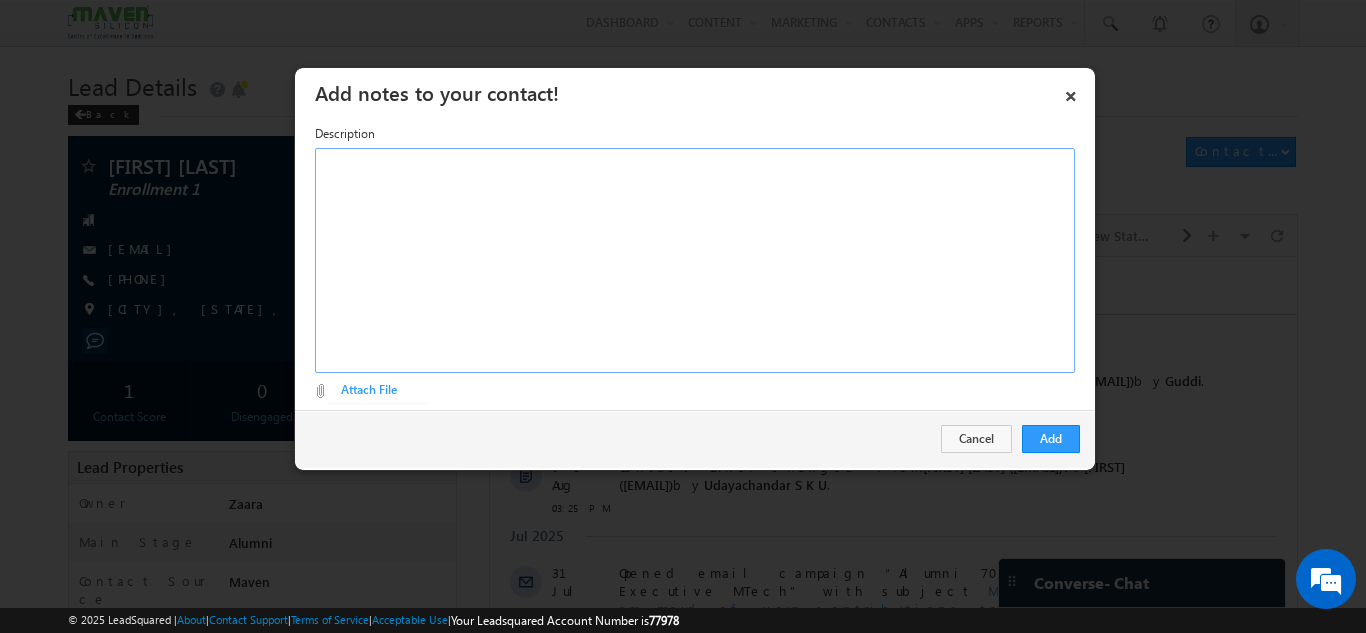 click at bounding box center (695, 260) 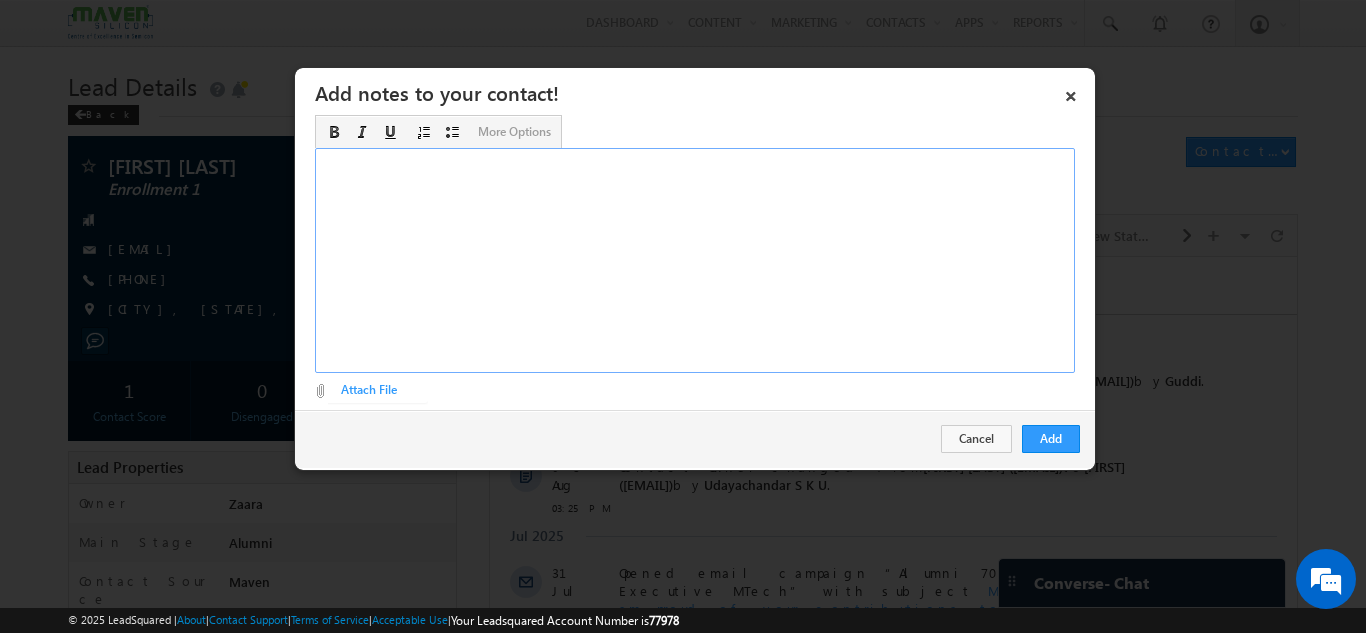 type 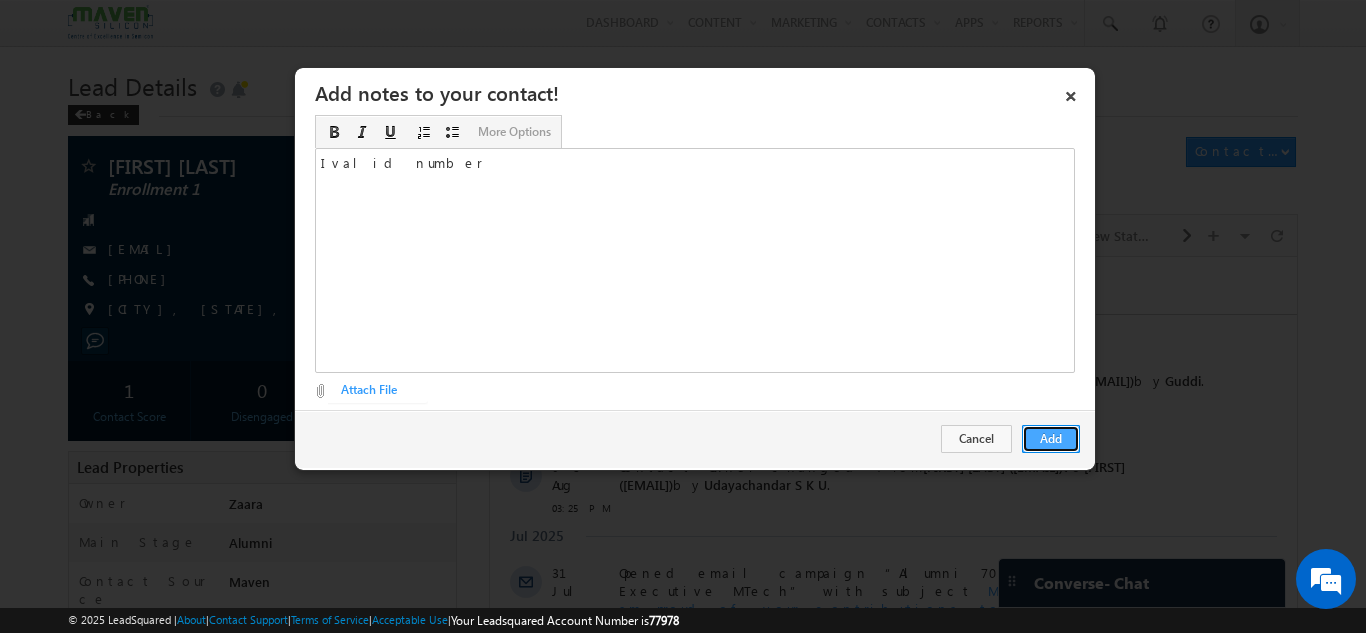 click on "Add" at bounding box center (1051, 439) 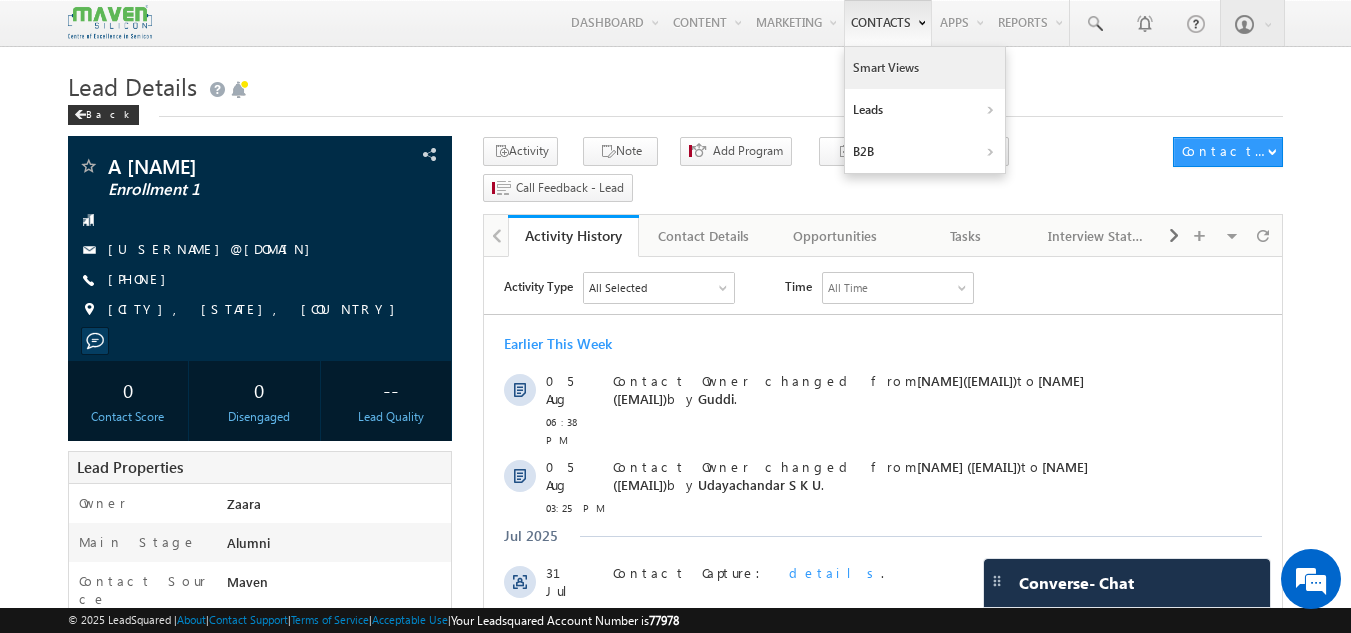 scroll, scrollTop: 0, scrollLeft: 0, axis: both 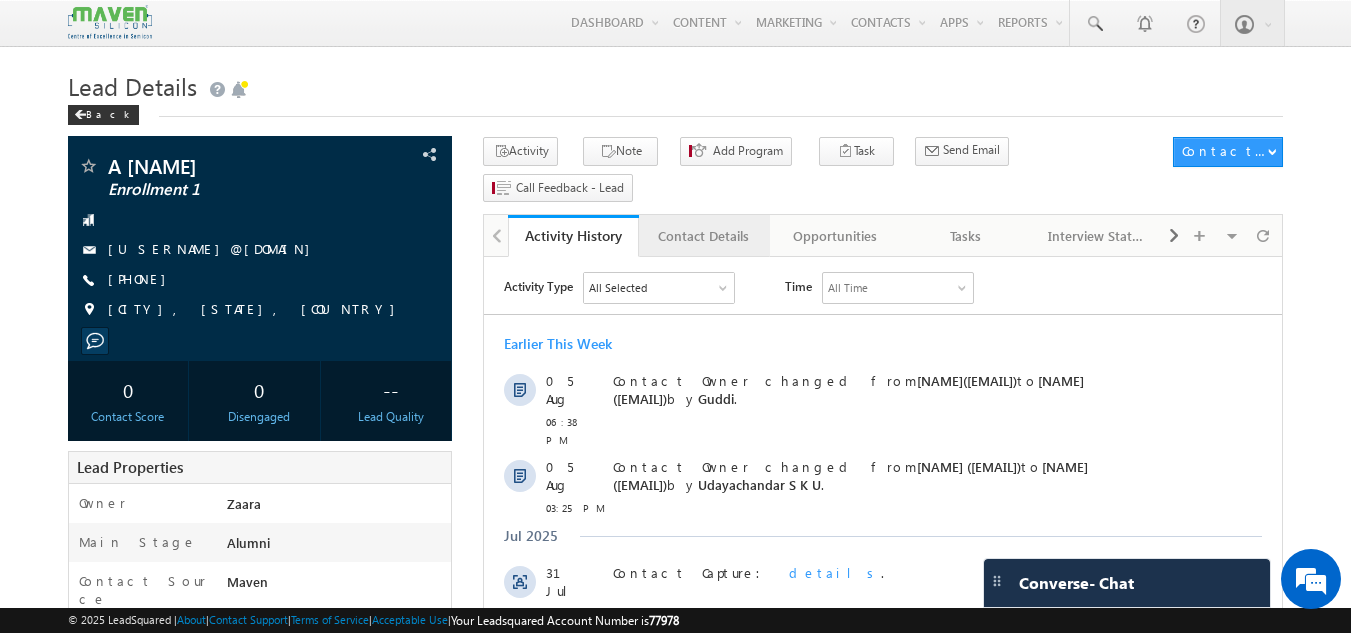 click on "Contact Details" at bounding box center (703, 236) 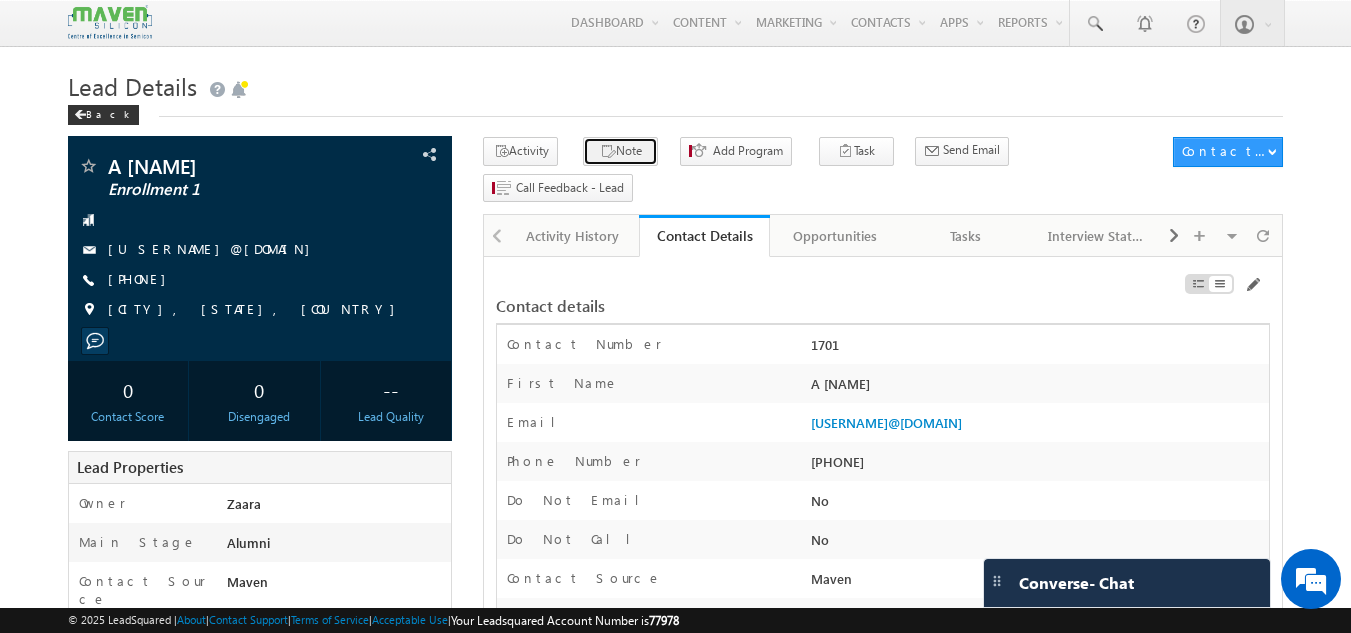 click on "Note" at bounding box center [620, 151] 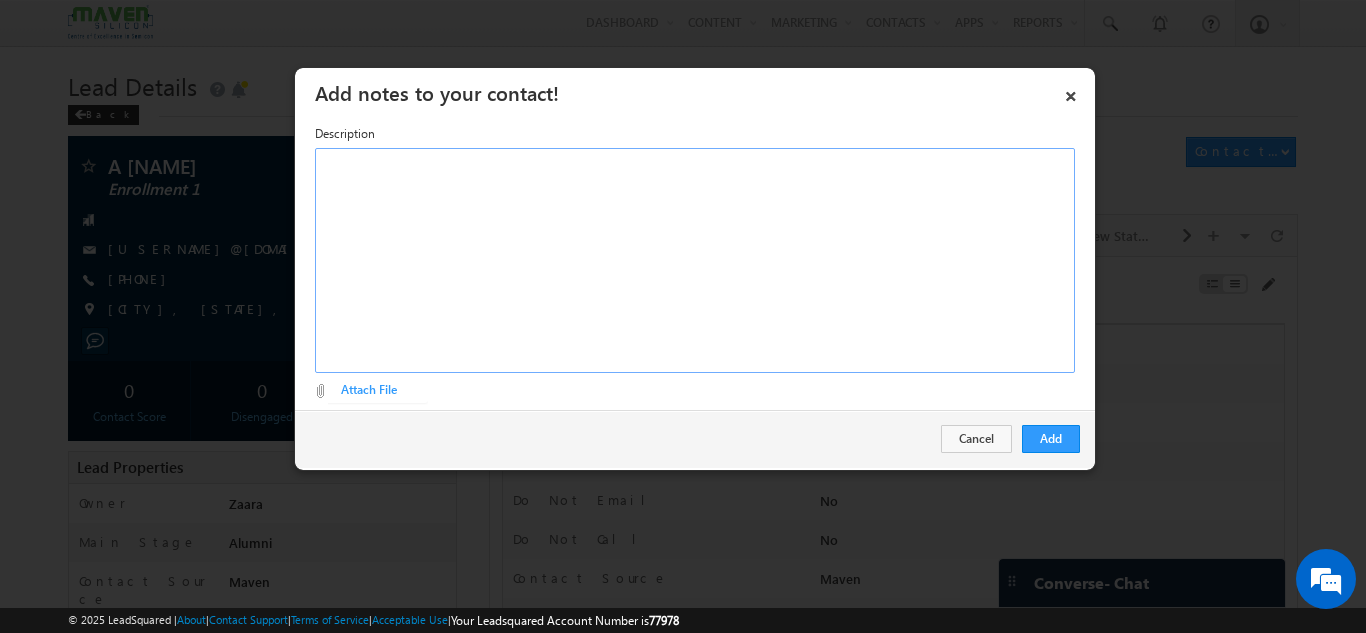 click at bounding box center [695, 260] 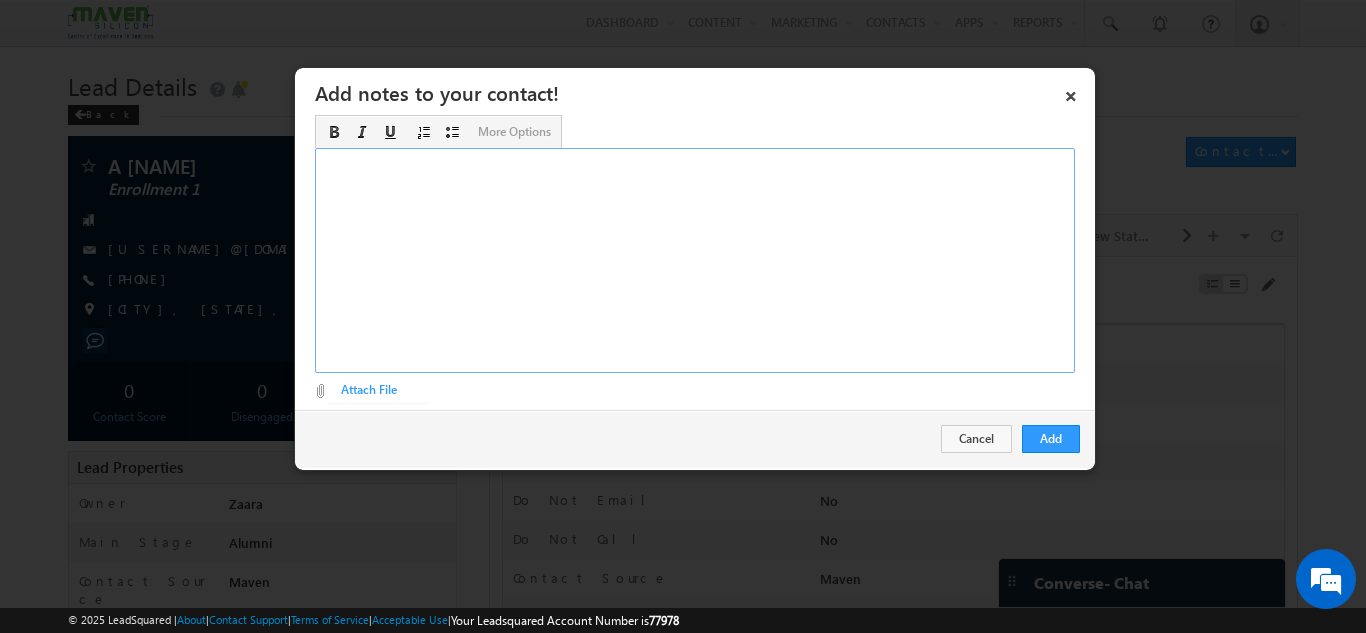type 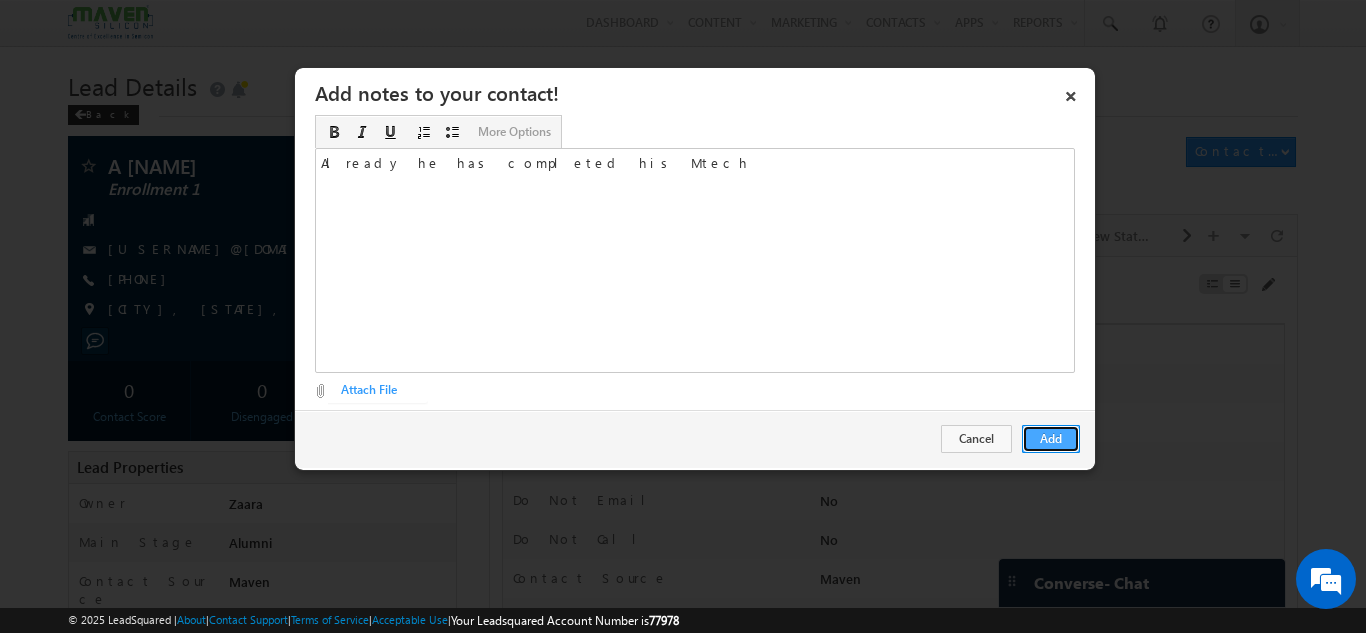 click on "Add" at bounding box center (1051, 439) 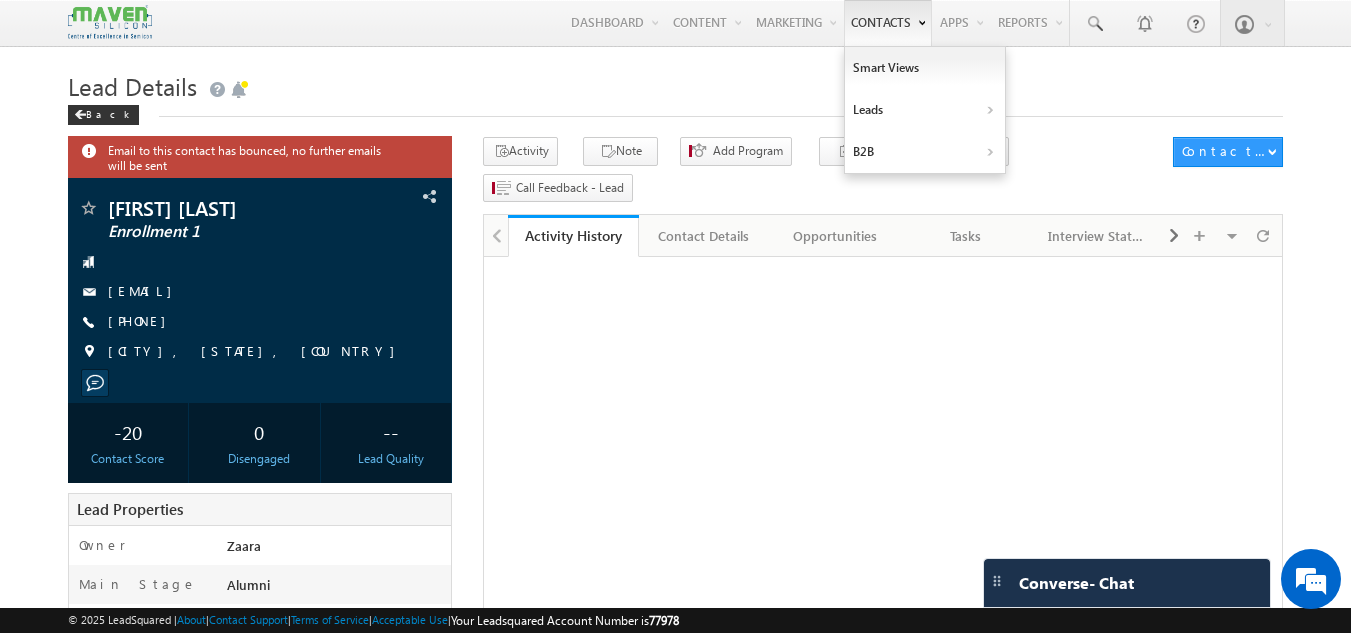scroll, scrollTop: 0, scrollLeft: 0, axis: both 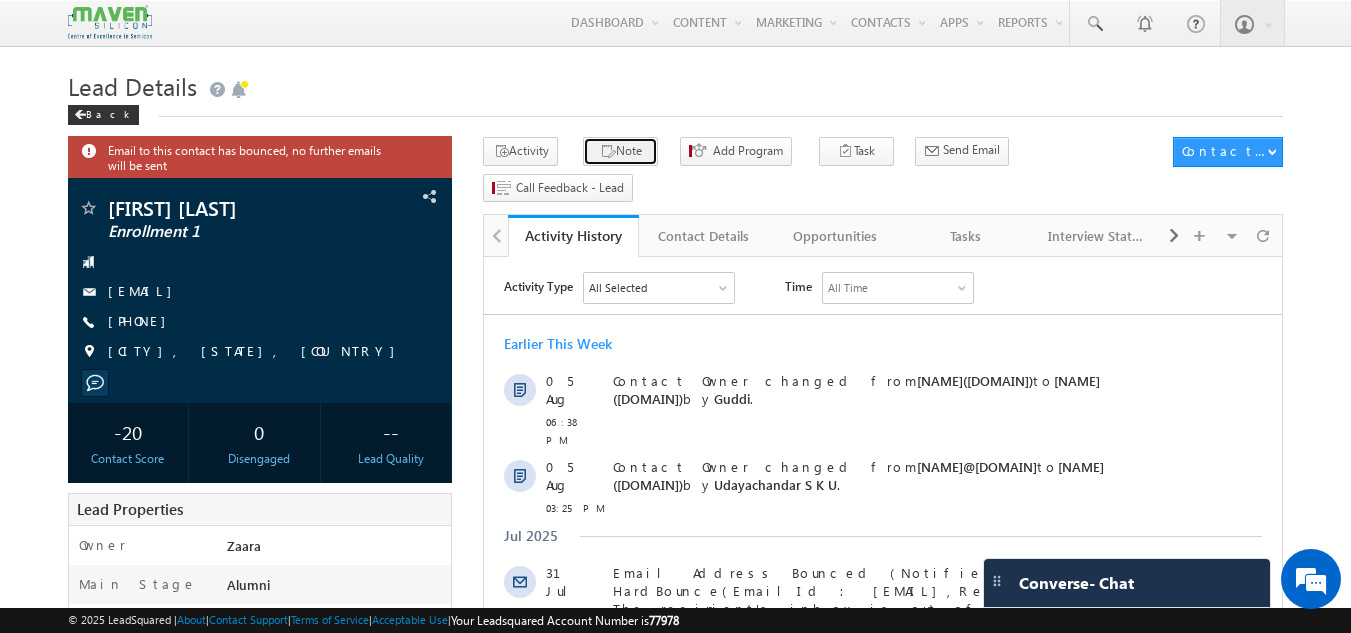 click on "Note" at bounding box center [620, 151] 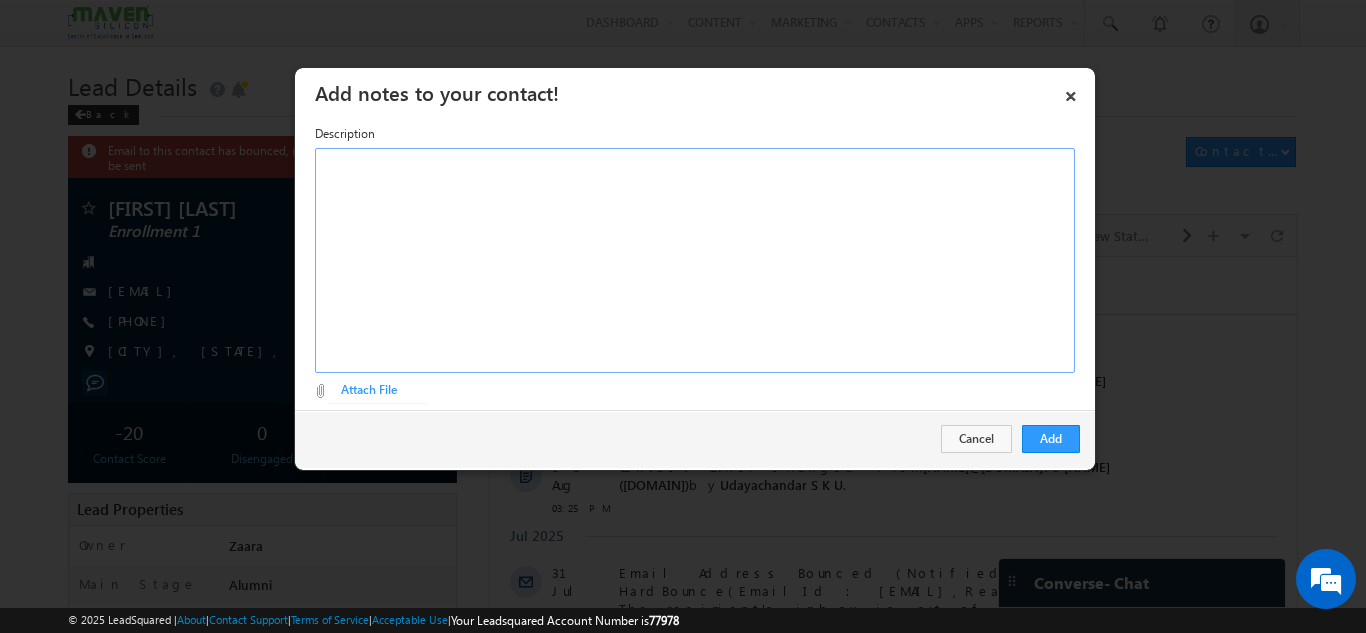 click at bounding box center (695, 260) 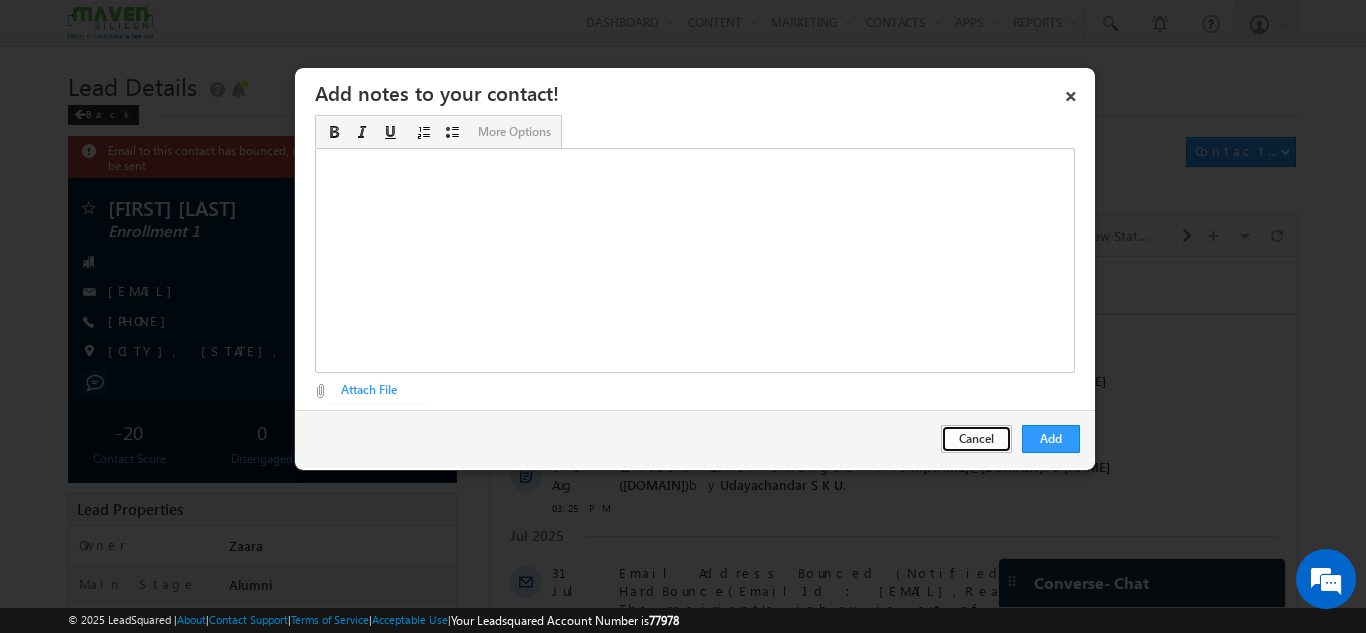 click on "Cancel" at bounding box center [976, 439] 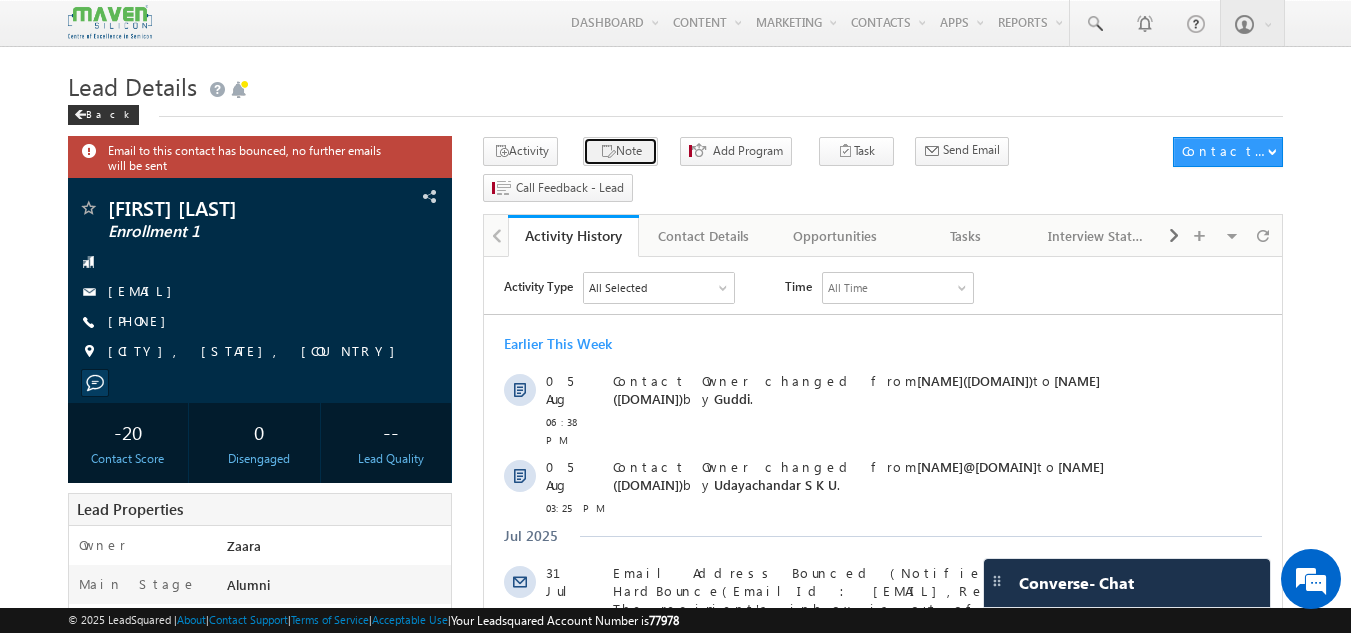 click on "Note" at bounding box center [620, 151] 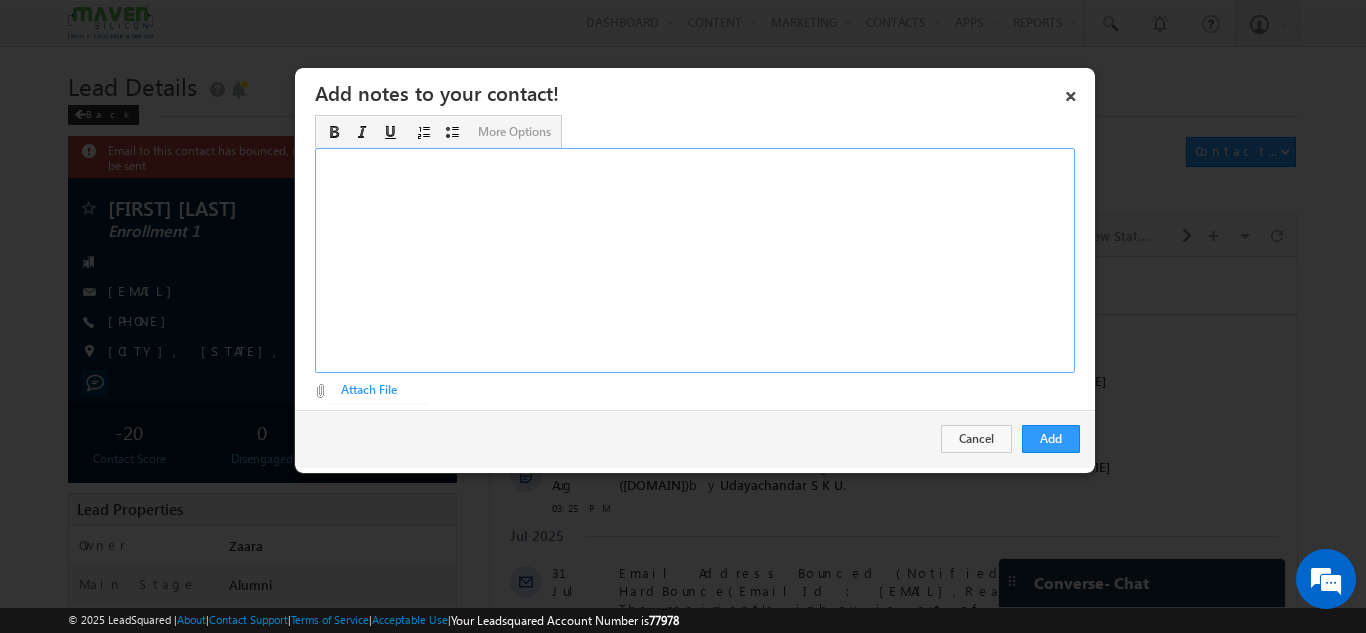 click at bounding box center (695, 260) 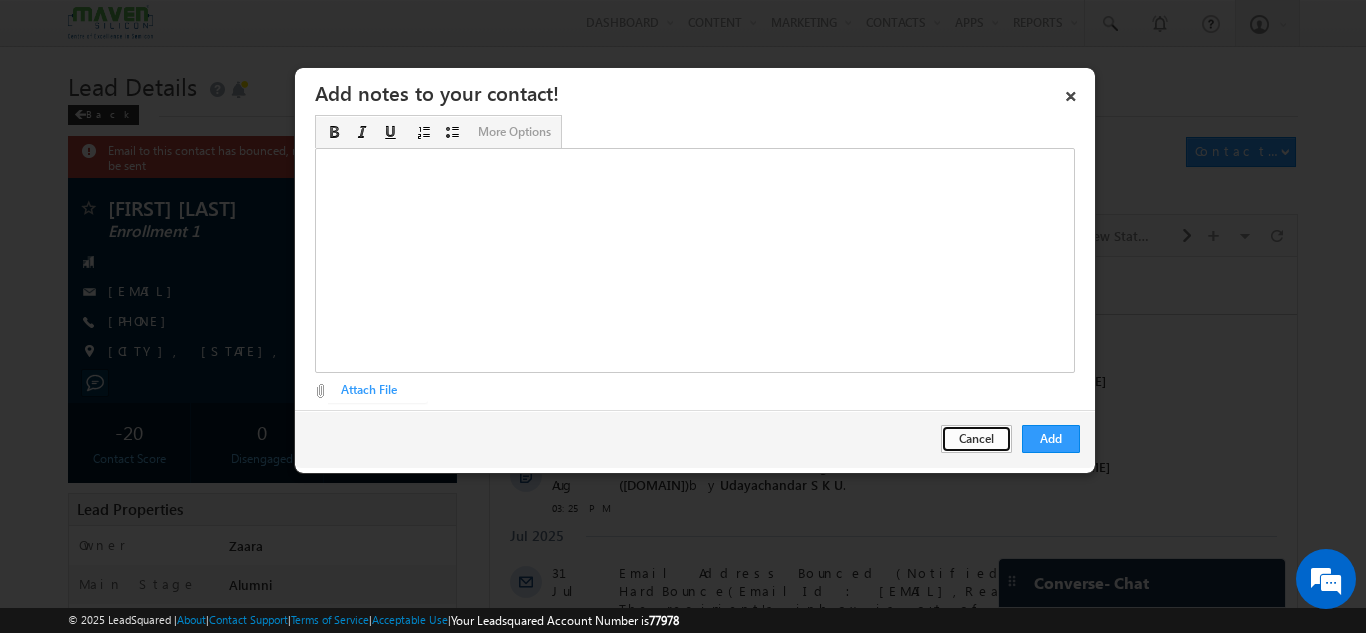 click on "Cancel" at bounding box center (976, 439) 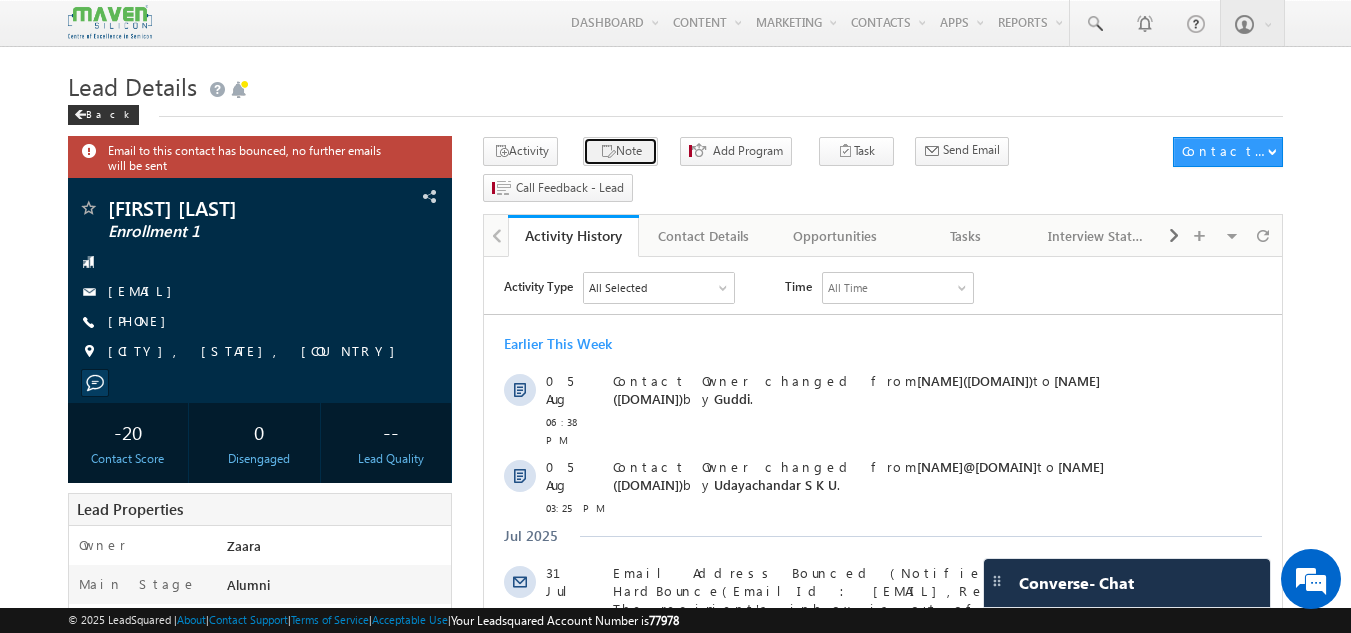 click on "Note" at bounding box center [620, 151] 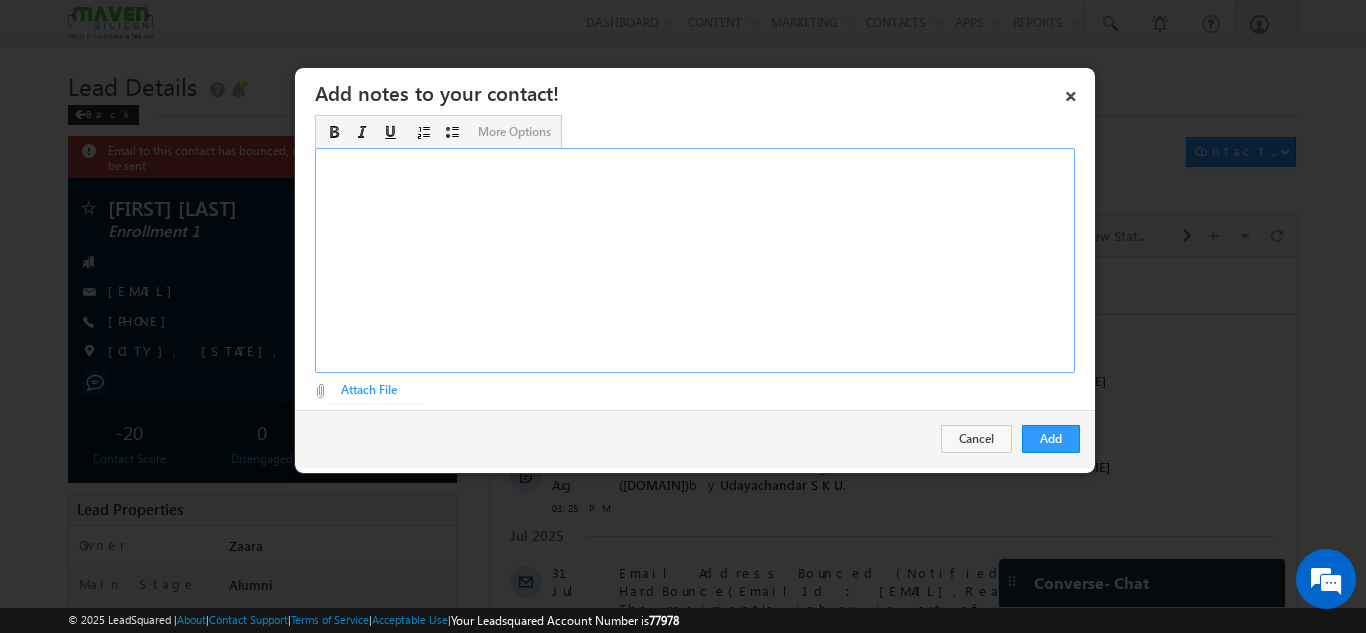 click at bounding box center (695, 260) 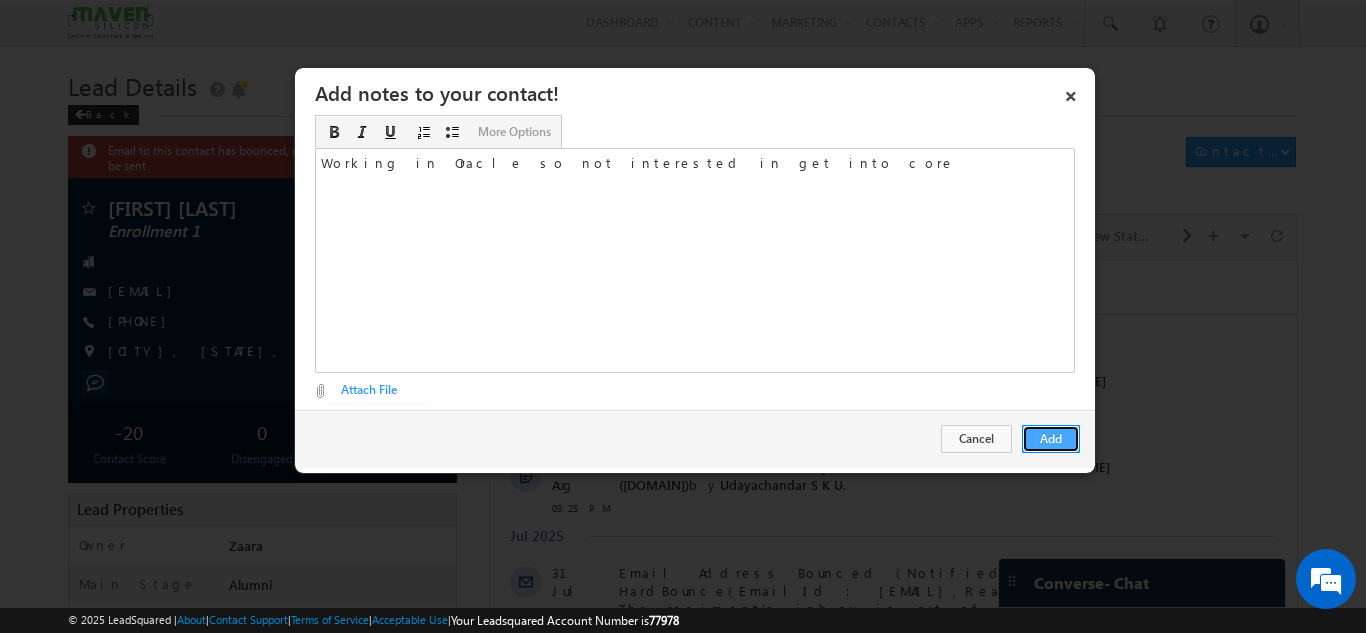click on "Add" at bounding box center [1051, 439] 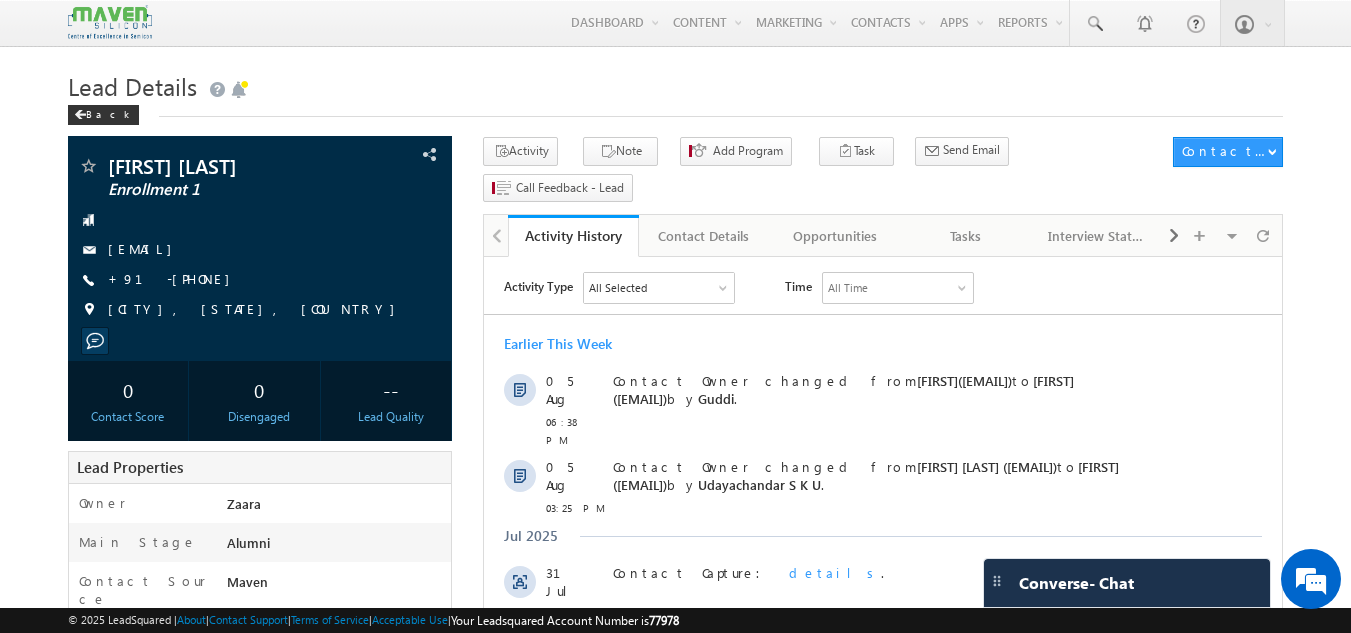 scroll, scrollTop: 0, scrollLeft: 0, axis: both 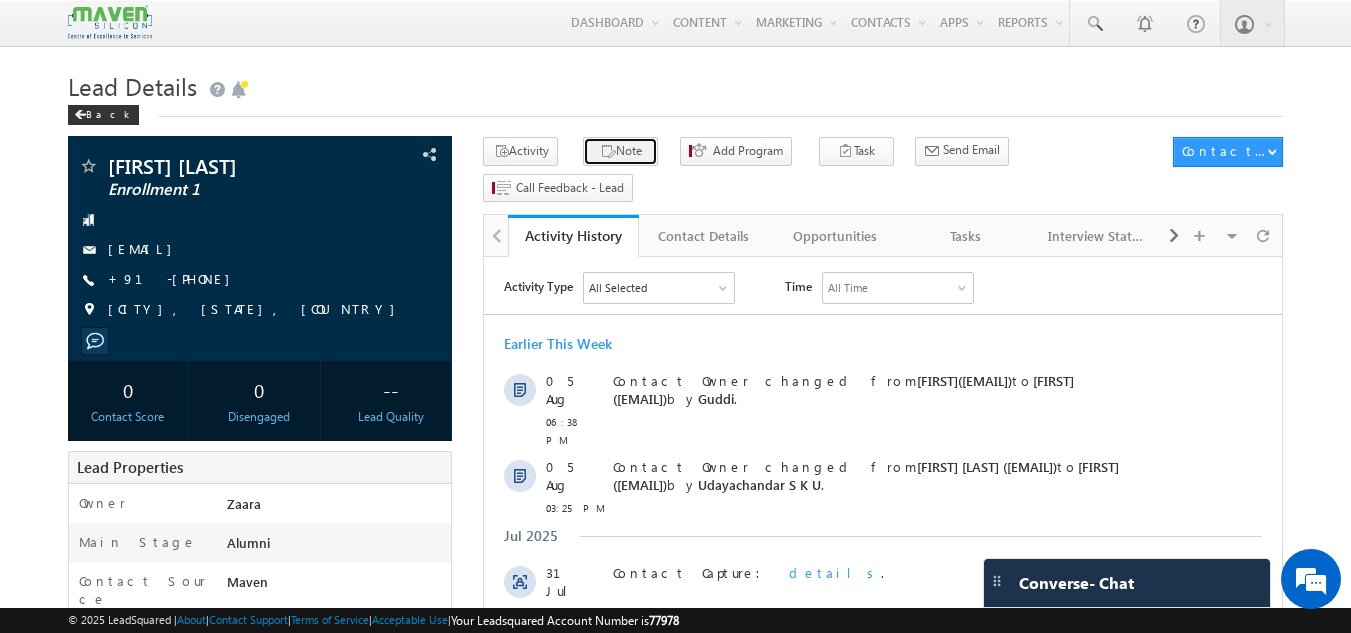 click on "Note" at bounding box center [620, 151] 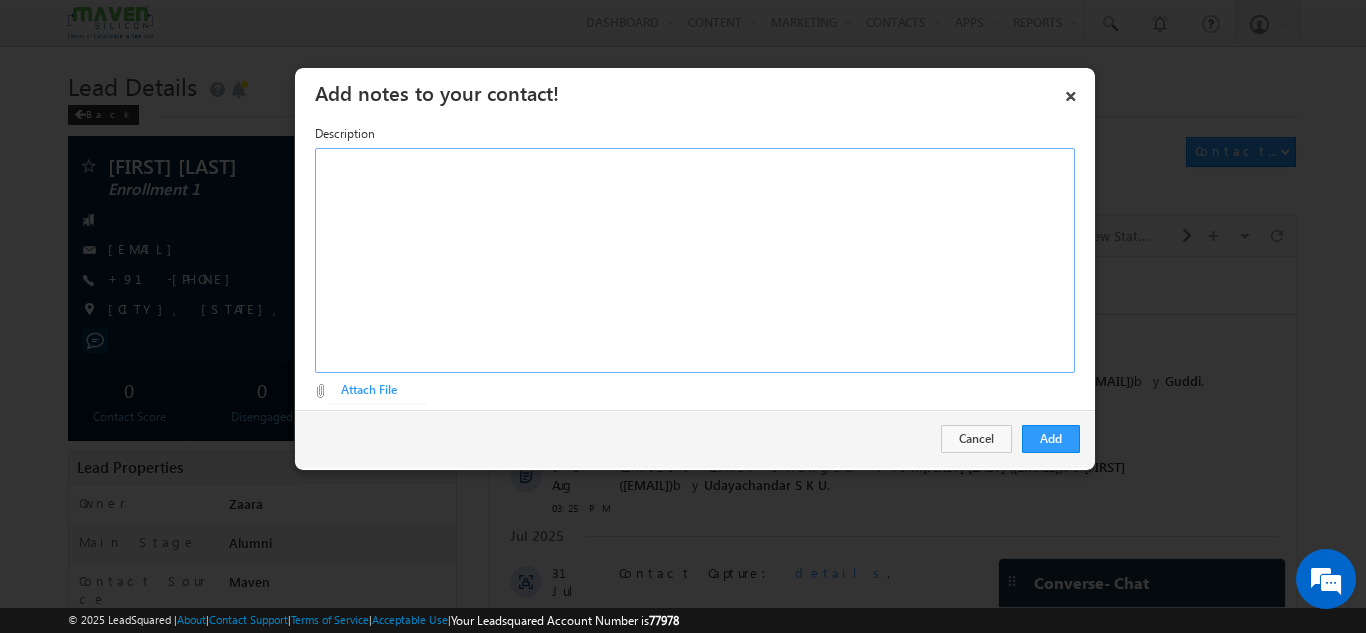 click at bounding box center (695, 260) 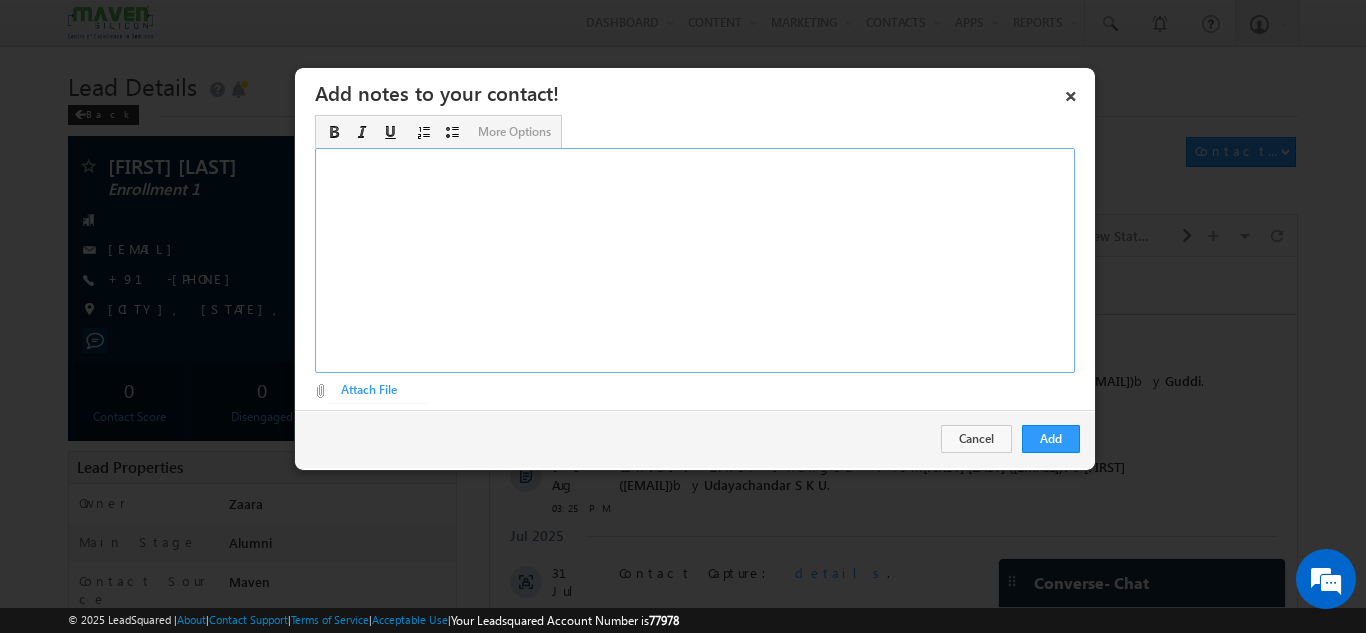 type 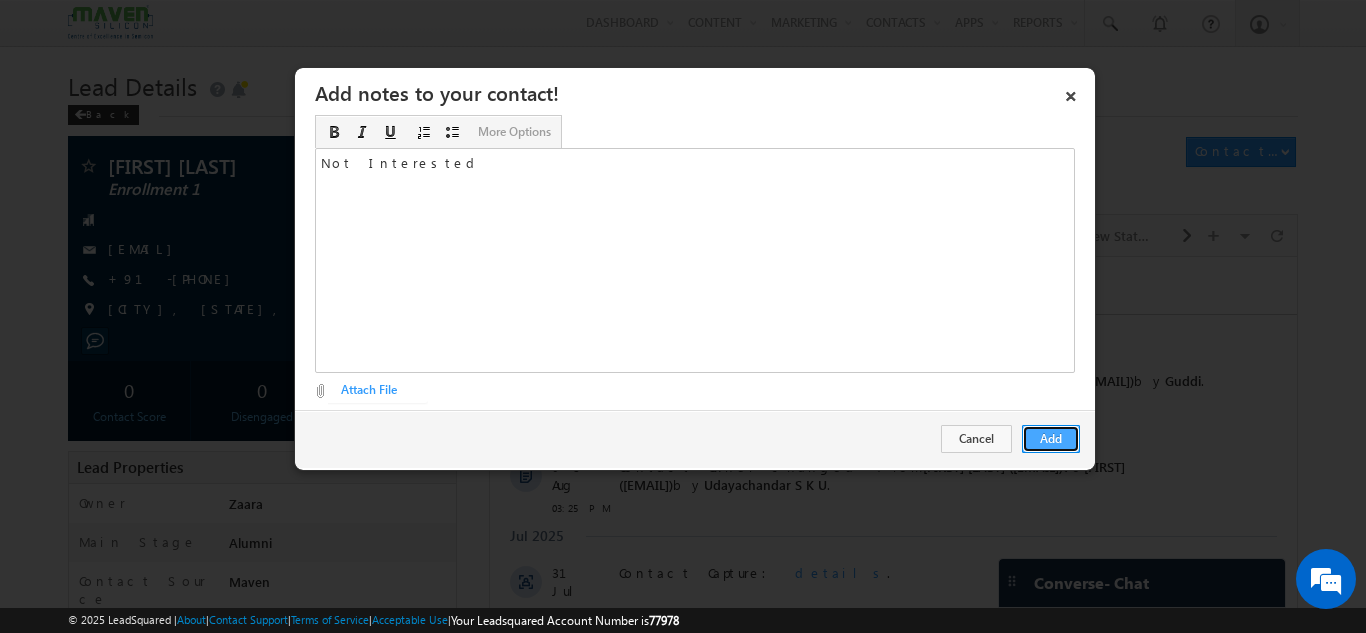 click on "Add" at bounding box center [1051, 439] 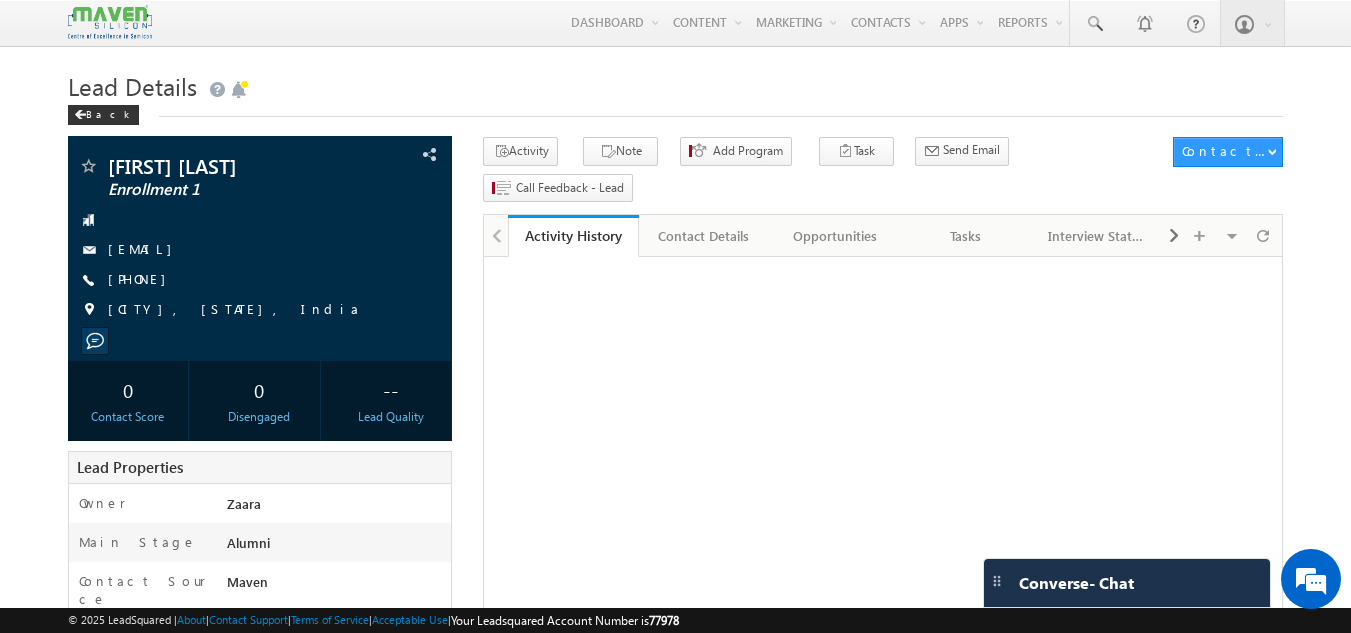 scroll, scrollTop: 0, scrollLeft: 0, axis: both 